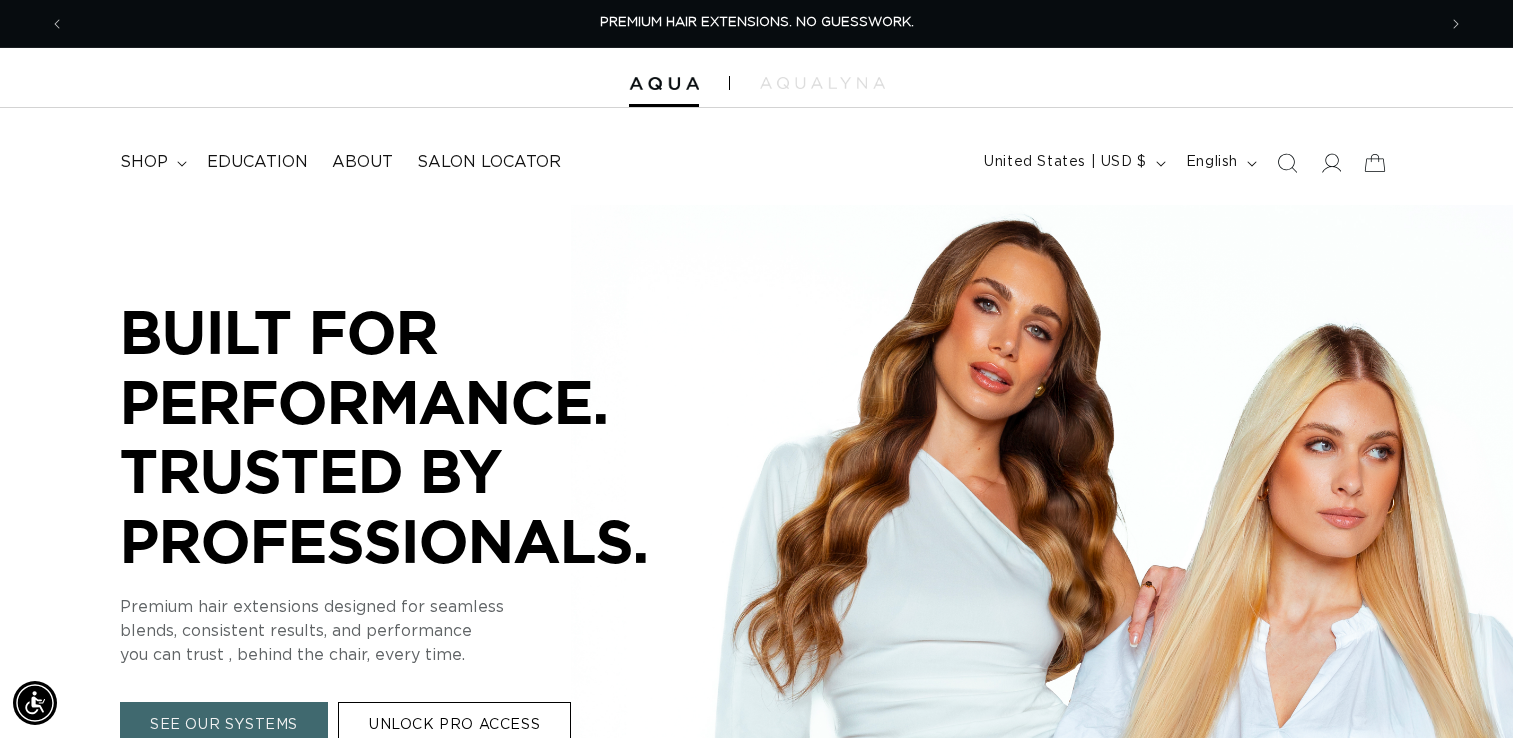 scroll, scrollTop: 2124, scrollLeft: 0, axis: vertical 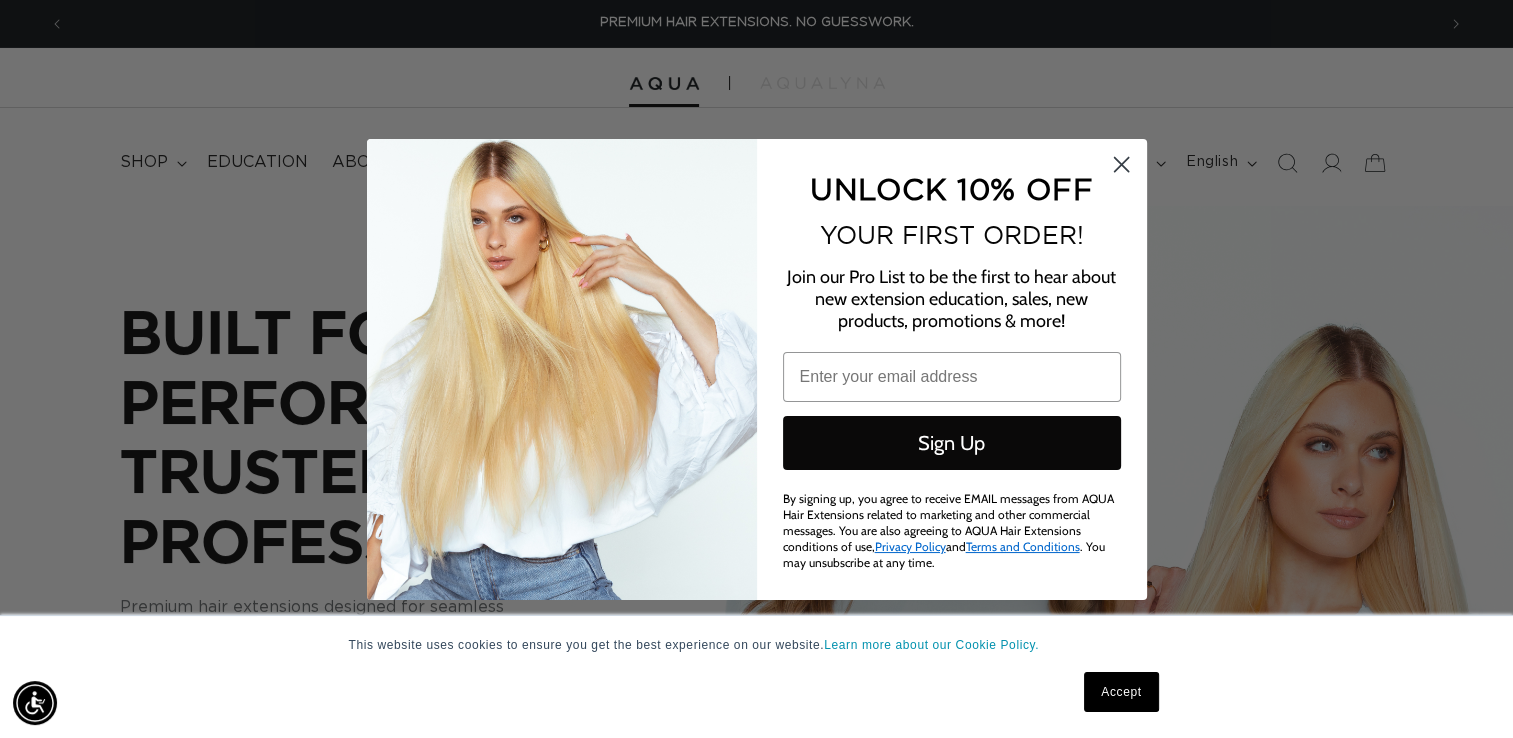 click 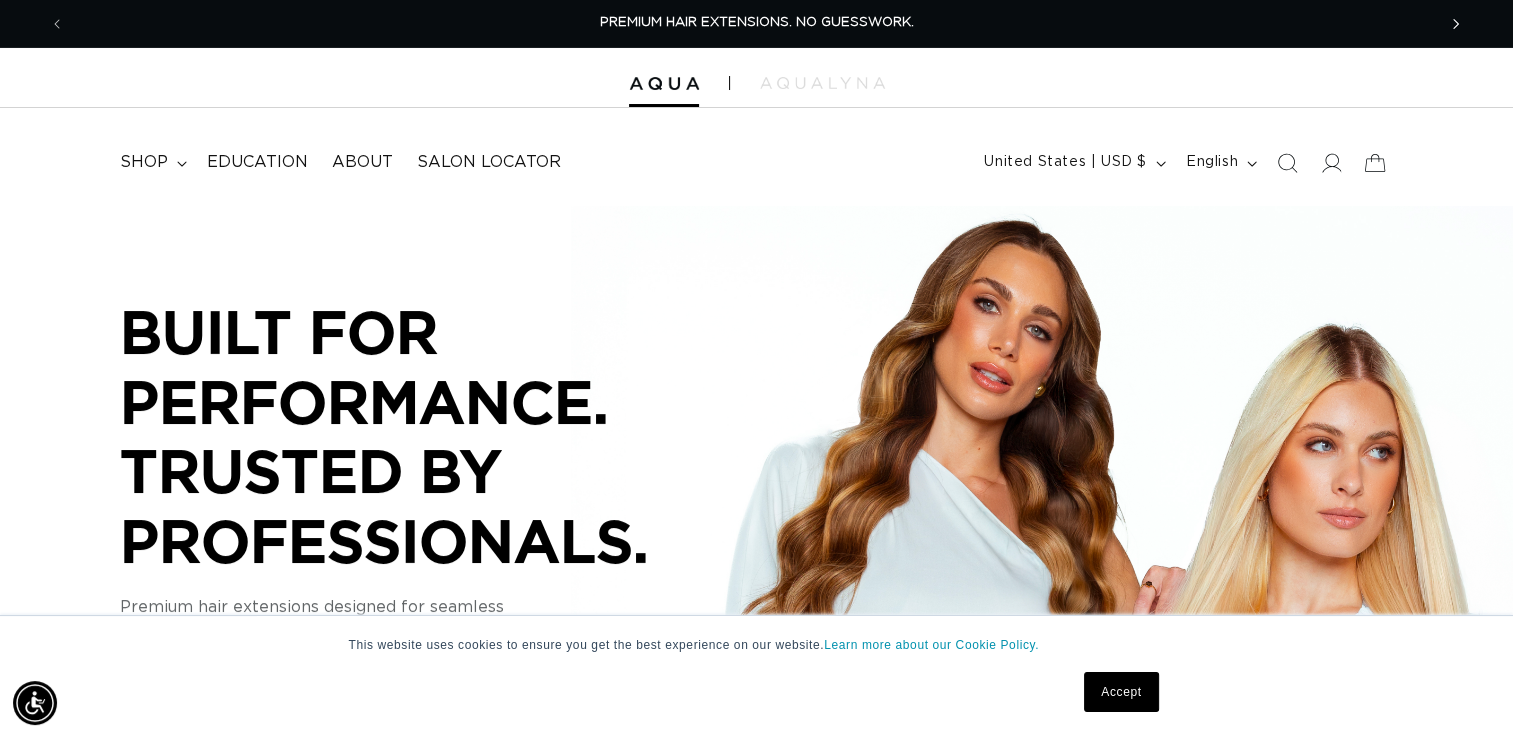click 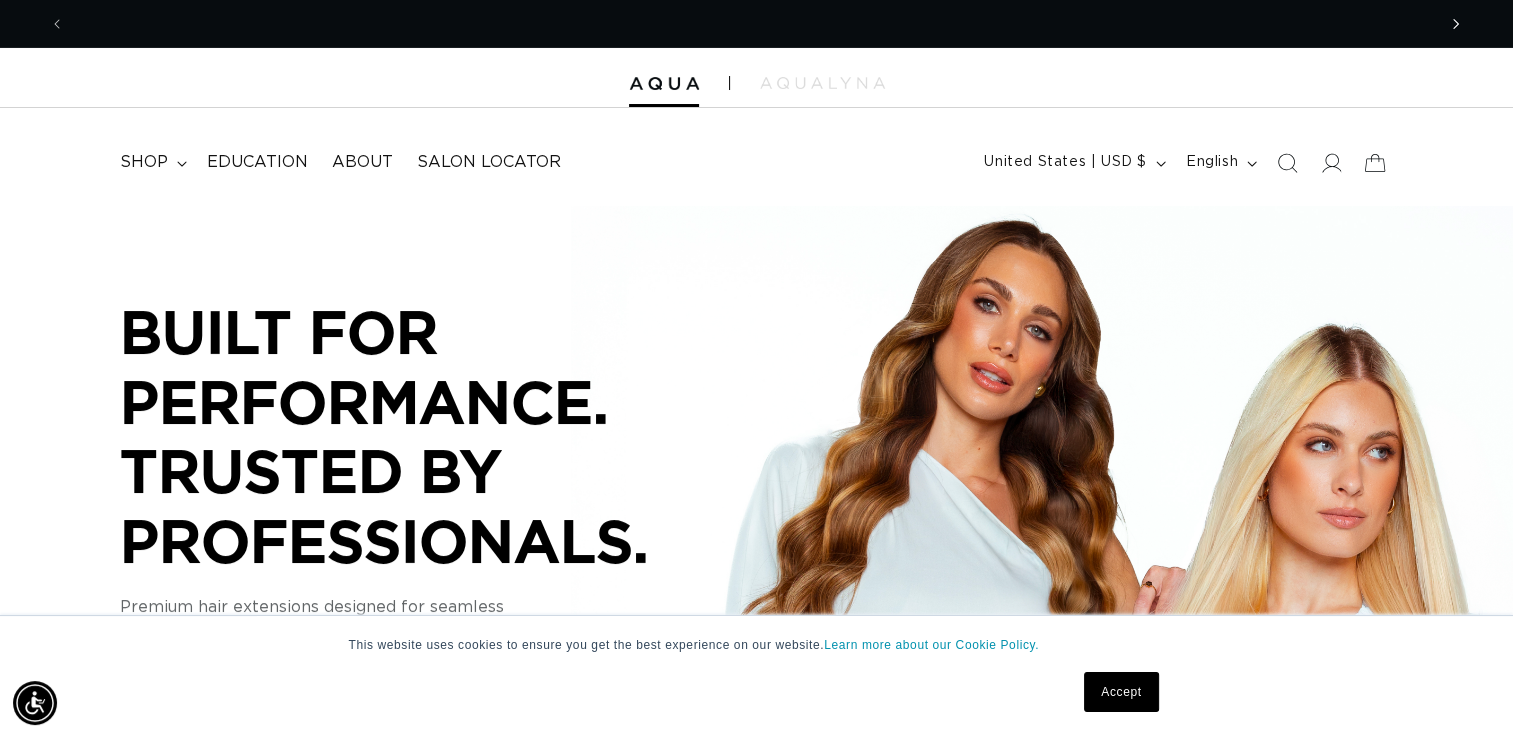 scroll, scrollTop: 0, scrollLeft: 1371, axis: horizontal 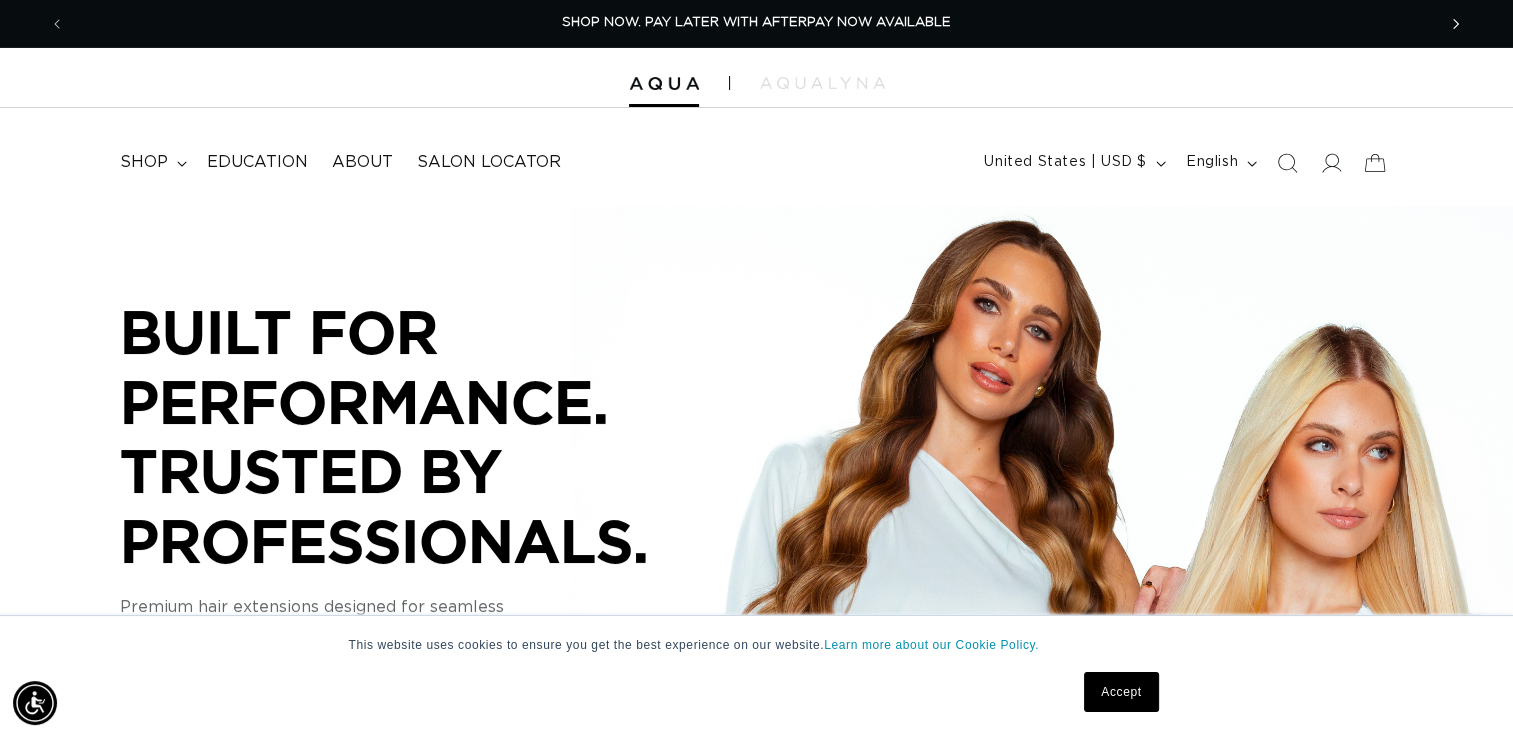 click 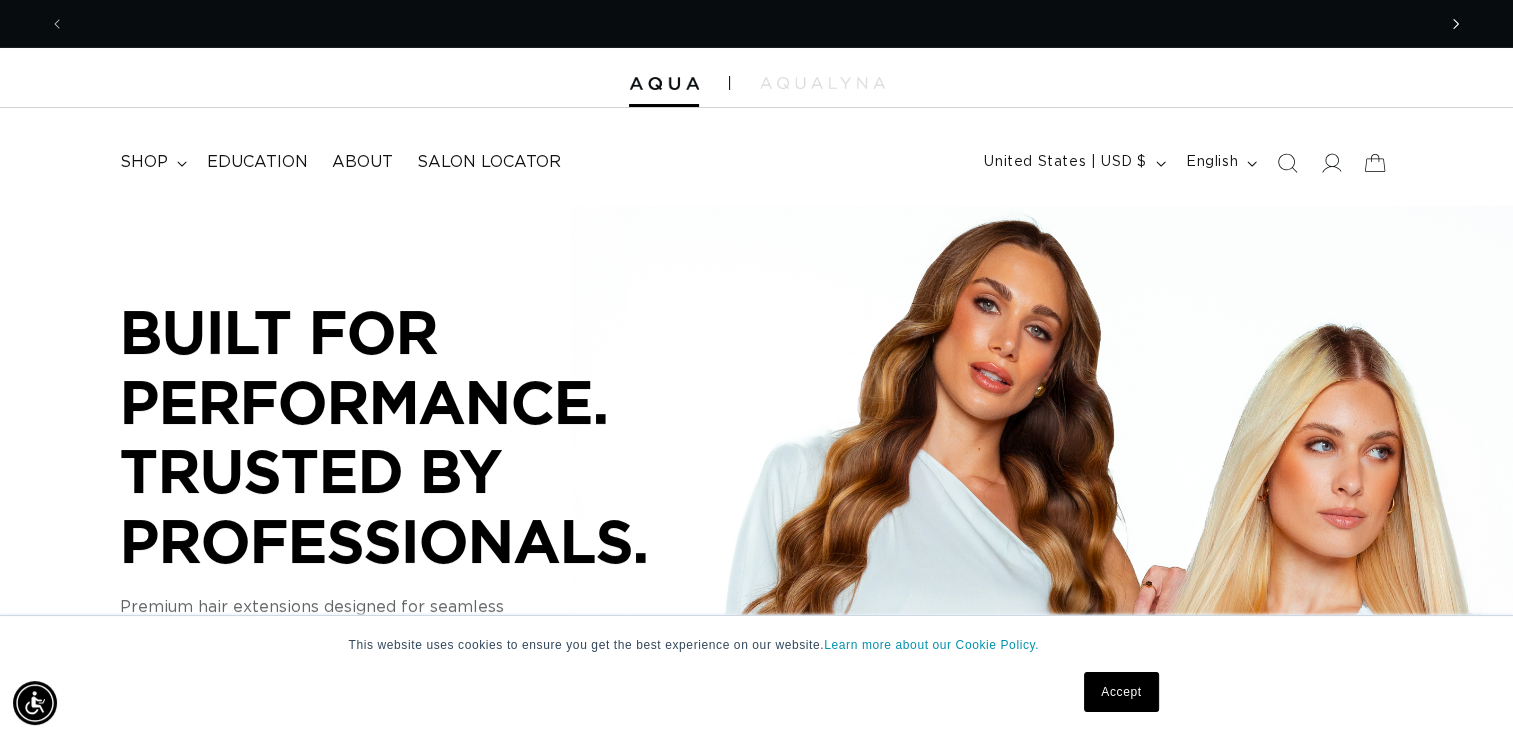 scroll, scrollTop: 0, scrollLeft: 2741, axis: horizontal 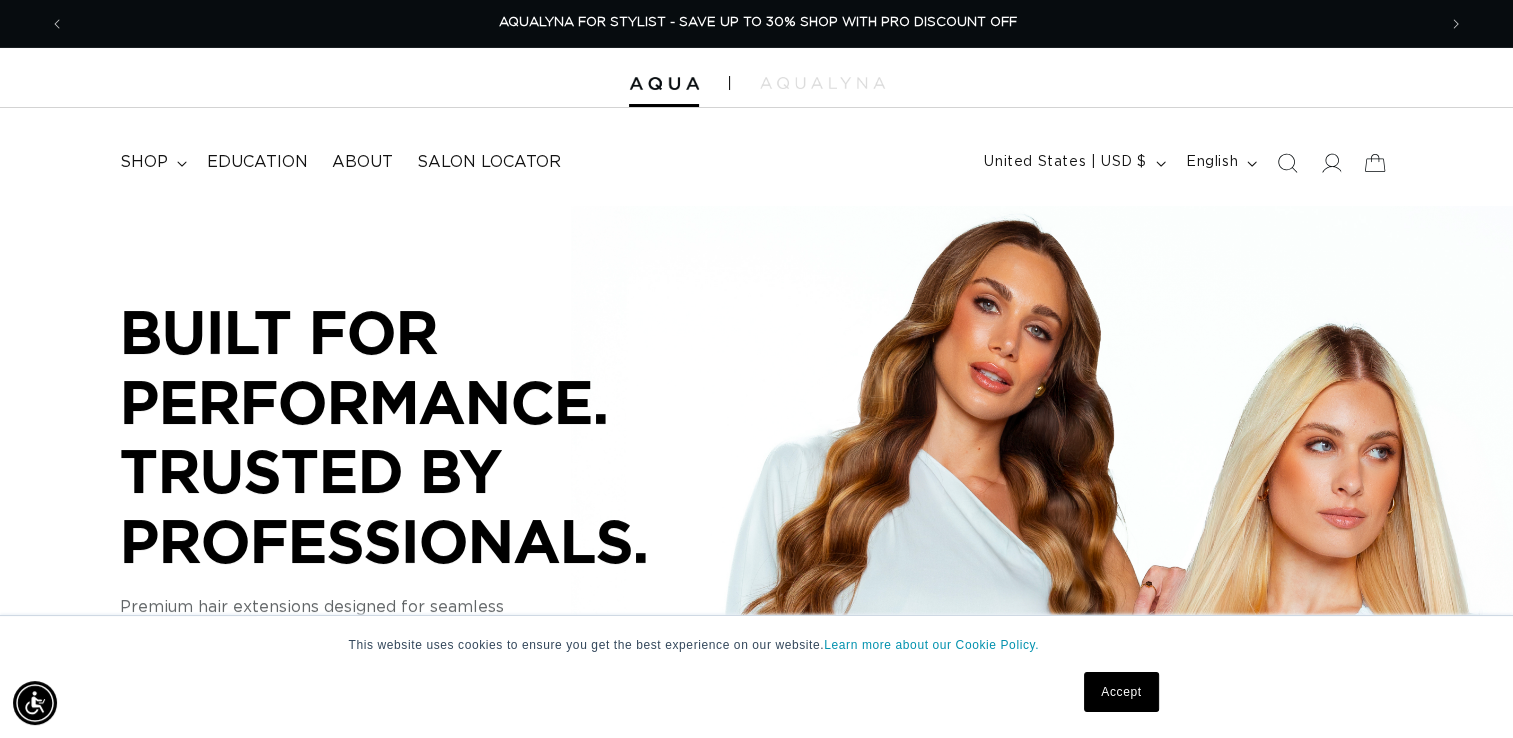 click at bounding box center (756, 78) 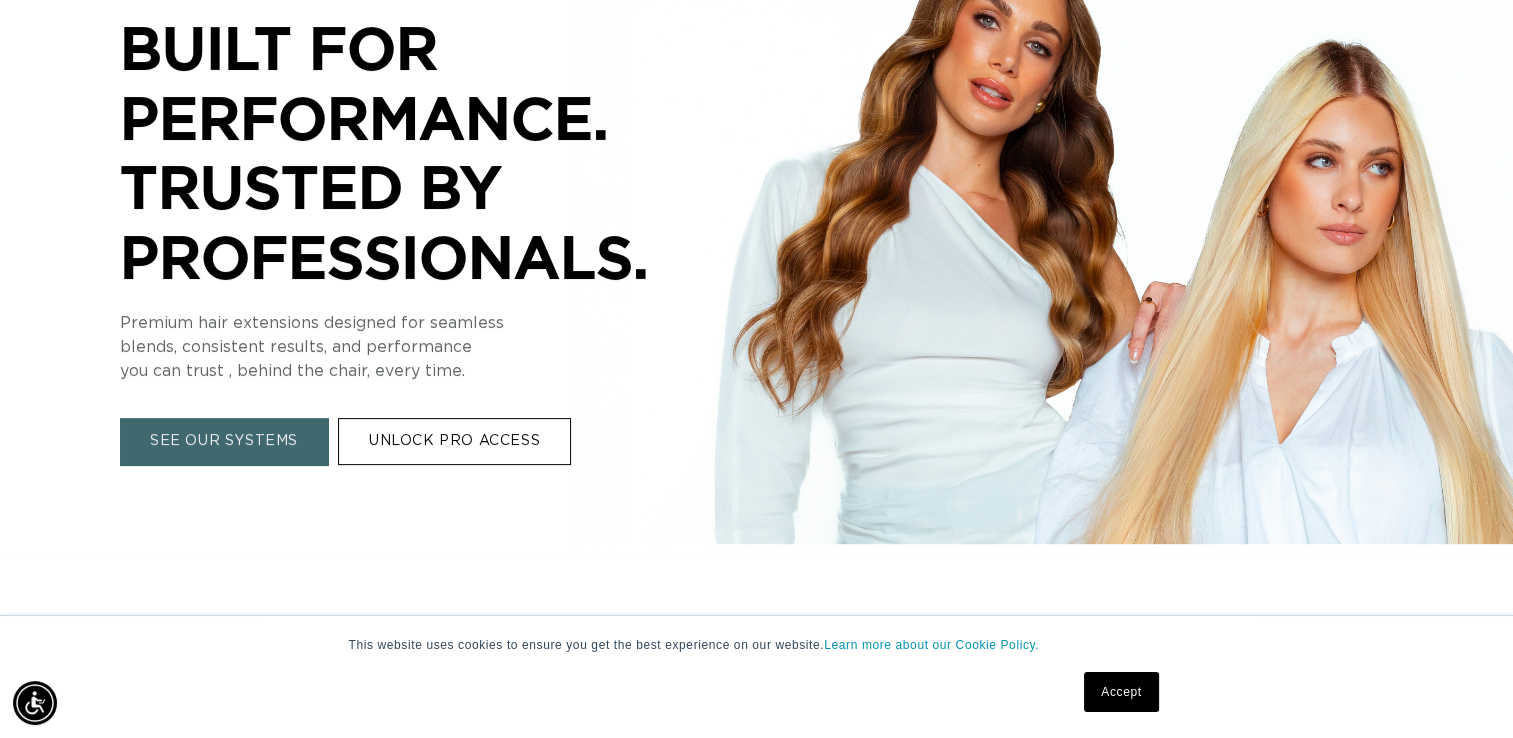 scroll, scrollTop: 284, scrollLeft: 0, axis: vertical 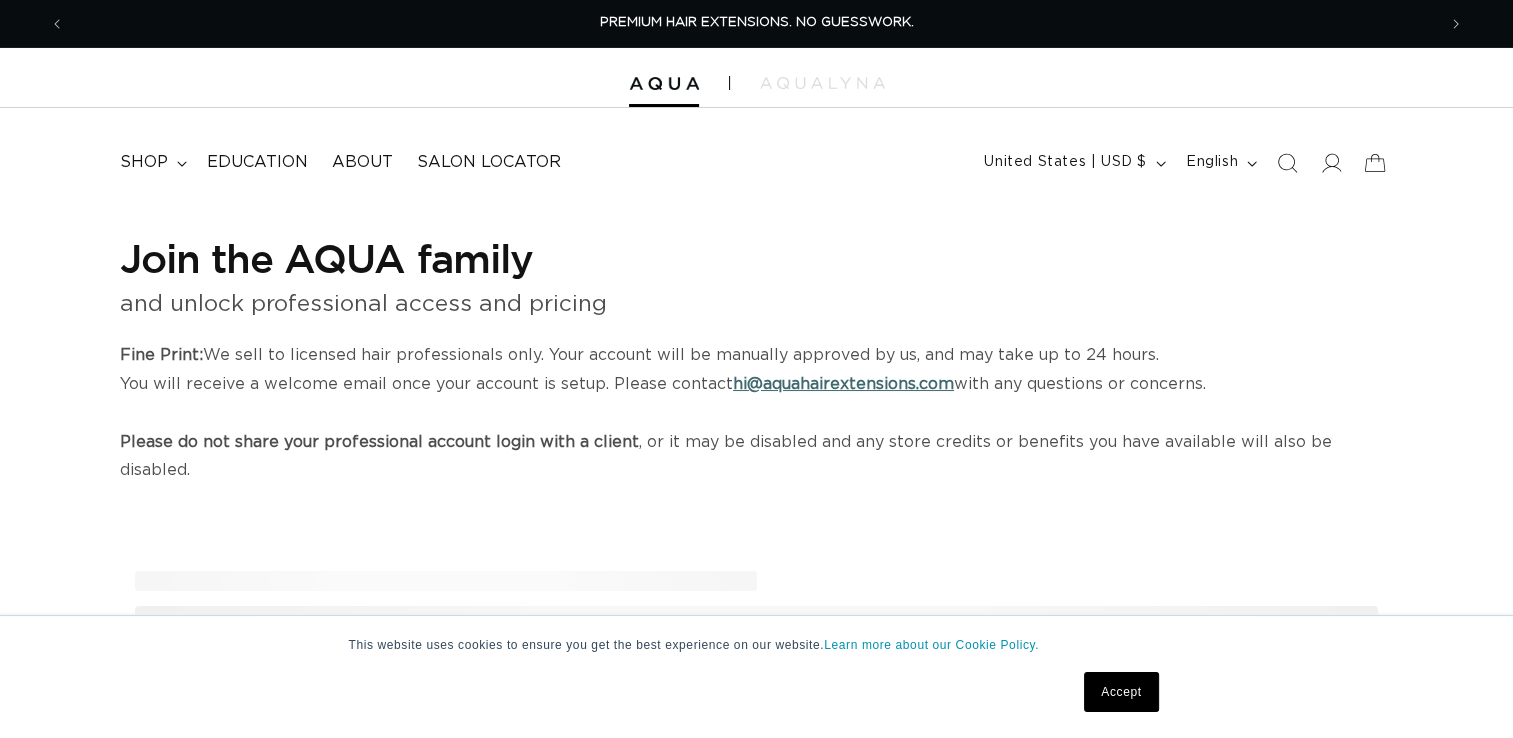 select on "US" 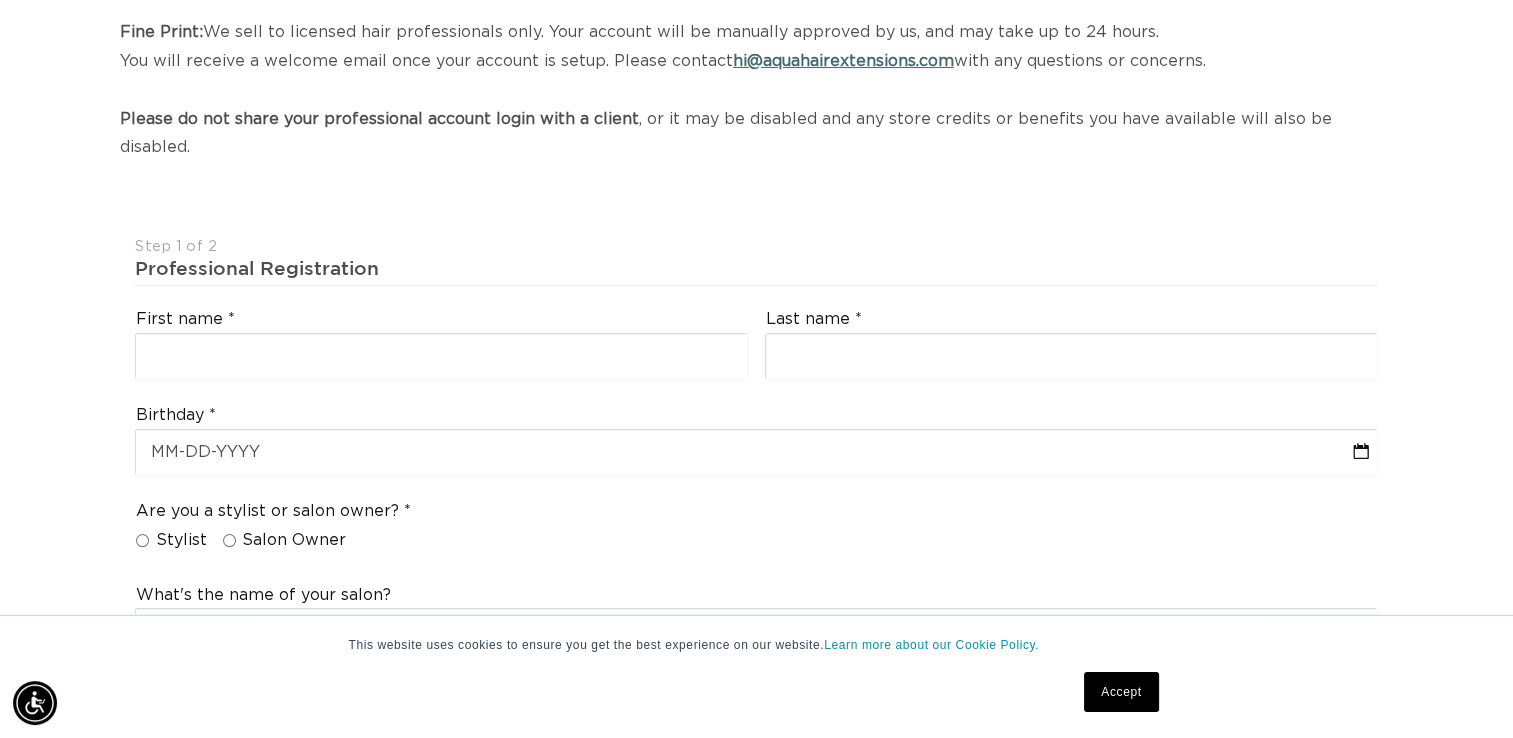 scroll, scrollTop: 328, scrollLeft: 0, axis: vertical 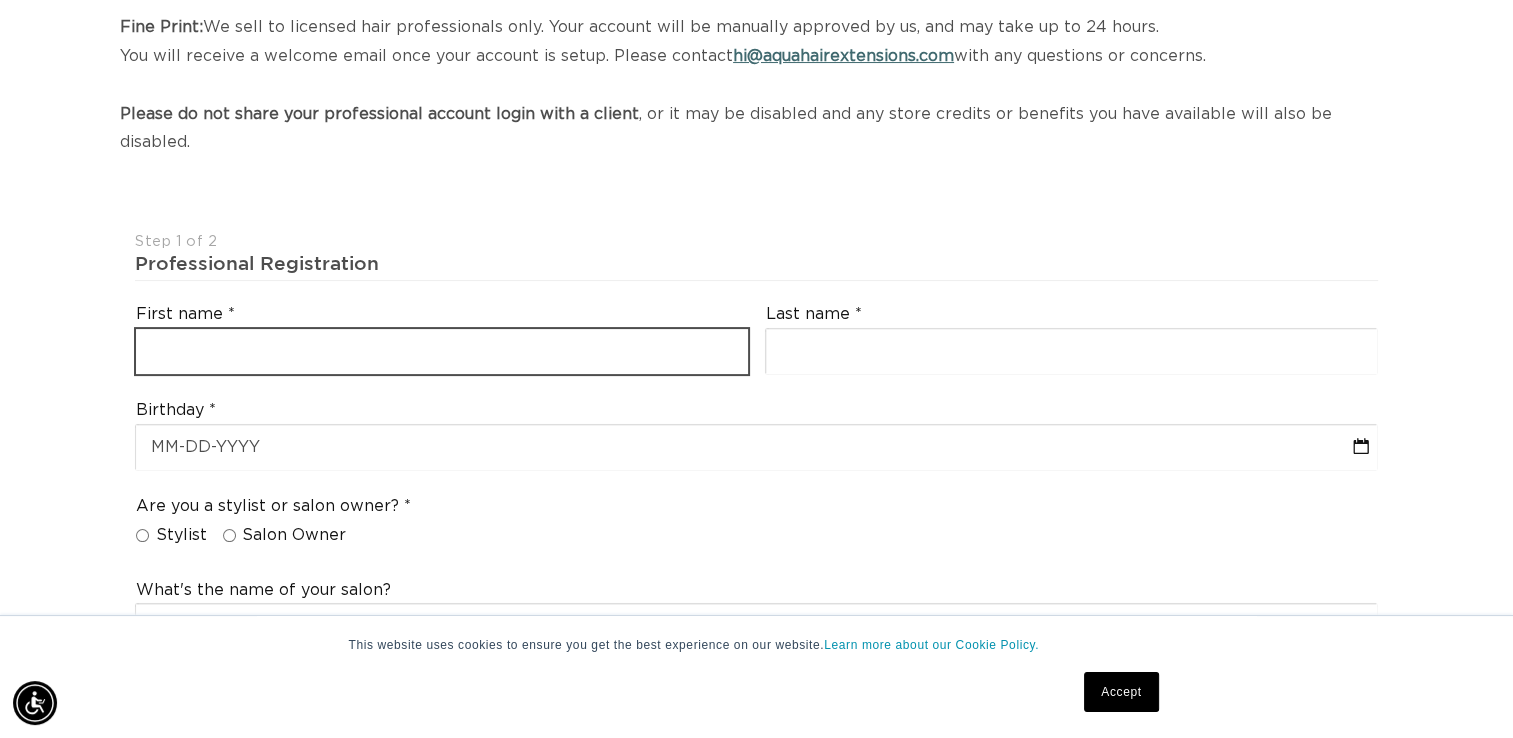 click at bounding box center [442, 351] 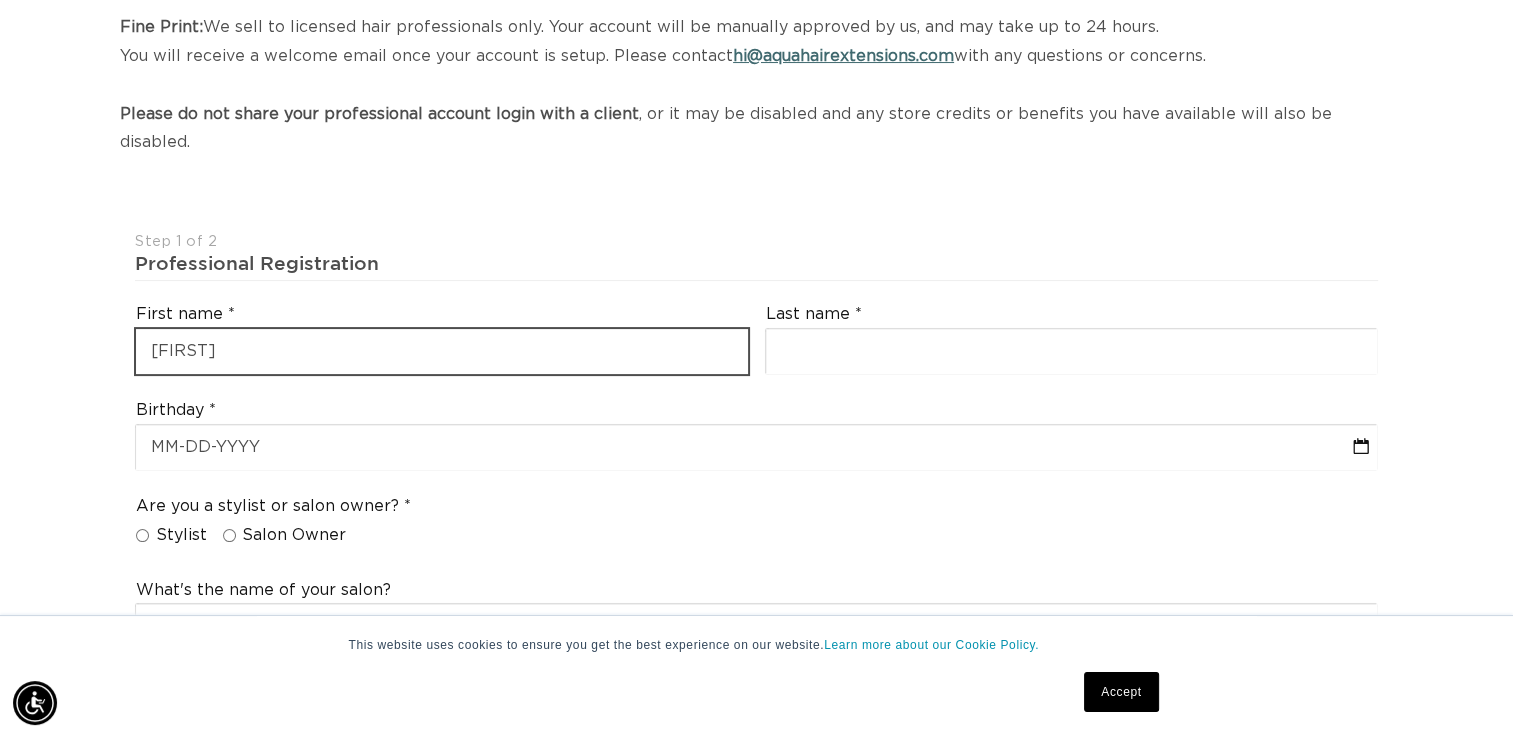 type on "[FIRST]" 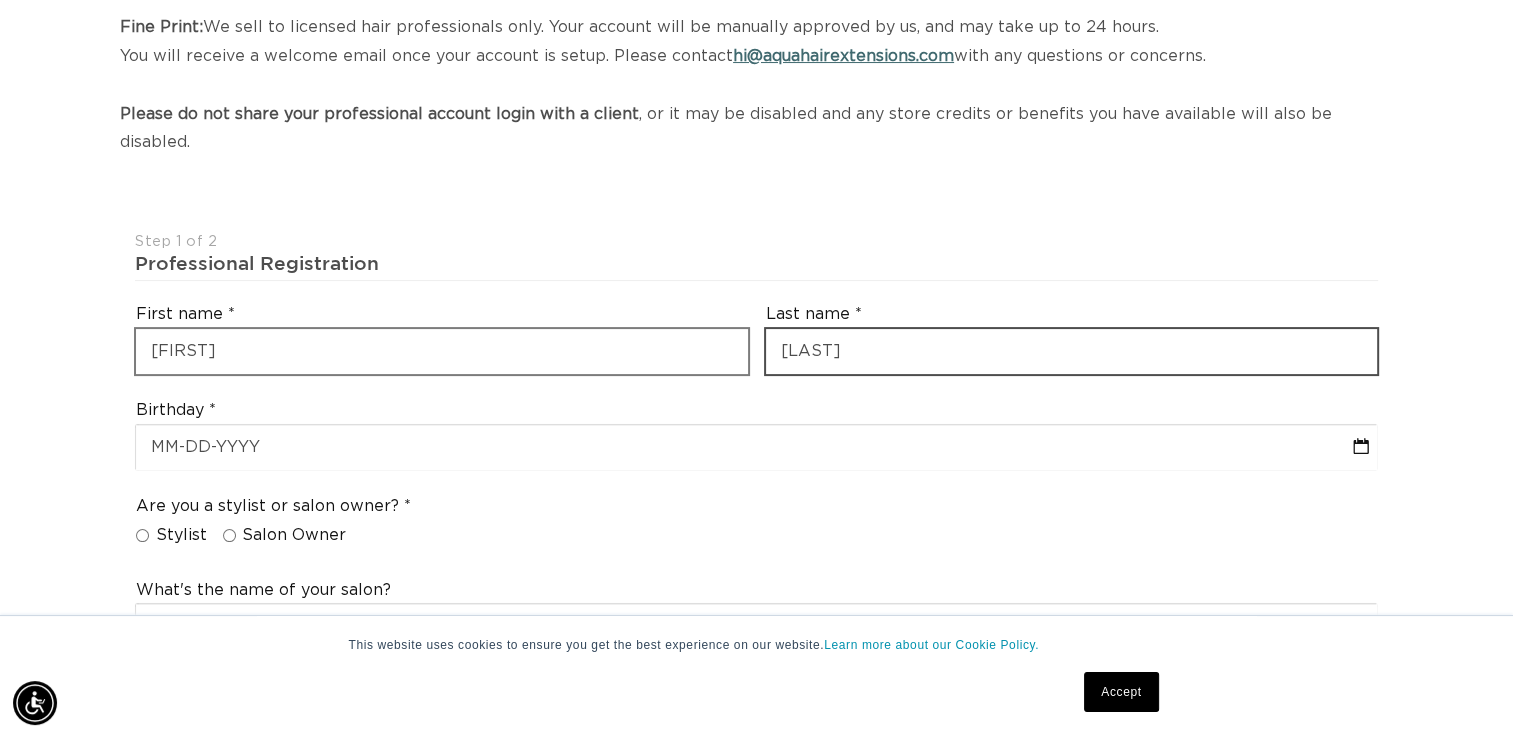 type on "[LAST]" 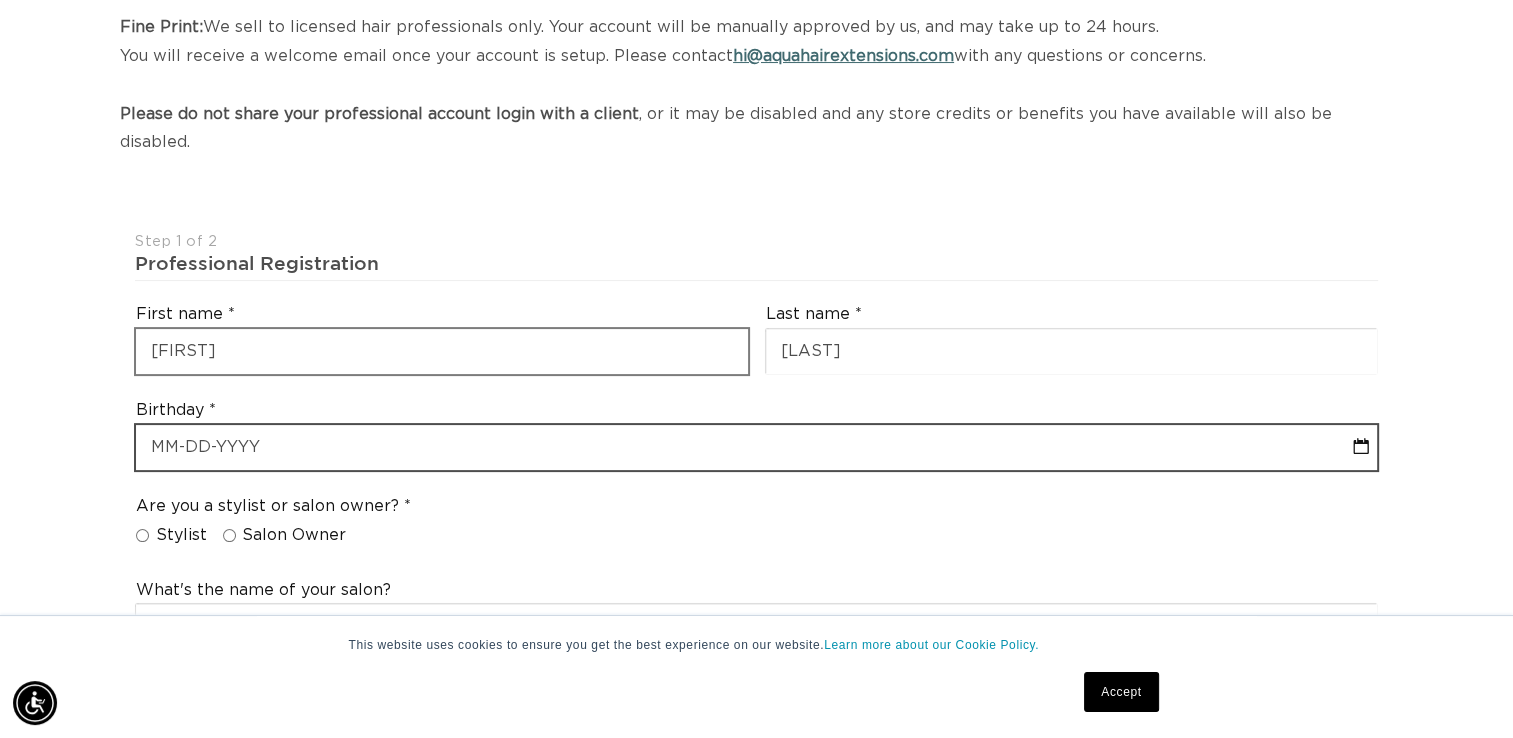 select on "7" 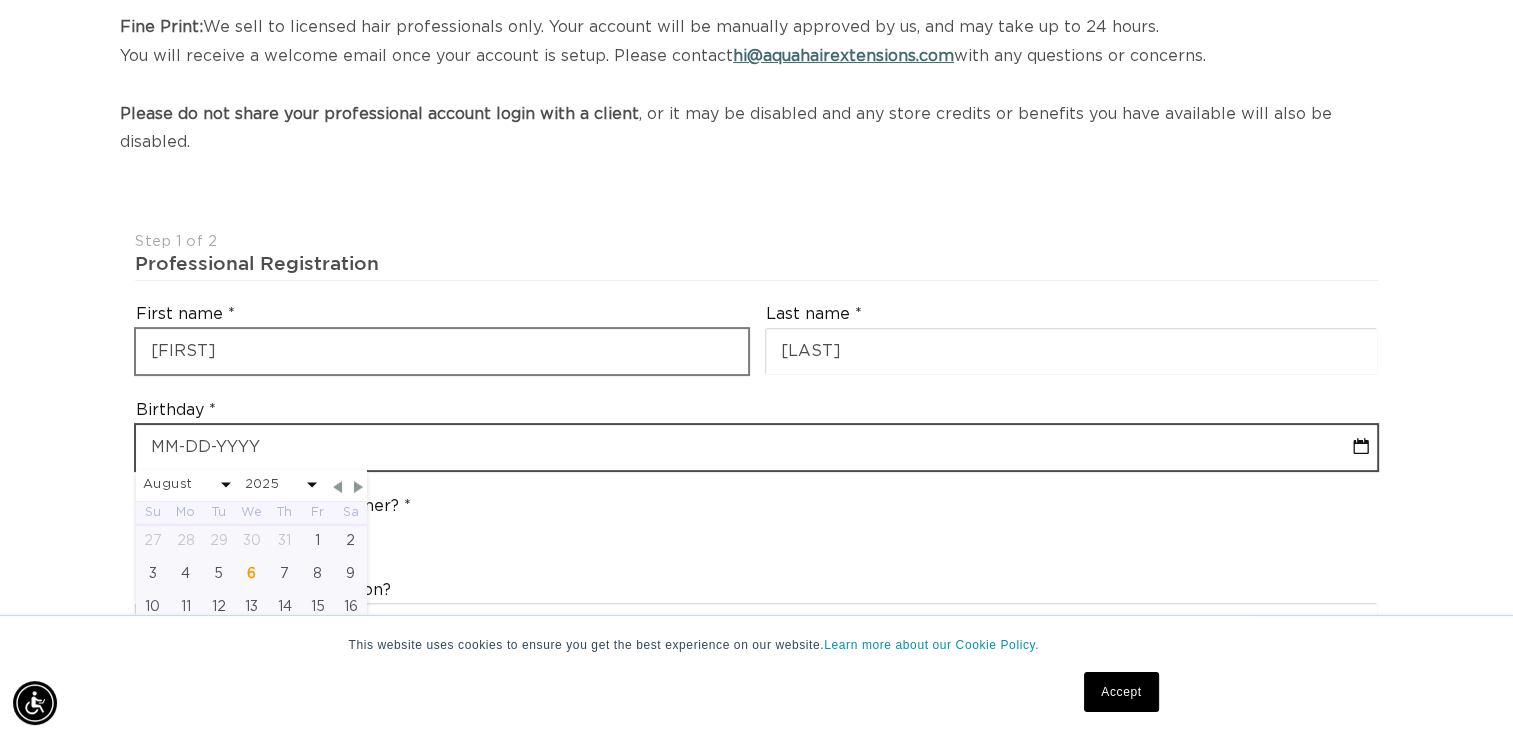 scroll, scrollTop: 0, scrollLeft: 2741, axis: horizontal 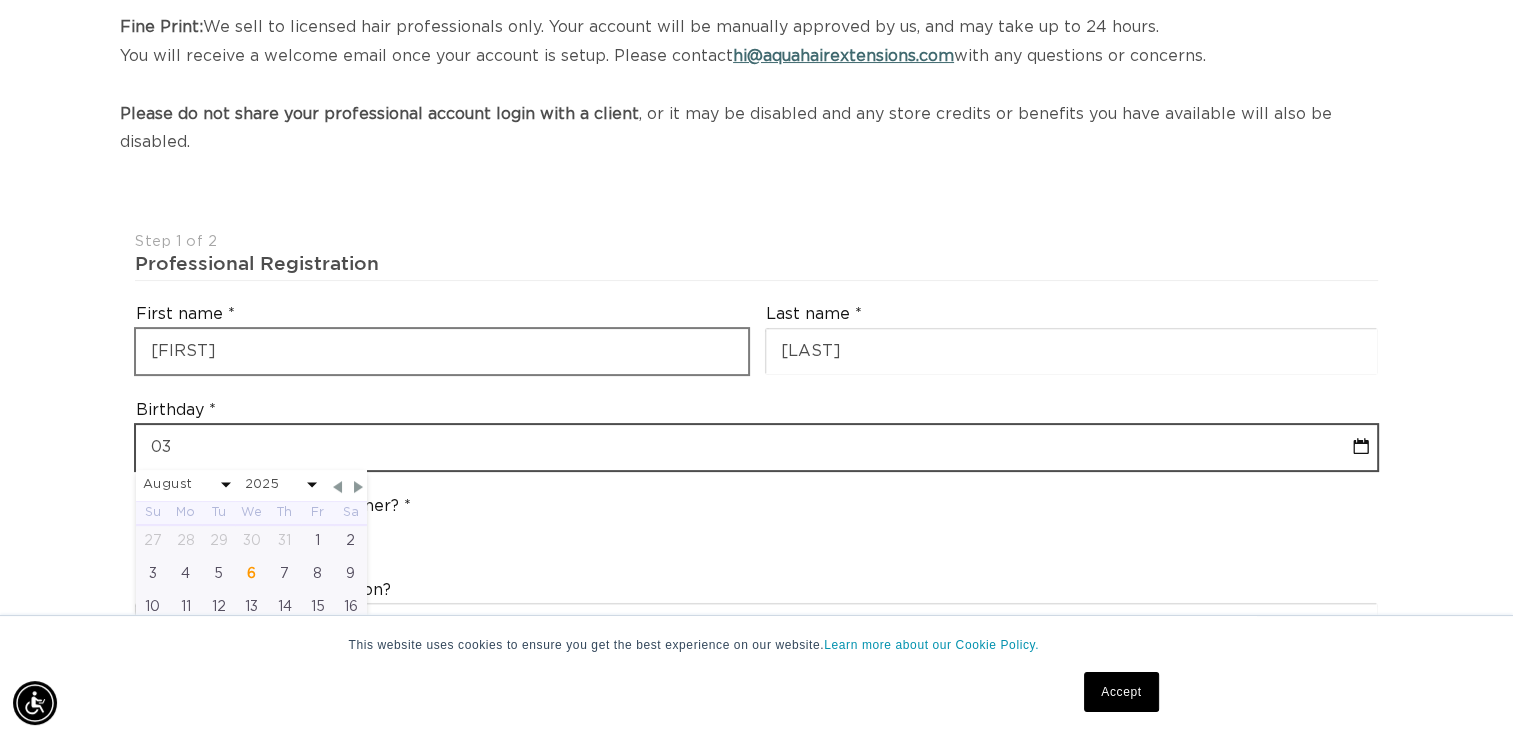 type on "03-0" 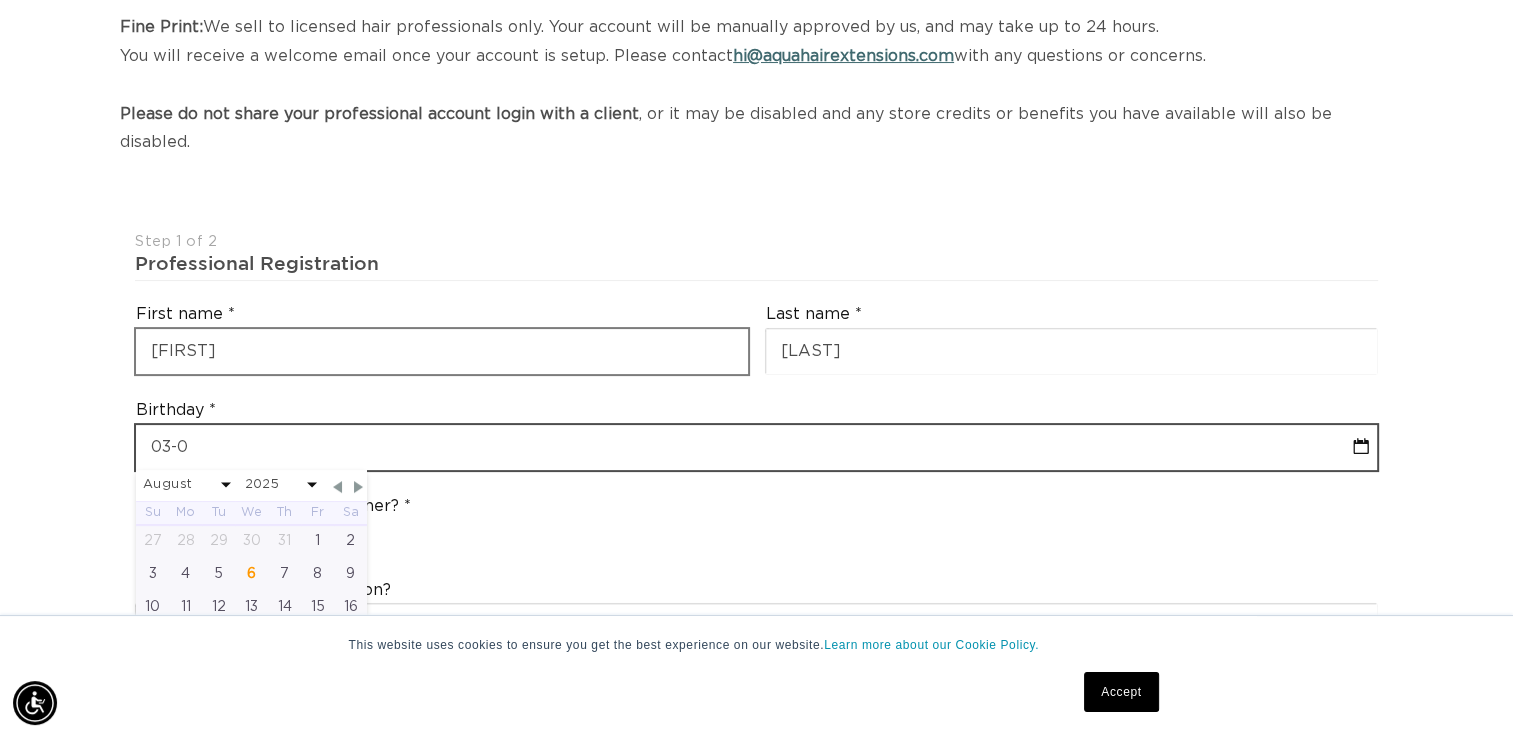 select on "7" 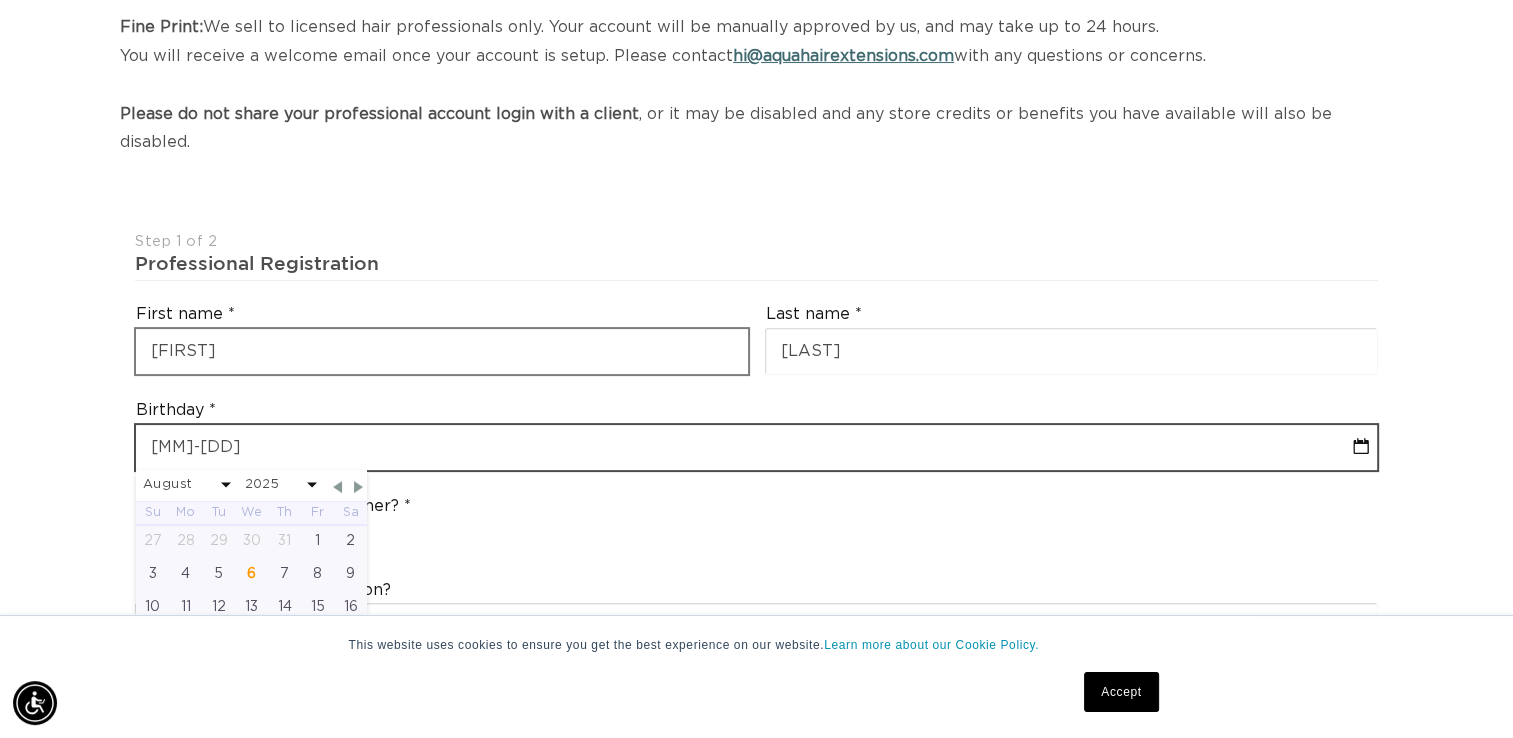 select on "7" 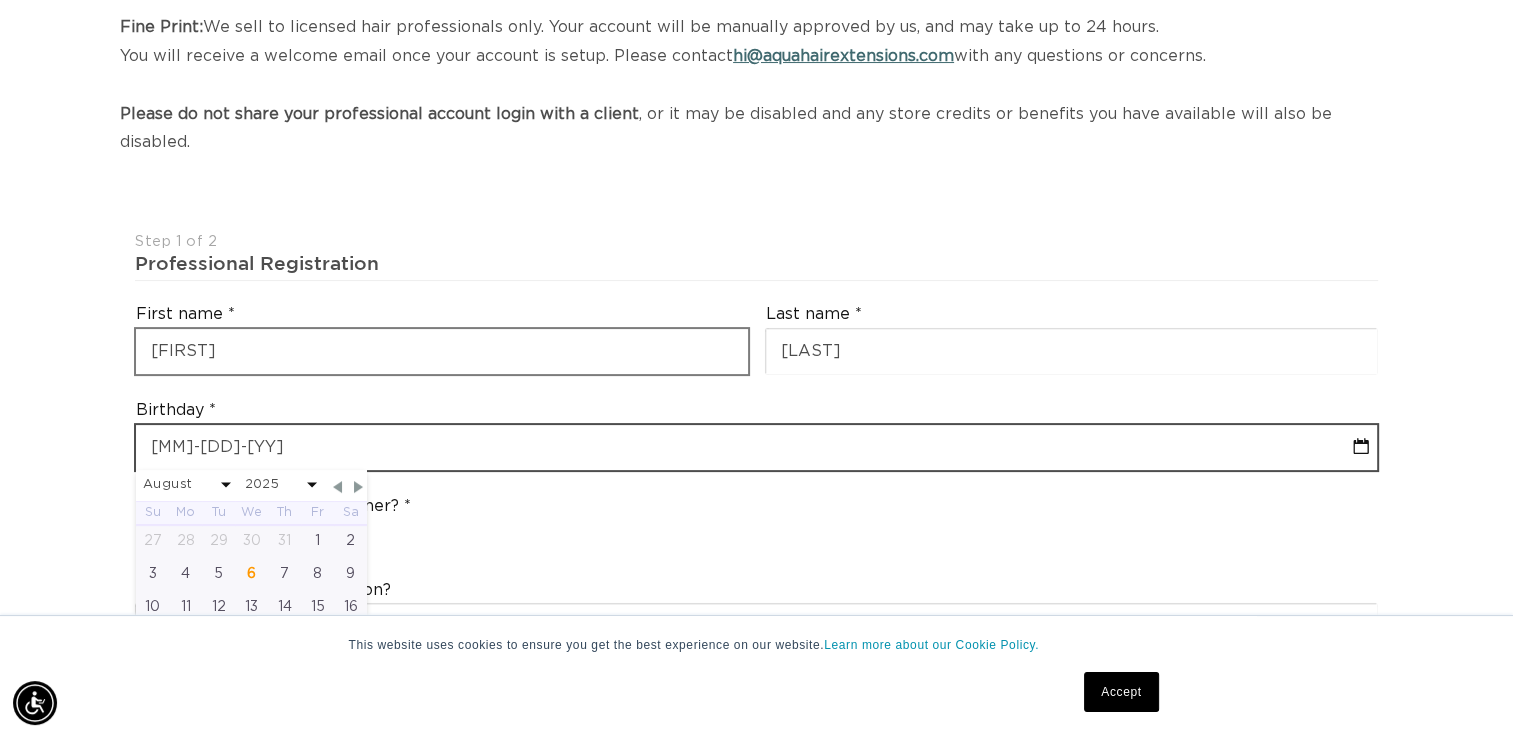 type on "[MM]-[DD]-[YY]" 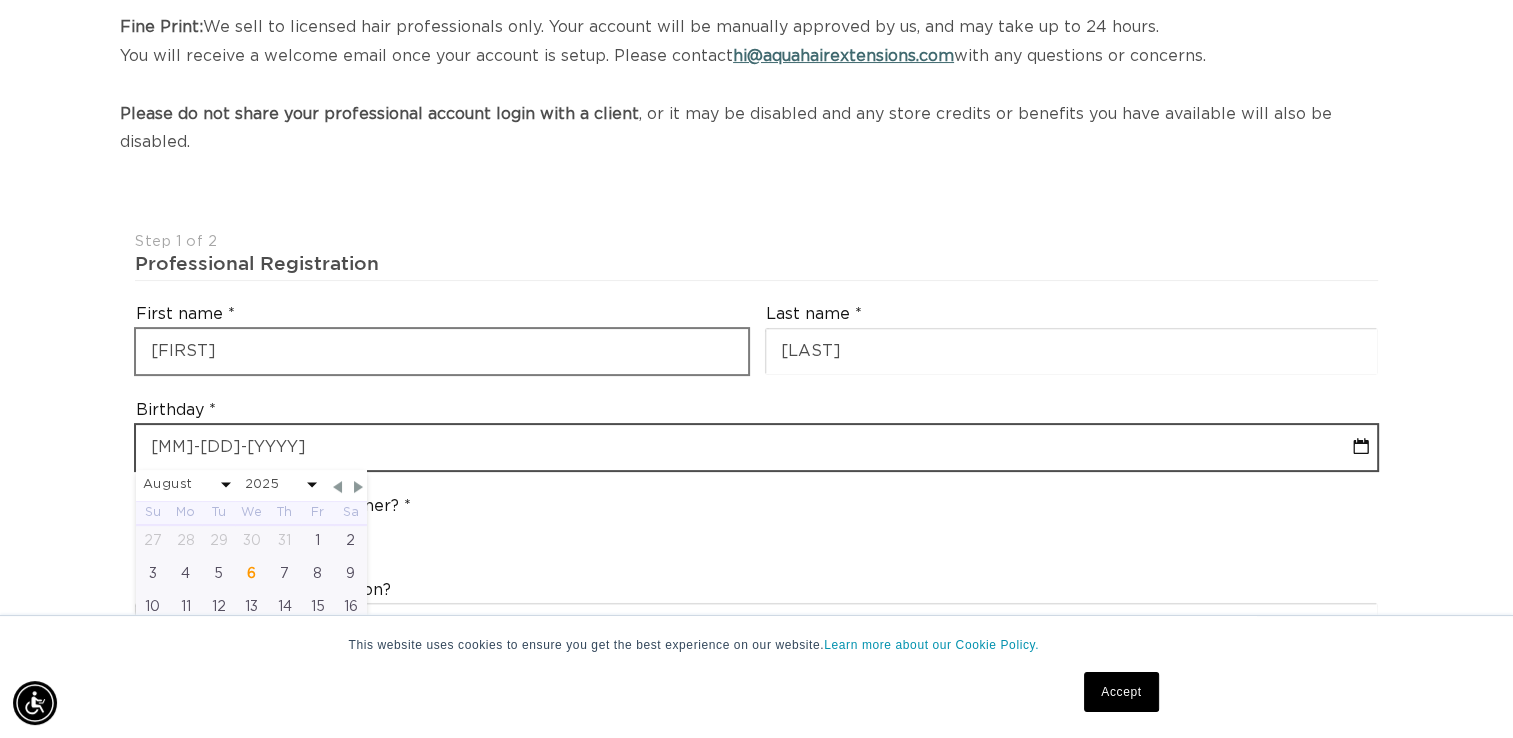 select on "2" 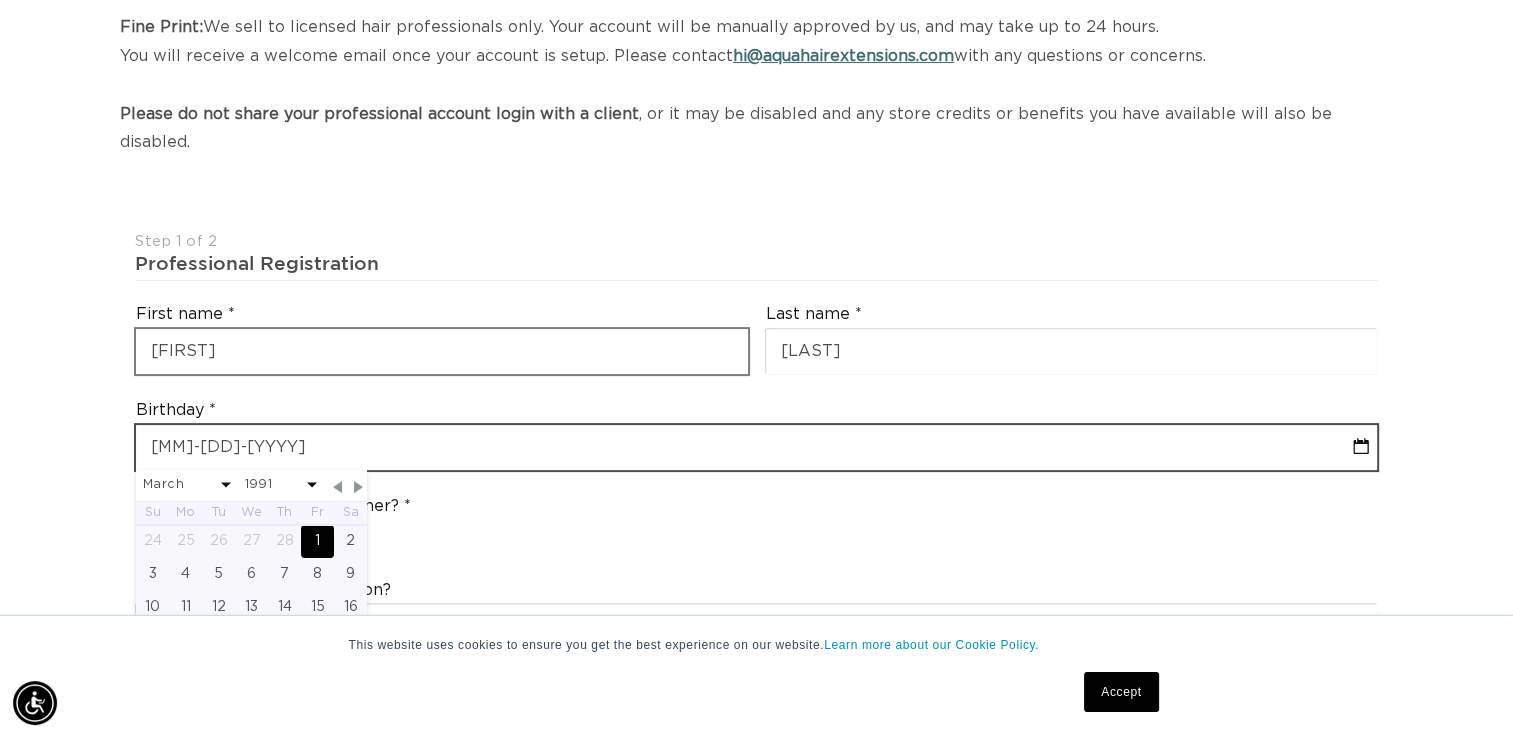 scroll, scrollTop: 0, scrollLeft: 0, axis: both 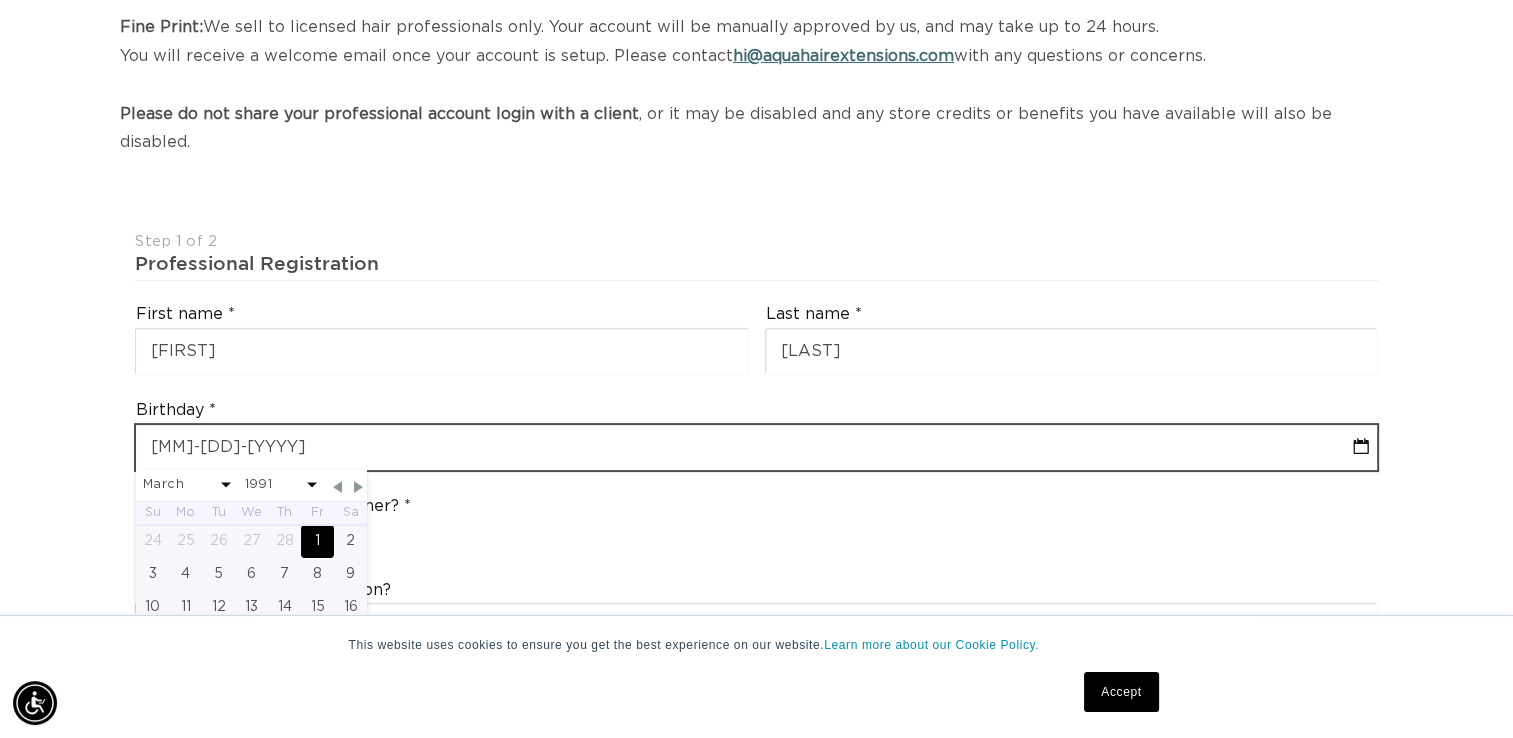 type on "[MM]-[DD]-[YYYY]" 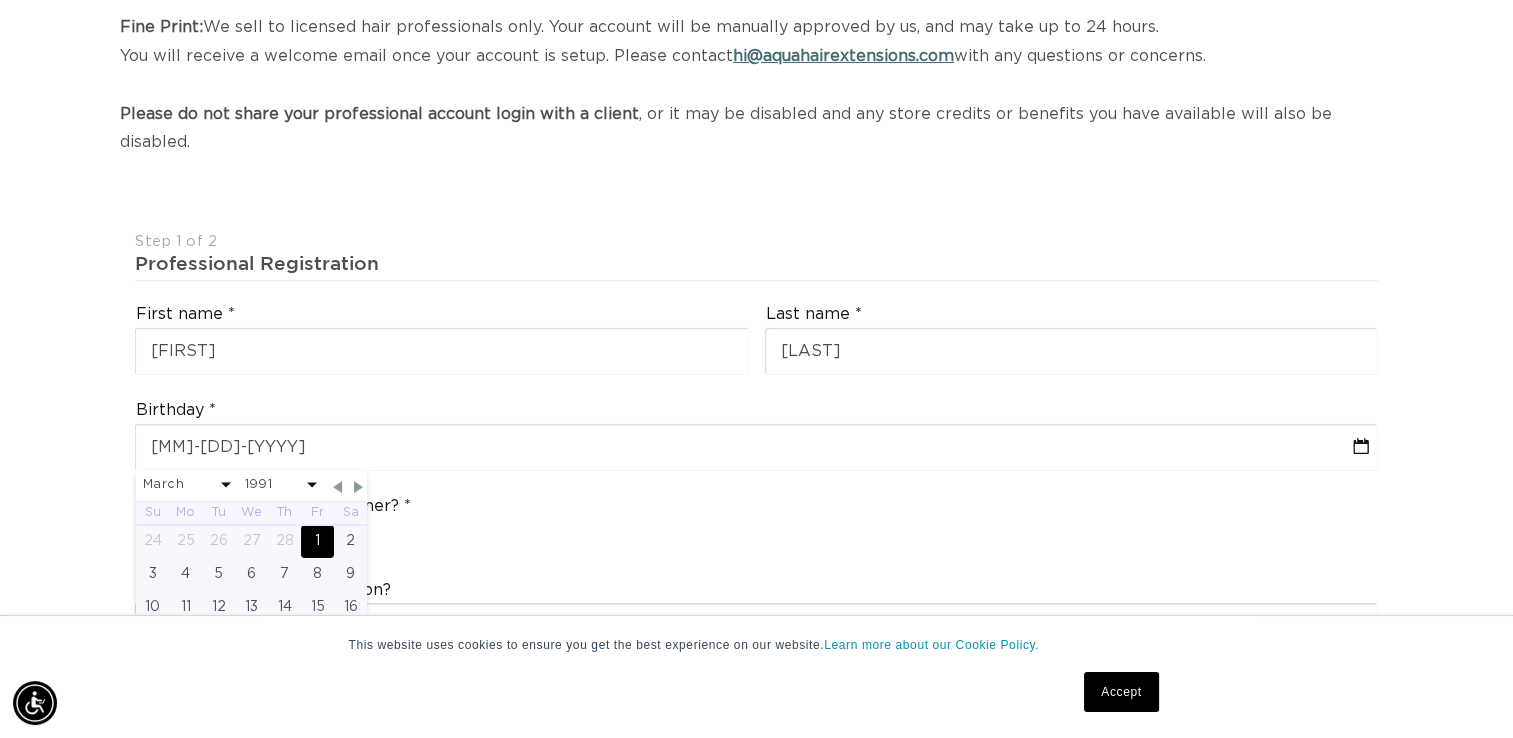 click on "Are you a stylist or salon owner? Stylist Salon Owner" at bounding box center [756, 525] 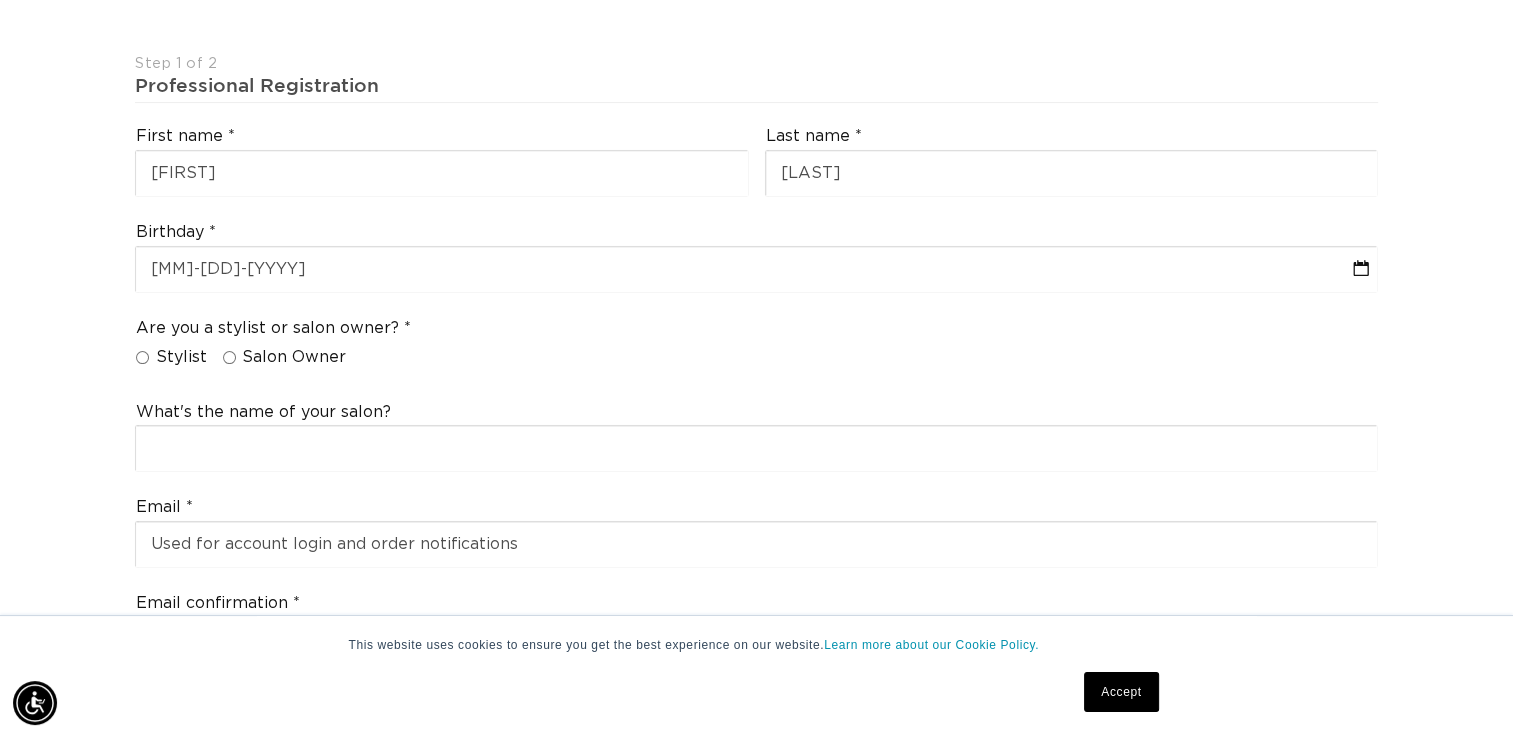 scroll, scrollTop: 528, scrollLeft: 0, axis: vertical 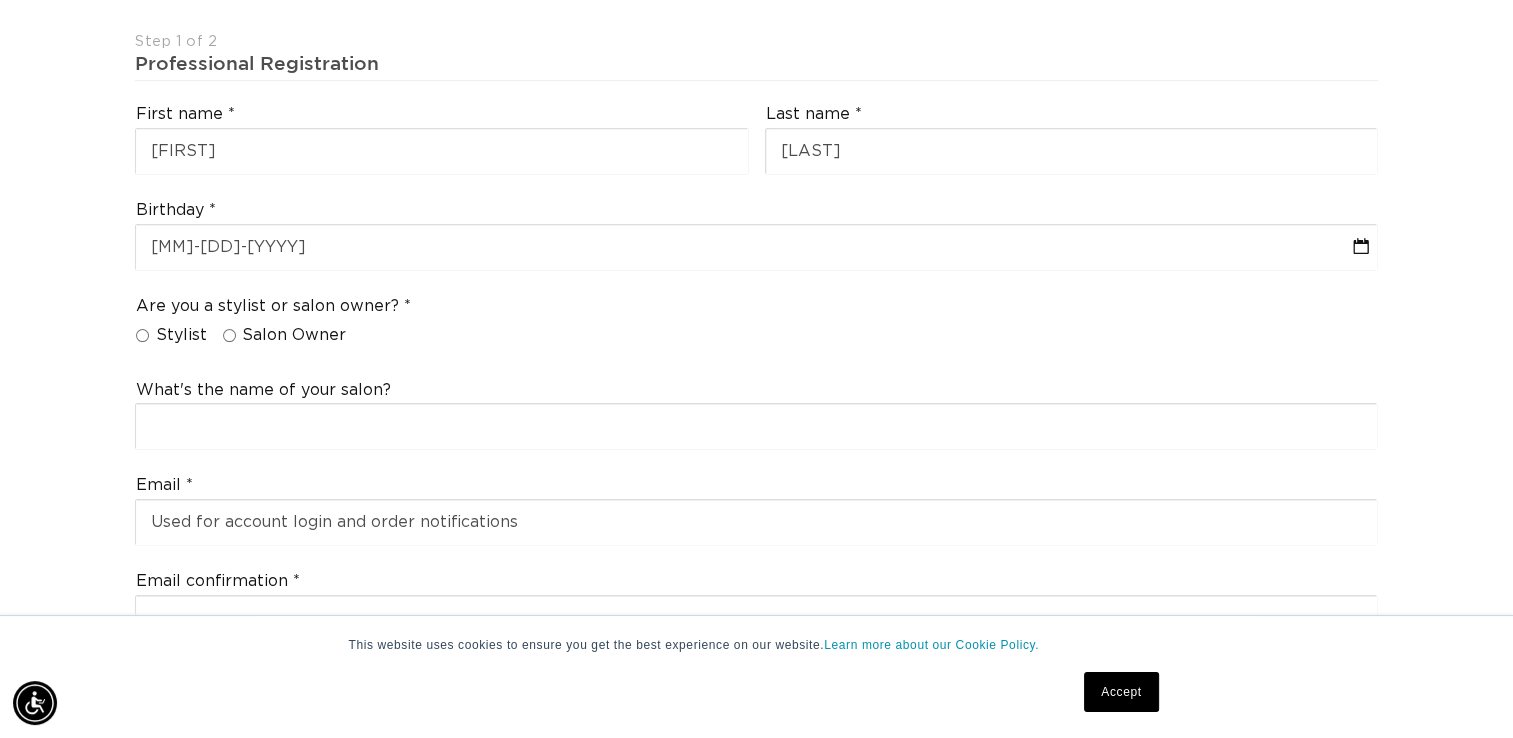 click on "Stylist" at bounding box center [142, 335] 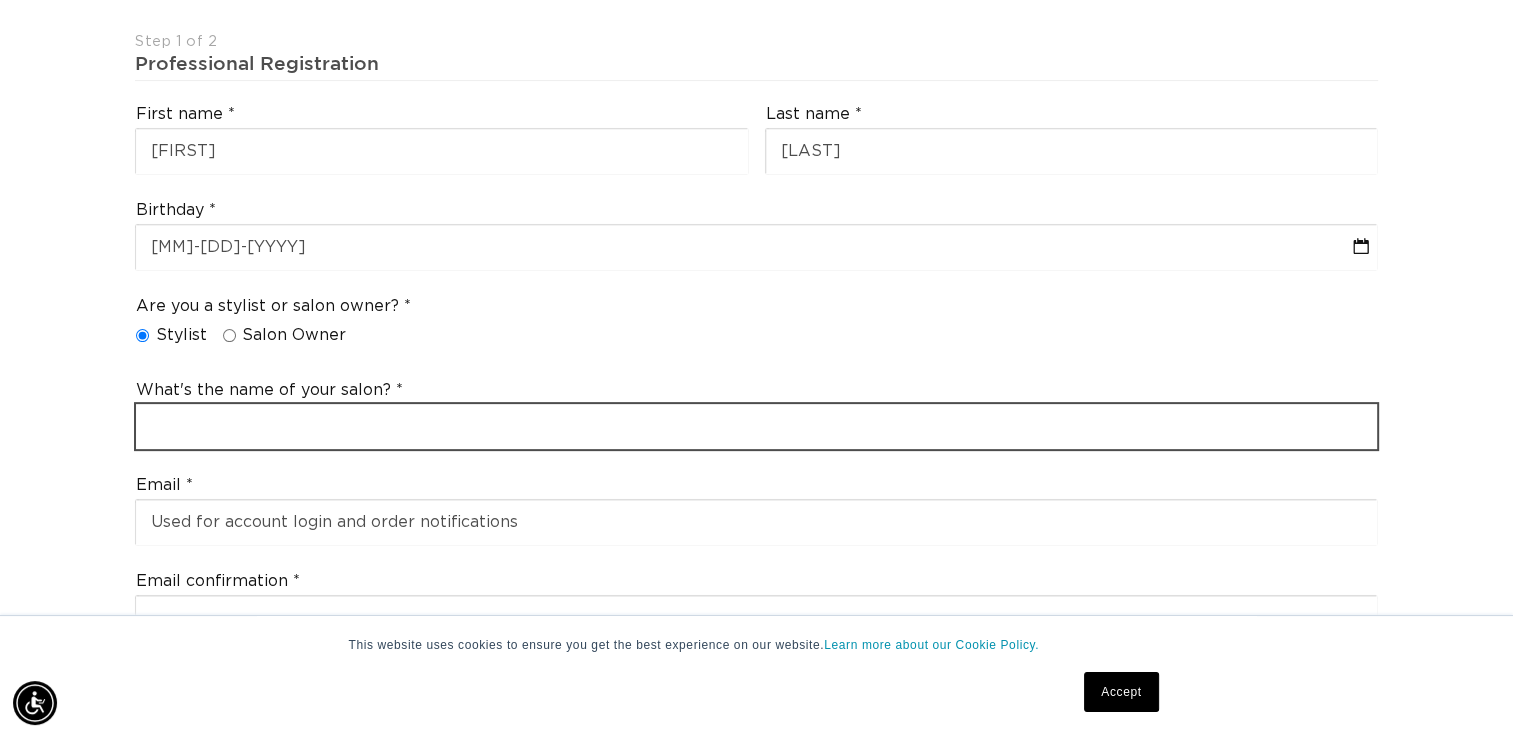 click at bounding box center (756, 426) 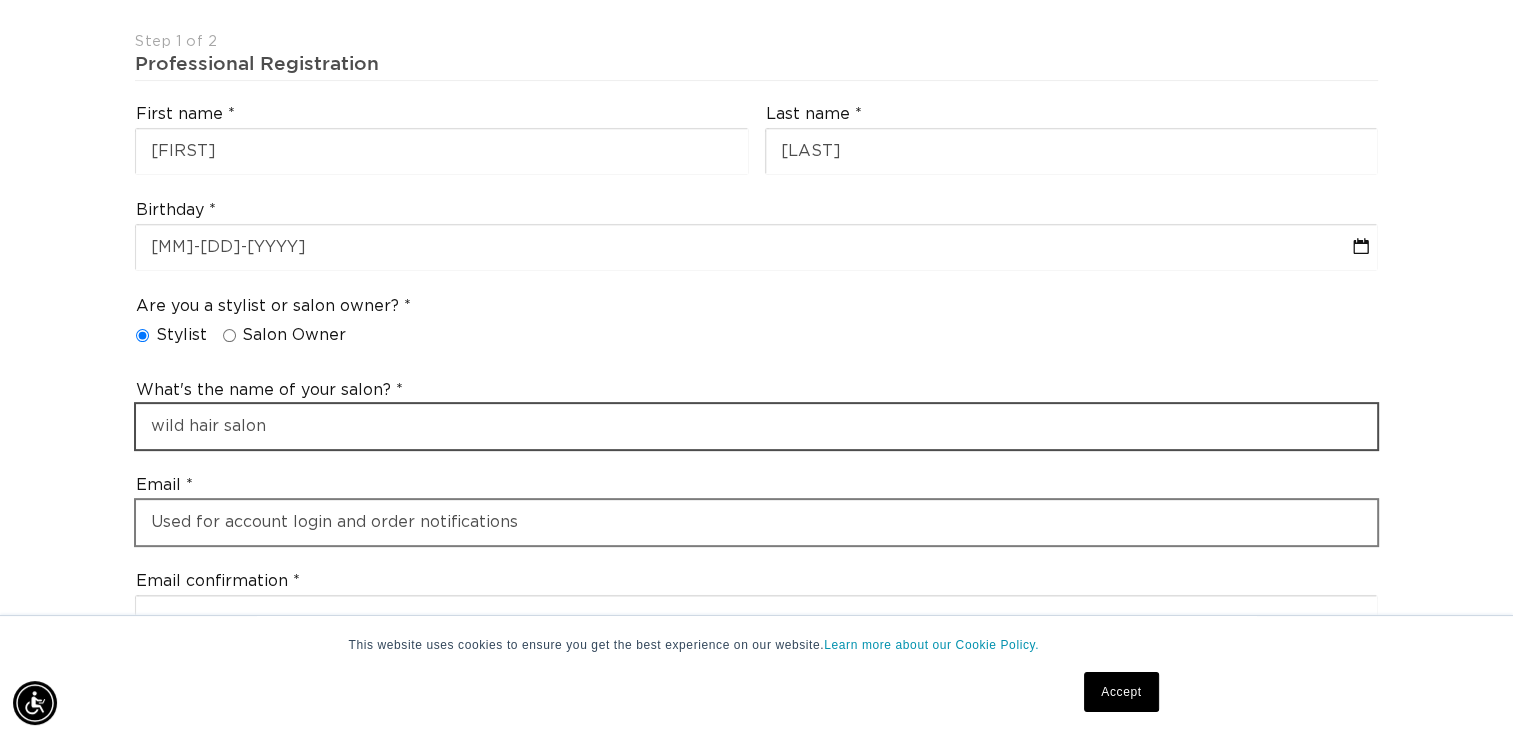 scroll, scrollTop: 0, scrollLeft: 0, axis: both 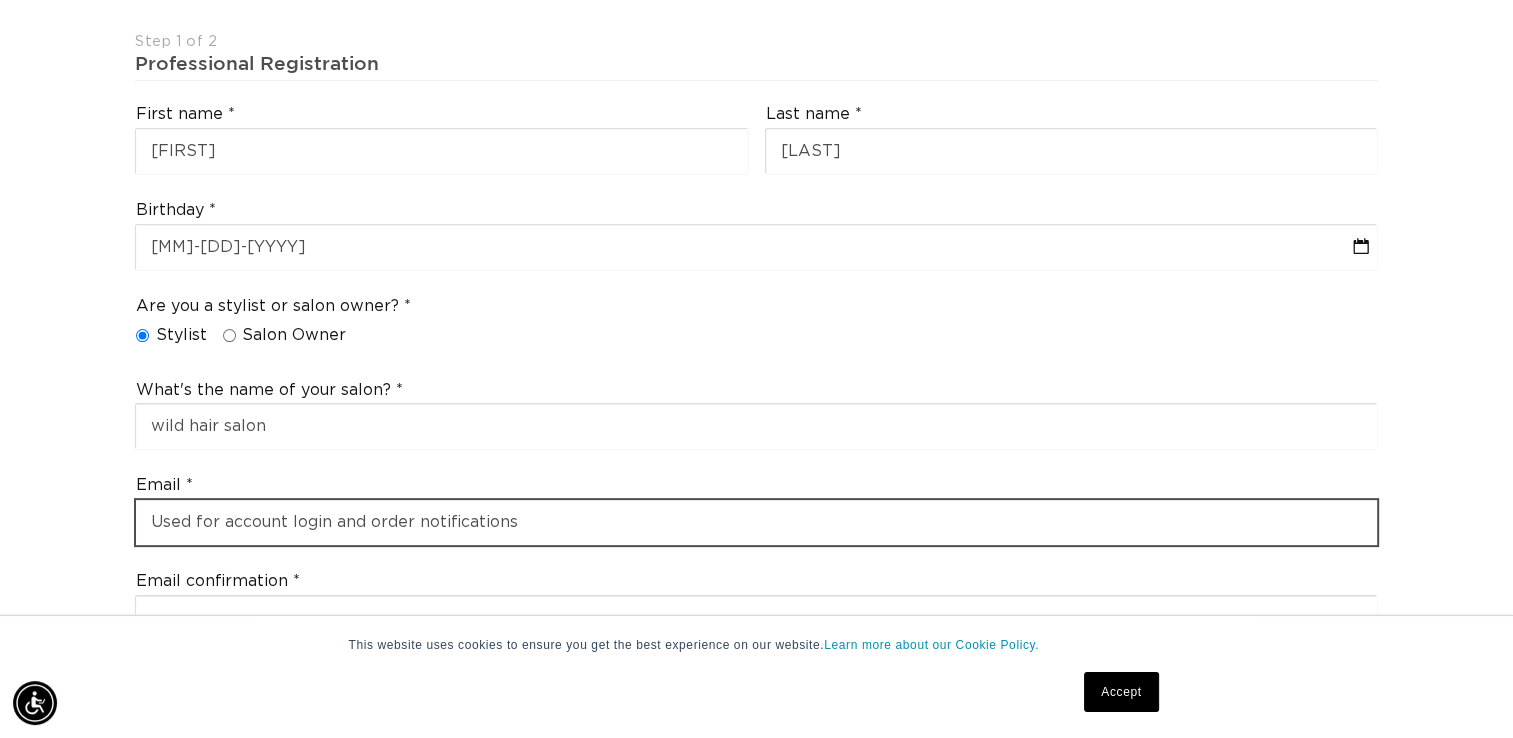 click at bounding box center [756, 522] 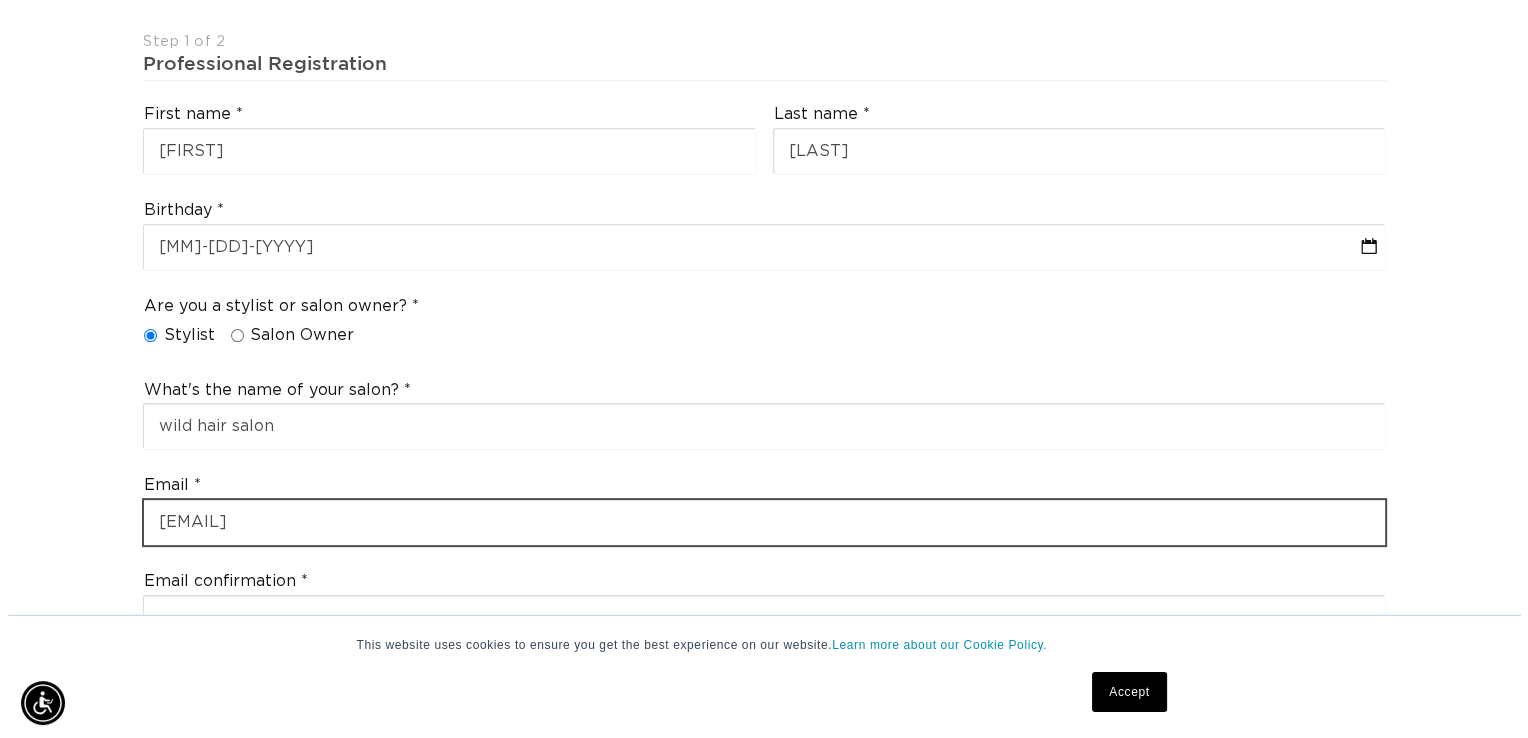 scroll, scrollTop: 0, scrollLeft: 2741, axis: horizontal 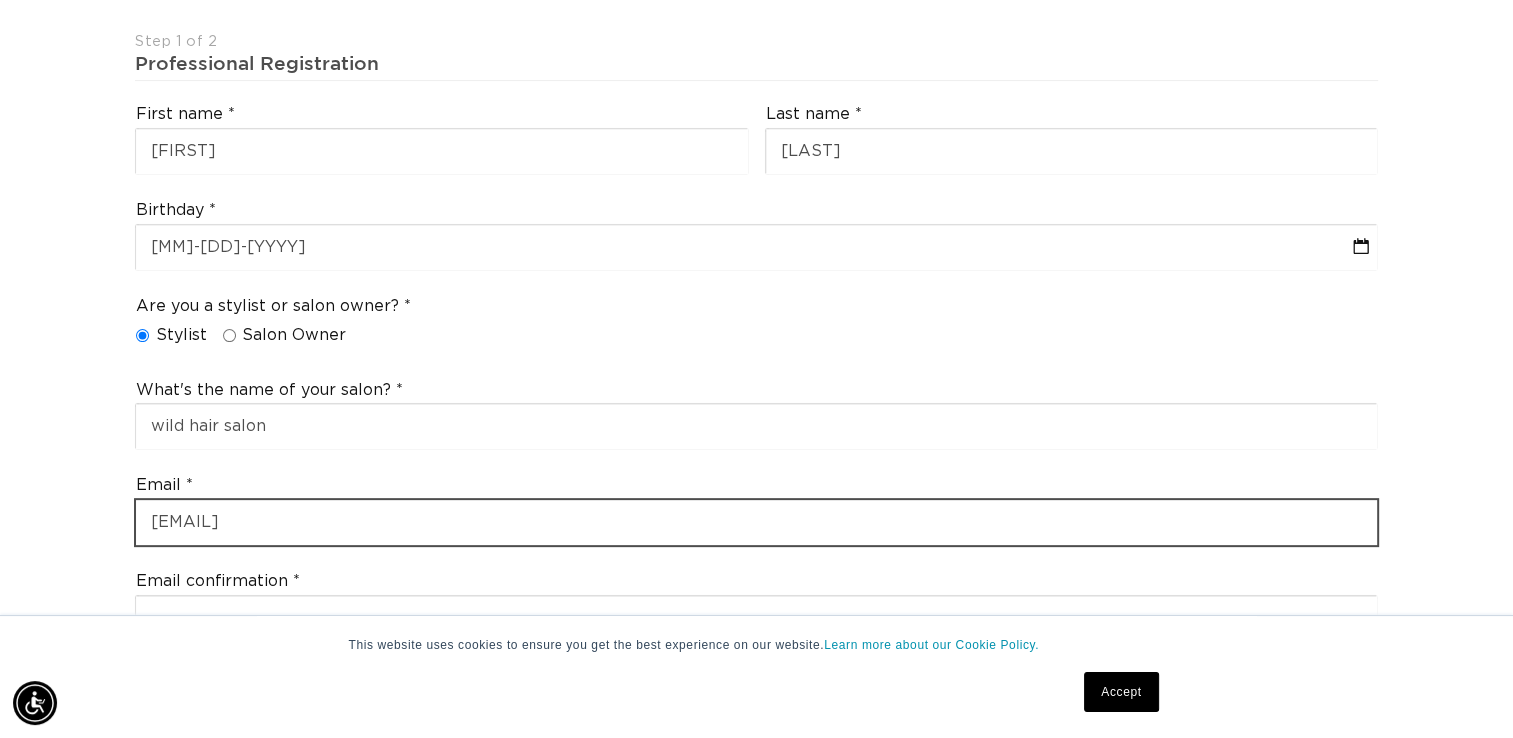 type on "[EMAIL]" 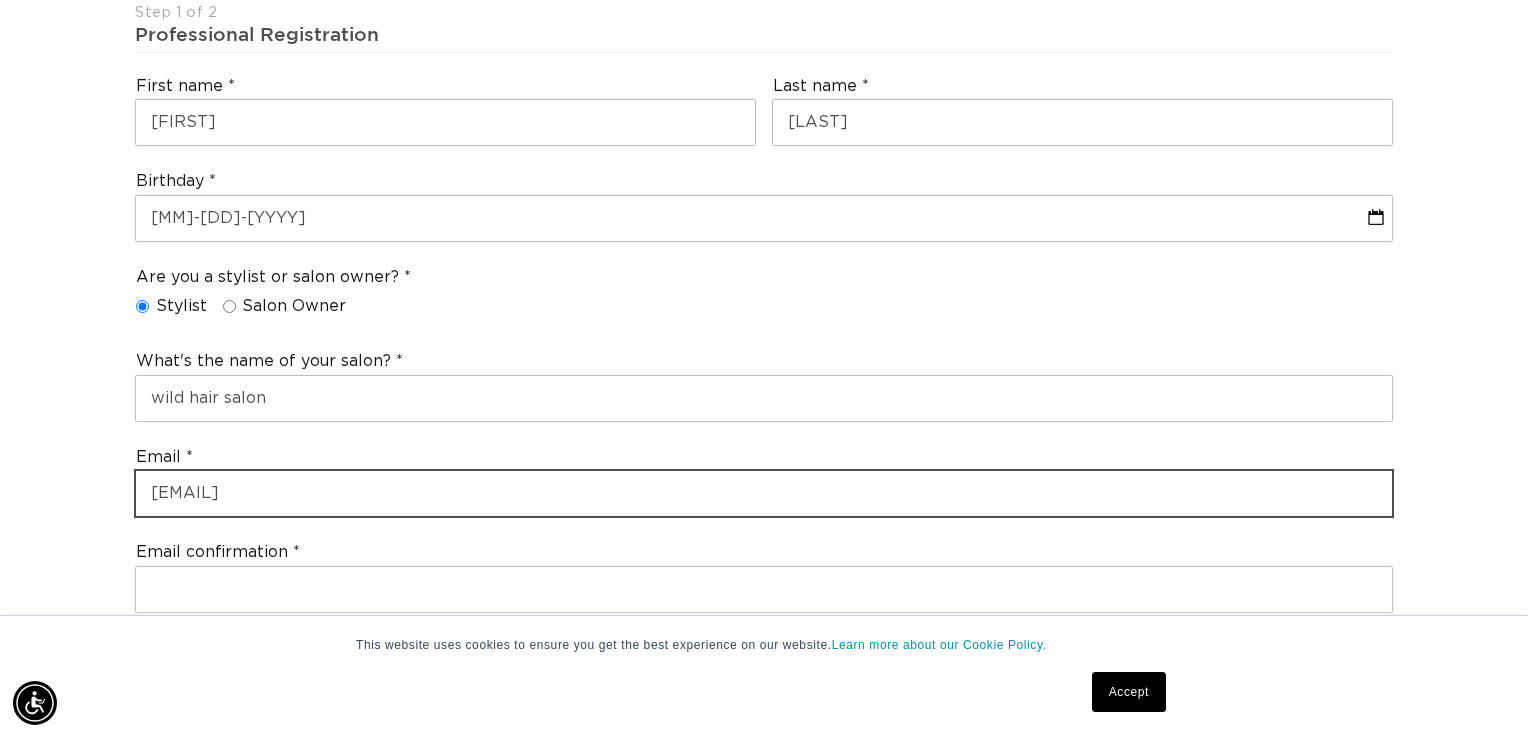 scroll, scrollTop: 0, scrollLeft: 2772, axis: horizontal 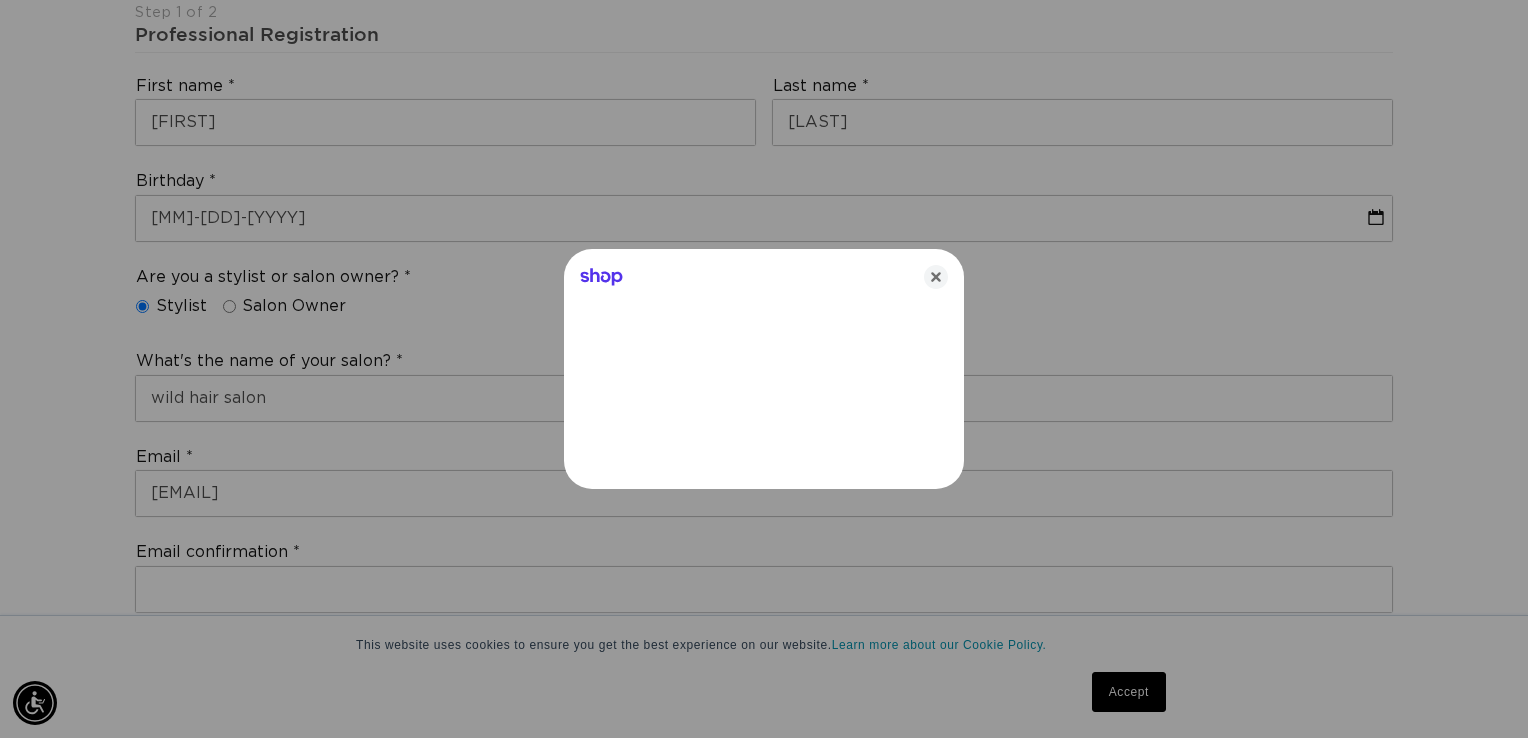 click at bounding box center (764, 369) 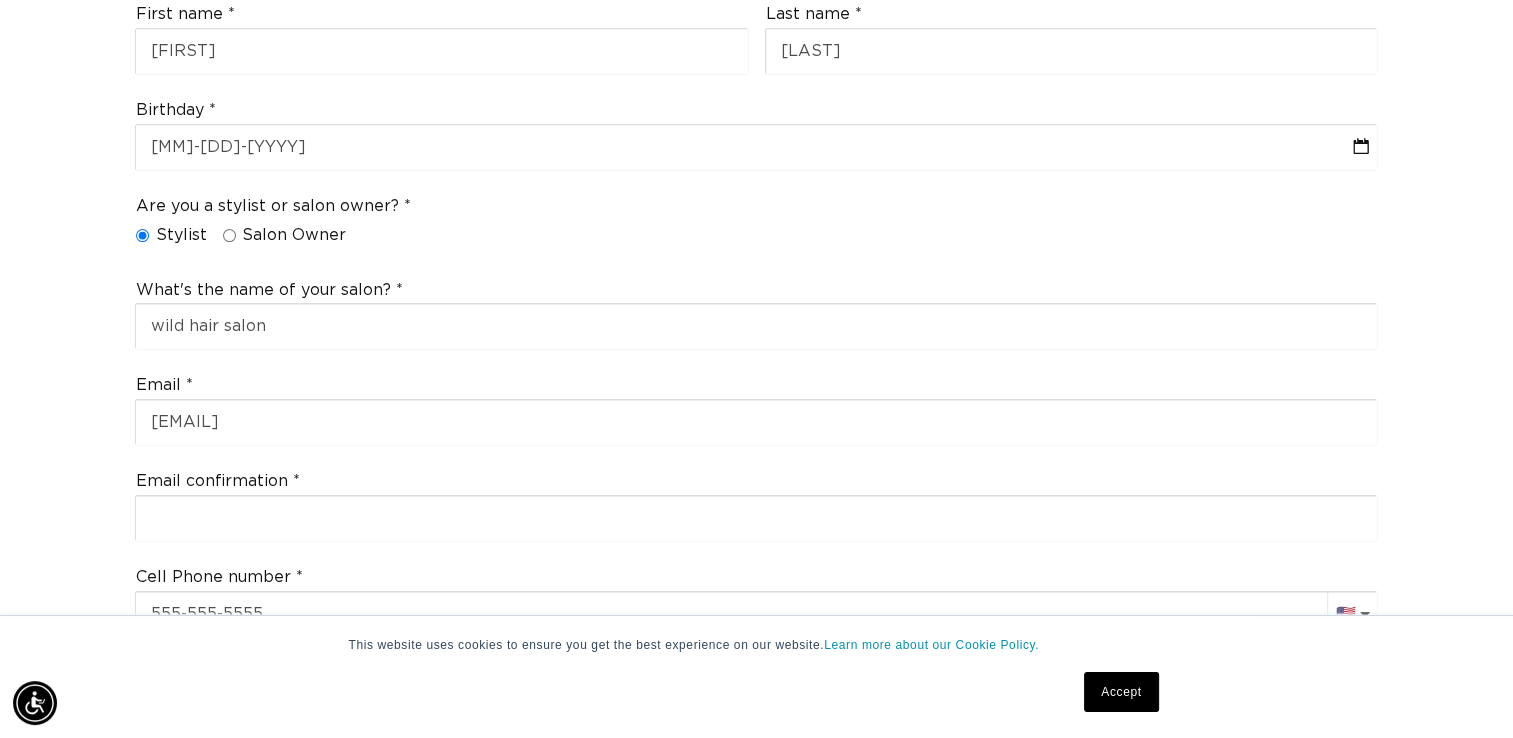 scroll, scrollTop: 630, scrollLeft: 0, axis: vertical 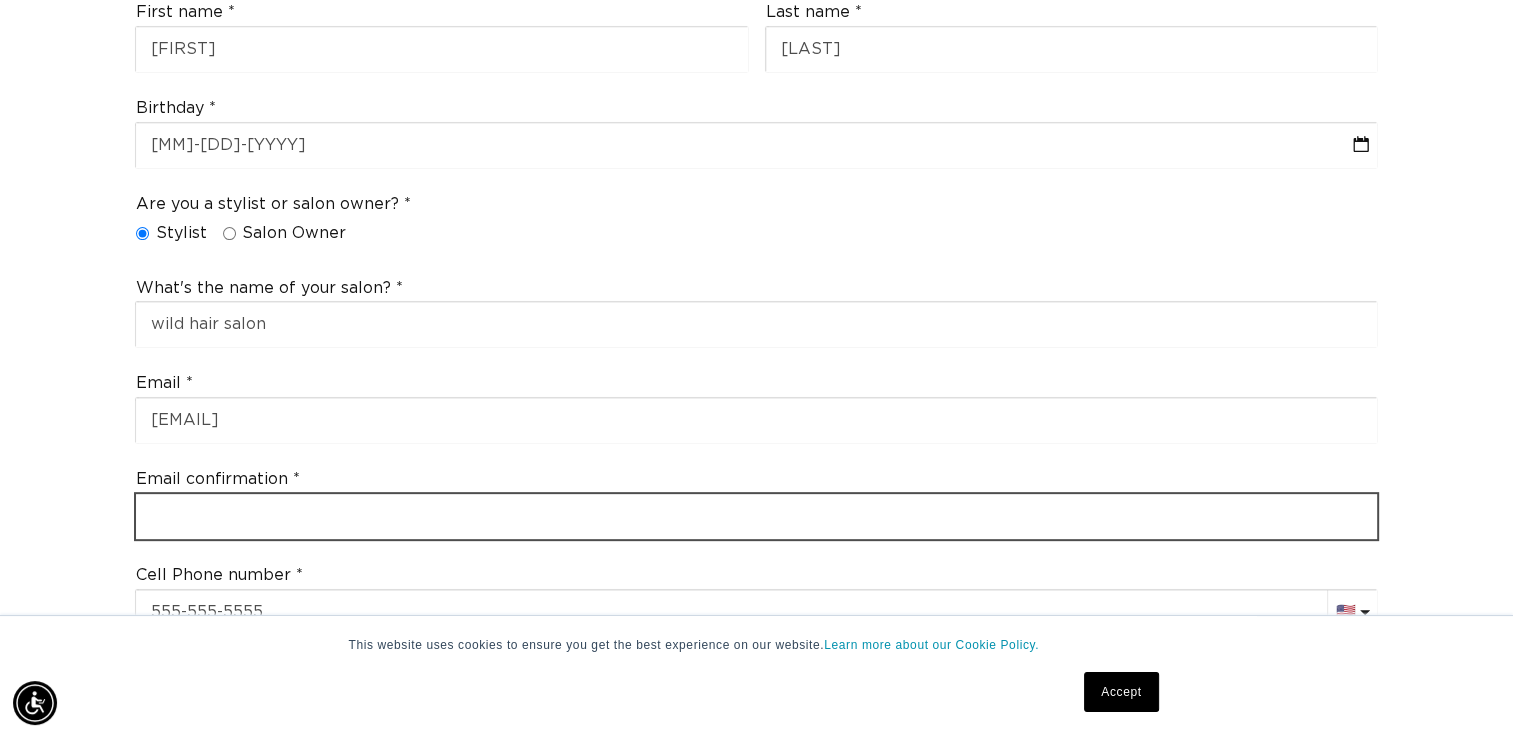 click at bounding box center [756, 516] 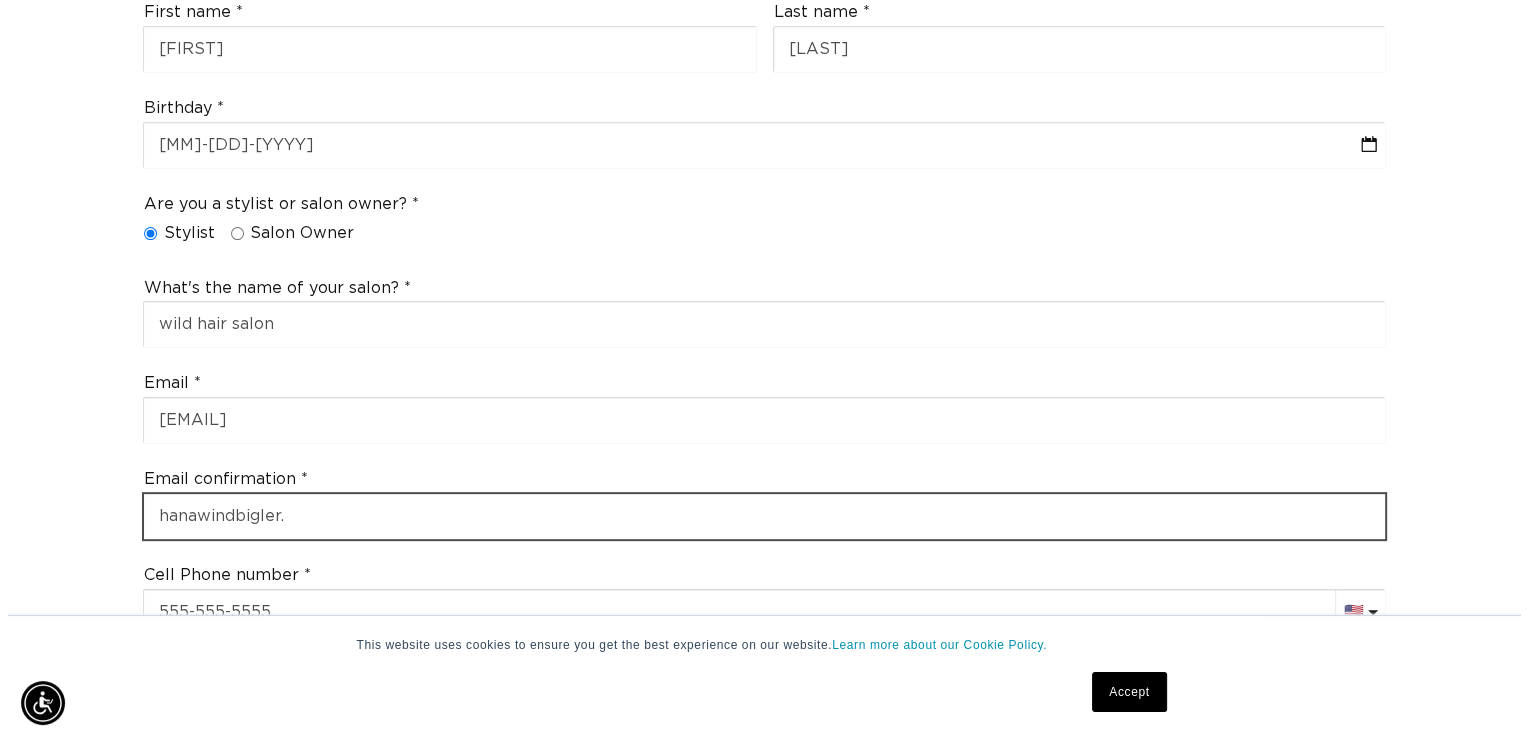 scroll, scrollTop: 0, scrollLeft: 1371, axis: horizontal 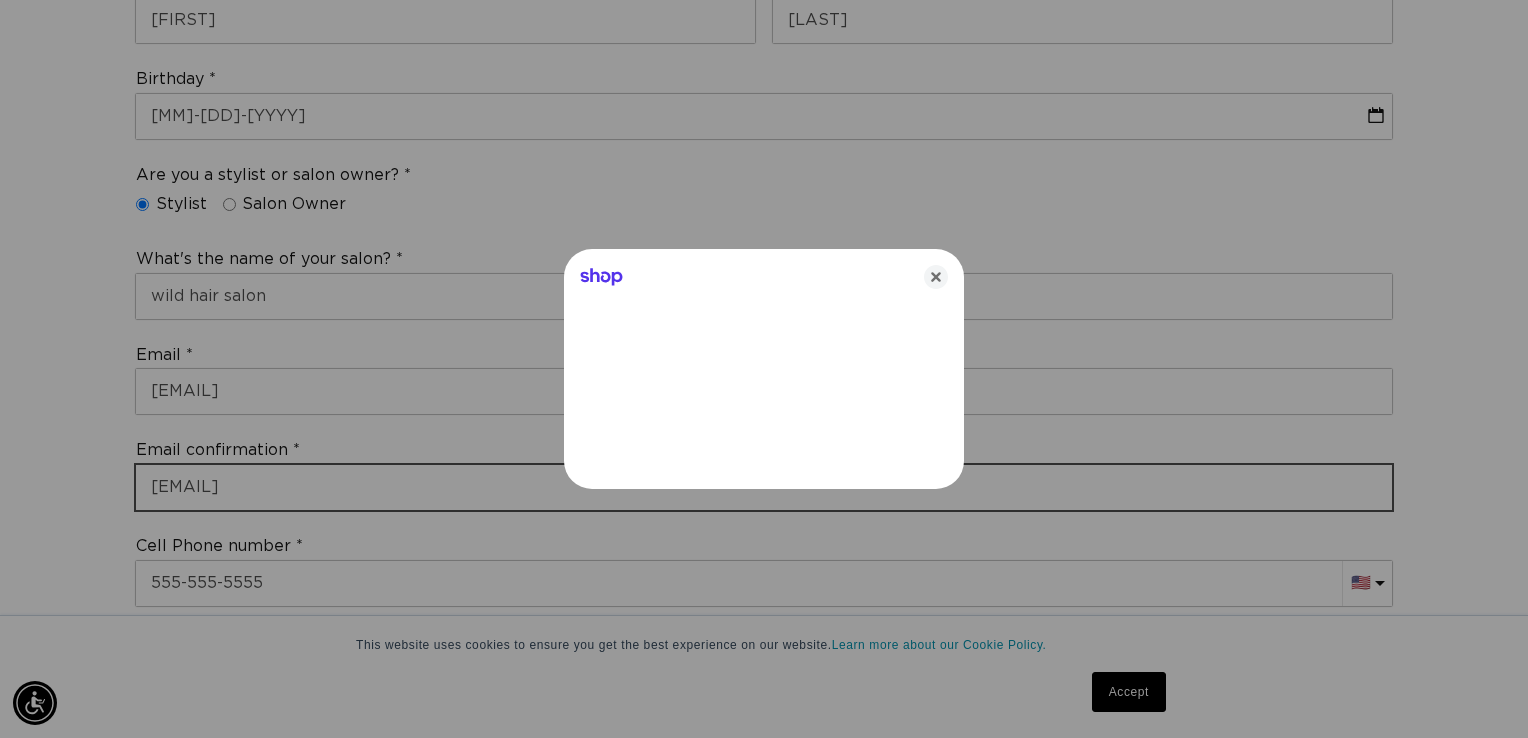 type on "[EMAIL]" 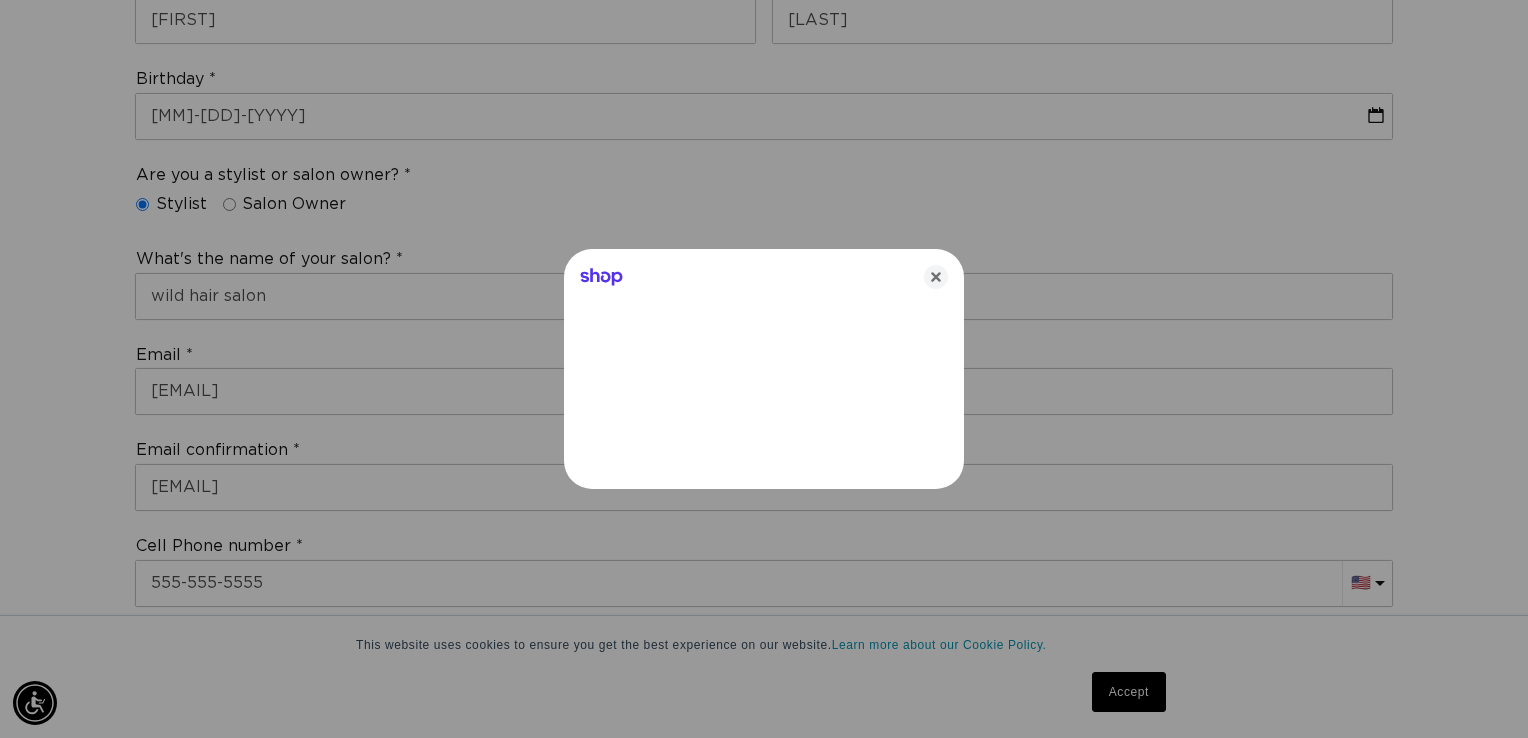 click at bounding box center [764, 369] 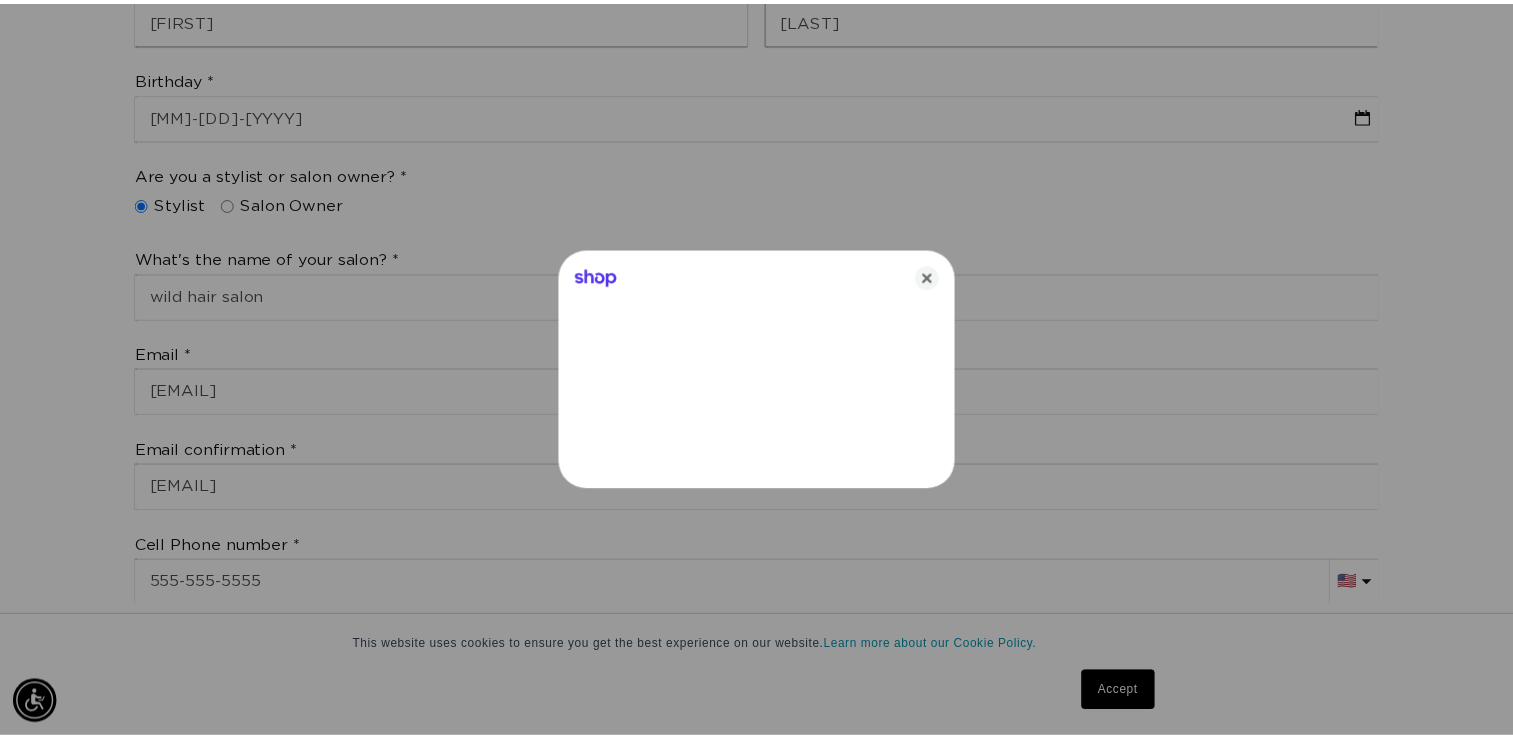 scroll, scrollTop: 0, scrollLeft: 2741, axis: horizontal 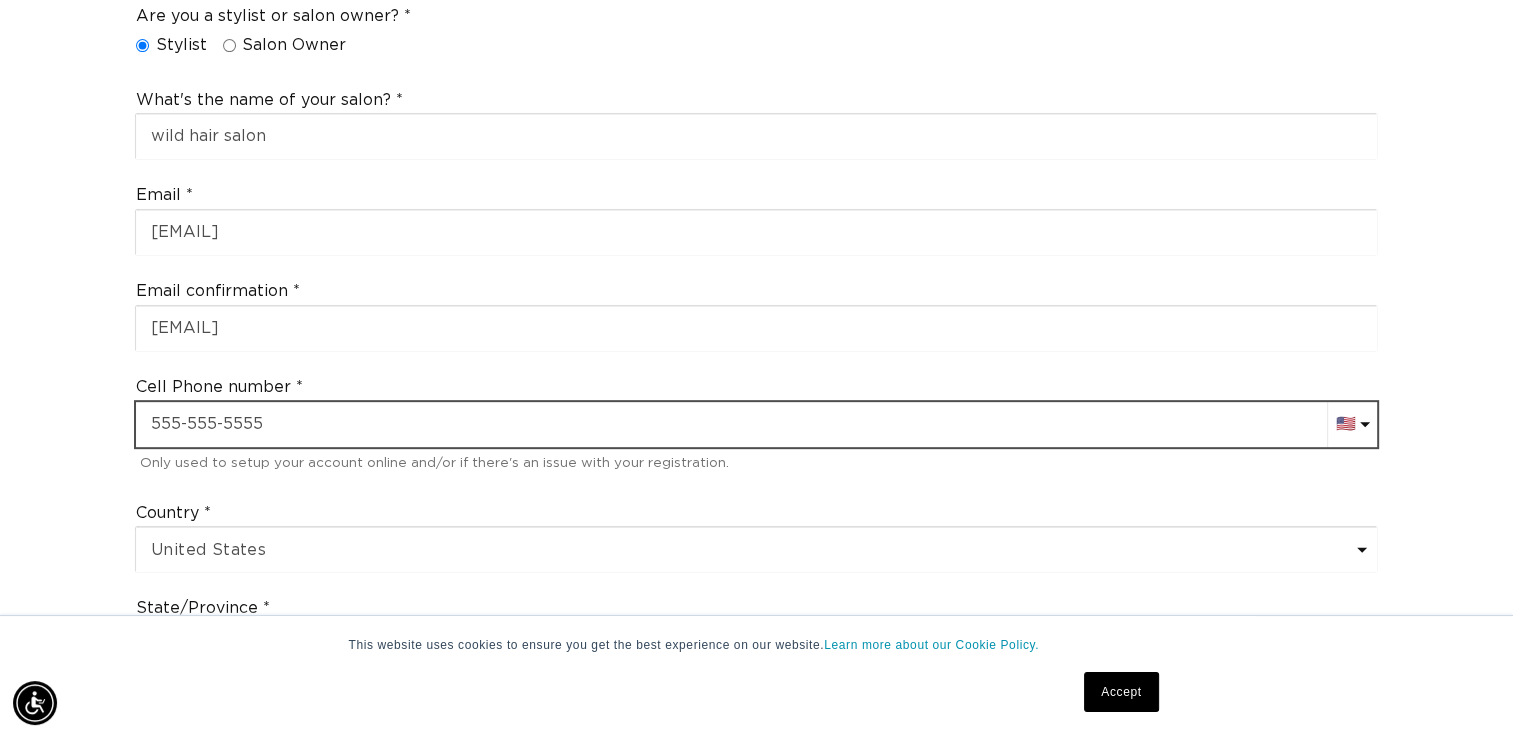click at bounding box center [756, 424] 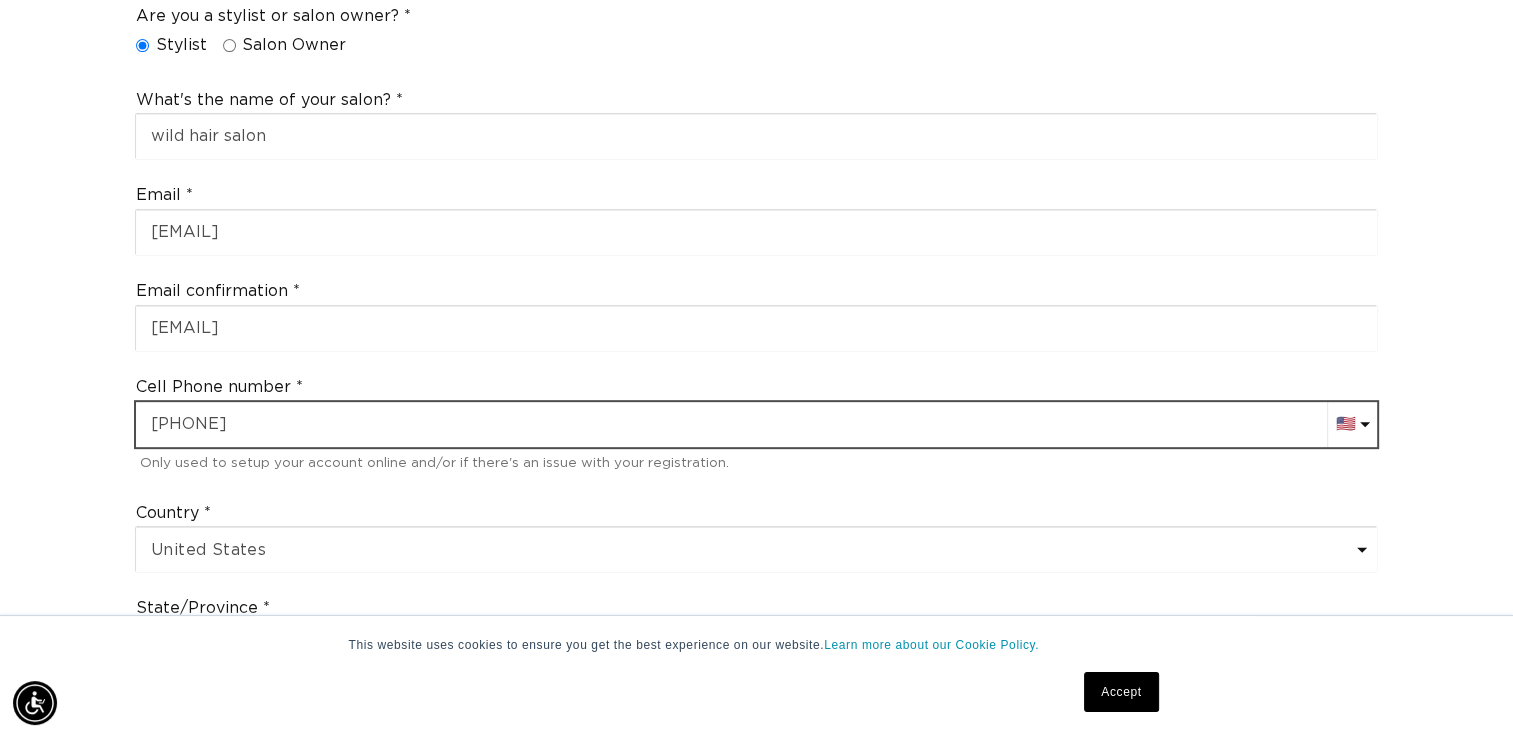 scroll, scrollTop: 0, scrollLeft: 1371, axis: horizontal 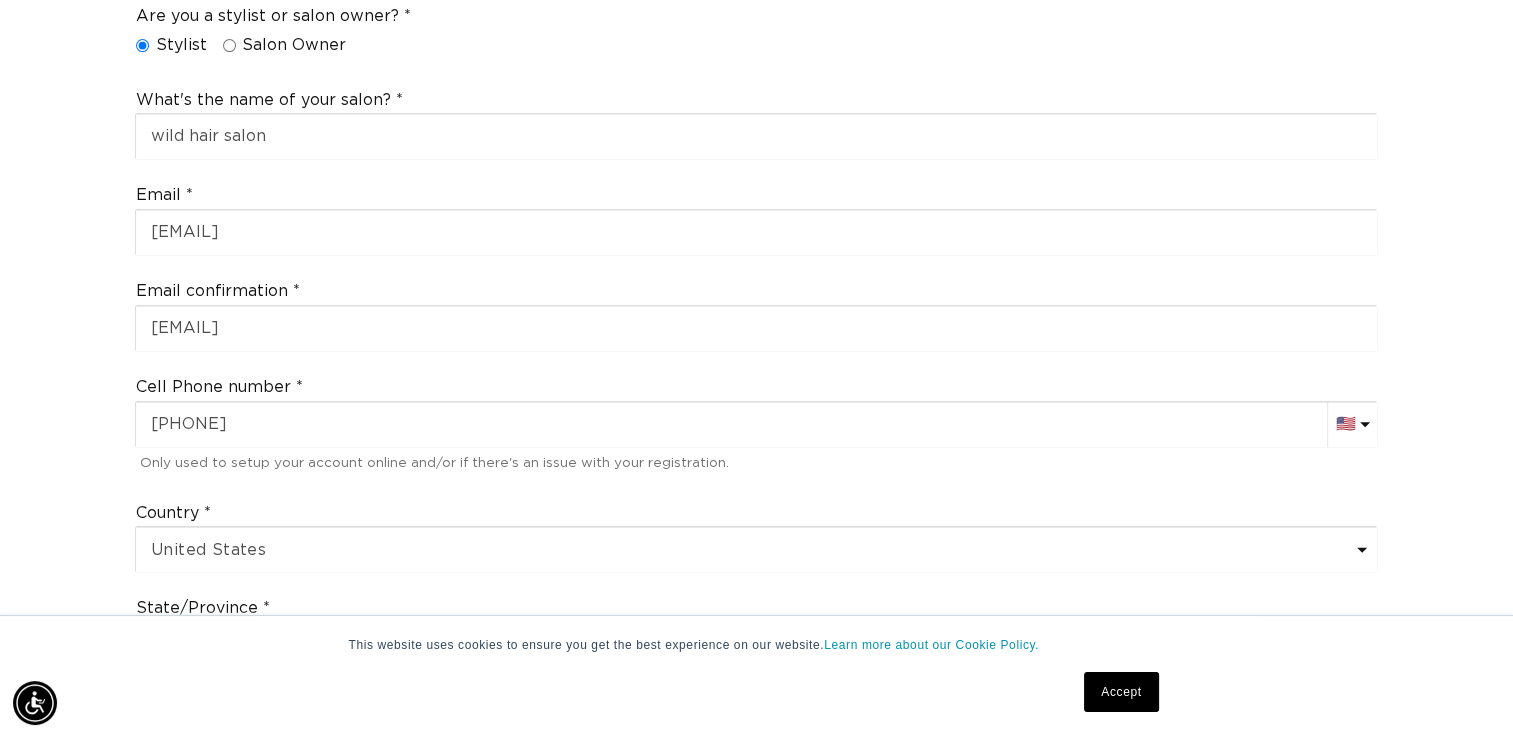 click on "Join the AQUA family
and unlock professional access and pricing
Fine Print:  We sell to licensed hair professionals only. Your account will be manually approved by us, and may take up to 24 hours.  You will receive a welcome email once your account is setup.
Please contact  [EMAIL]  with any questions or concerns. Please do not share your professional account login with a client , or it may be disabled and any store credits or benefits you have available will also be disabled.
Step 1 of 2 Professional Registration First name [FIRST] Last name [LAST]  Birthday [MM]-[DD]-[YYYY] Are you a stylist or salon owner? Stylist Salon Owner What's the name of your salon? [SALON NAME] Email [EMAIL] Email confirmation [EMAIL] Cell Phone number AC (+247)  Afghanistan (+93) 🇦🇫 Albania (+355) 🇦🇱 Algeria (+213) 🇩🇿 American Samoa (+1) 🇦🇸 Andorra (+376) 🇦🇩 Angola (+244) 🇦🇴 Anguilla (+1) 🇦🇮 TA (+290)  Chad" at bounding box center (756, 549) 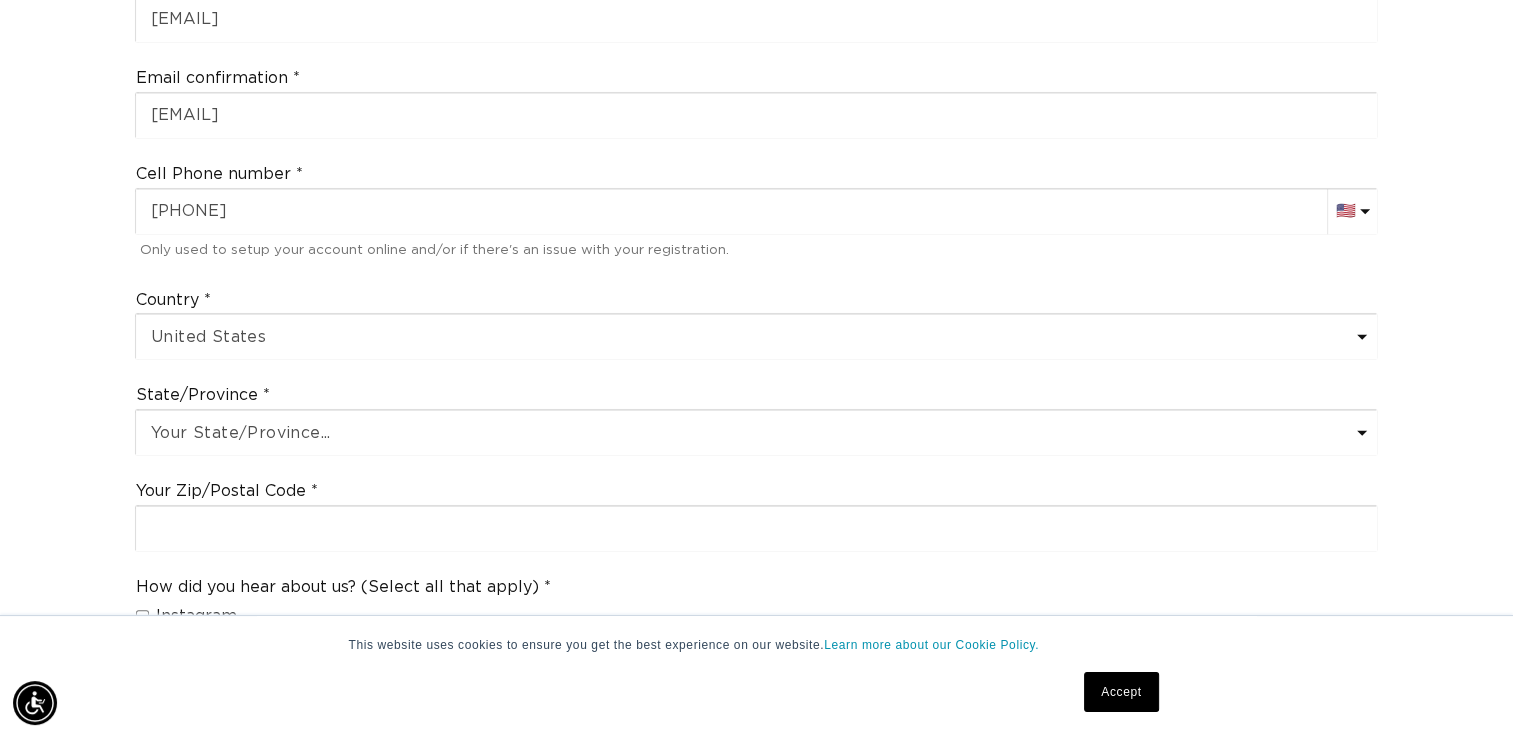 scroll, scrollTop: 1038, scrollLeft: 0, axis: vertical 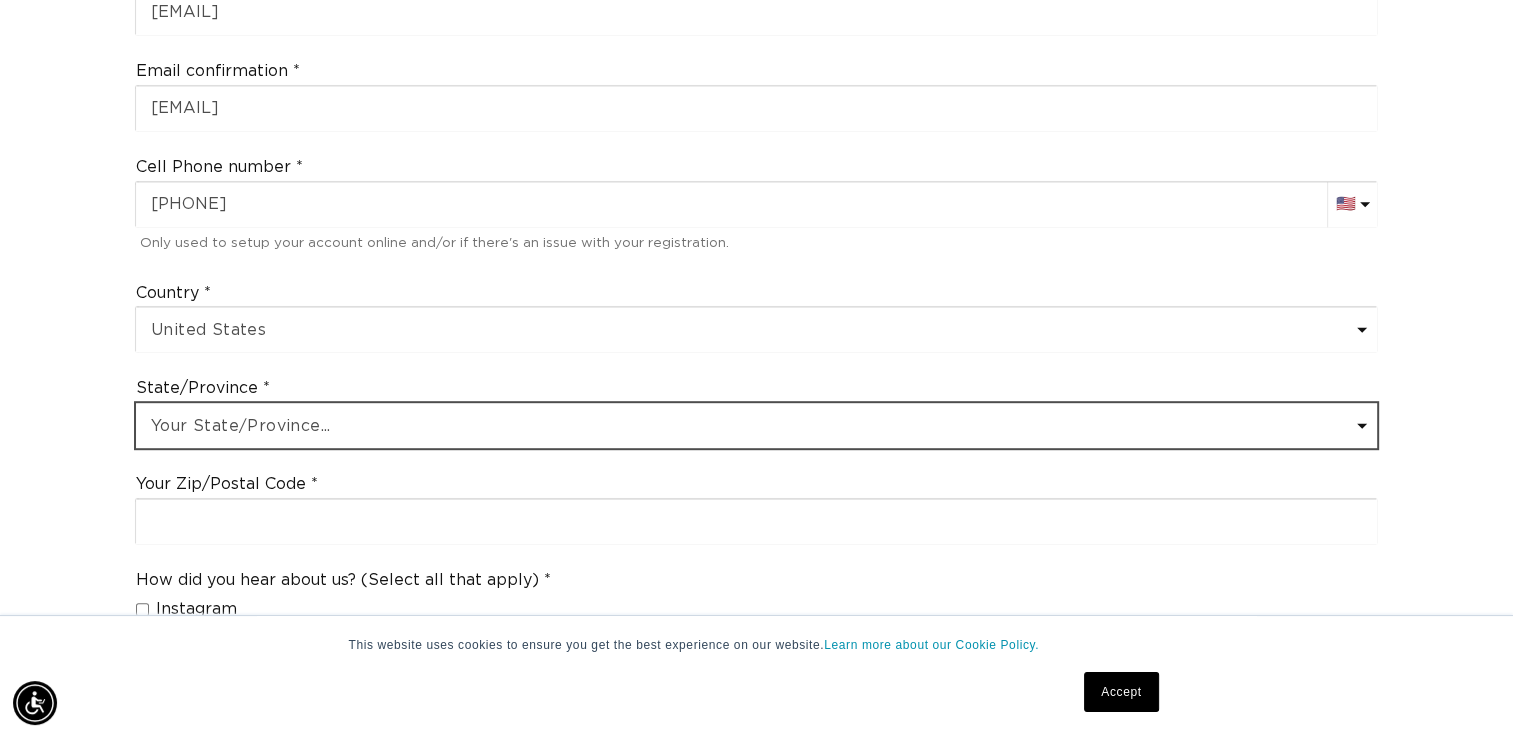 click on "Your State/Province... Alabama Alaska American Samoa Arizona Arkansas California Colorado Connecticut Delaware Washington DC Micronesia Florida Georgia Guam Hawaii Idaho Illinois Indiana Iowa Kansas Kentucky Louisiana Maine Marshall Islands Maryland Massachusetts Michigan Minnesota Mississippi Missouri Montana Nebraska Nevada New Hampshire New Jersey New Mexico New York North Carolina North Dakota Northern Mariana Islands Ohio Oklahoma Oregon Palau Pennsylvania Puerto Rico Rhode Island South Carolina South Dakota Tennessee Texas Utah Vermont U.S. Virgin Islands Virginia Washington West Virginia Wisconsin Wyoming Armed Forces Americas Armed Forces Europe Armed Forces Pacific" at bounding box center (756, 425) 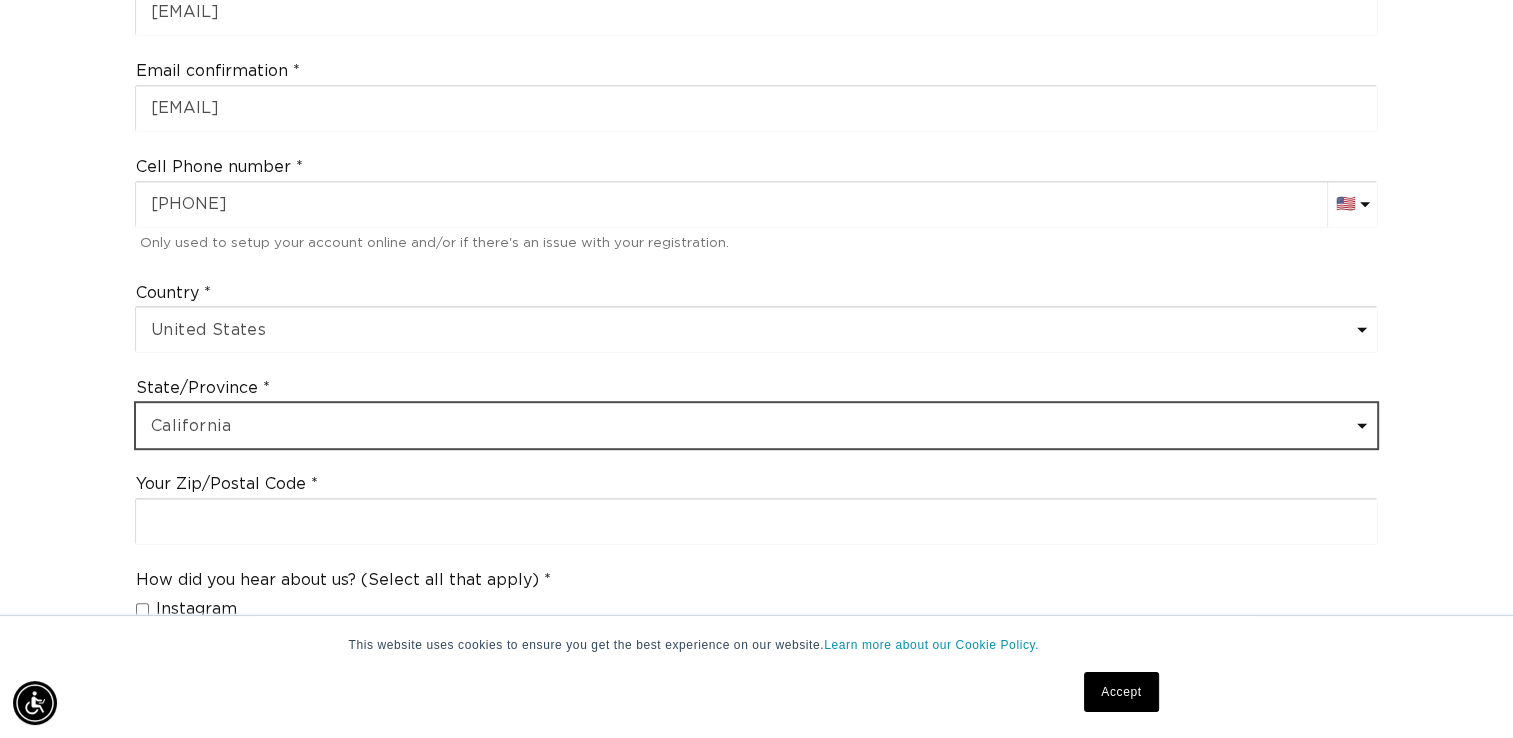 click on "Your State/Province... Alabama Alaska American Samoa Arizona Arkansas California Colorado Connecticut Delaware Washington DC Micronesia Florida Georgia Guam Hawaii Idaho Illinois Indiana Iowa Kansas Kentucky Louisiana Maine Marshall Islands Maryland Massachusetts Michigan Minnesota Mississippi Missouri Montana Nebraska Nevada New Hampshire New Jersey New Mexico New York North Carolina North Dakota Northern Mariana Islands Ohio Oklahoma Oregon Palau Pennsylvania Puerto Rico Rhode Island South Carolina South Dakota Tennessee Texas Utah Vermont U.S. Virgin Islands Virginia Washington West Virginia Wisconsin Wyoming Armed Forces Americas Armed Forces Europe Armed Forces Pacific" at bounding box center (756, 425) 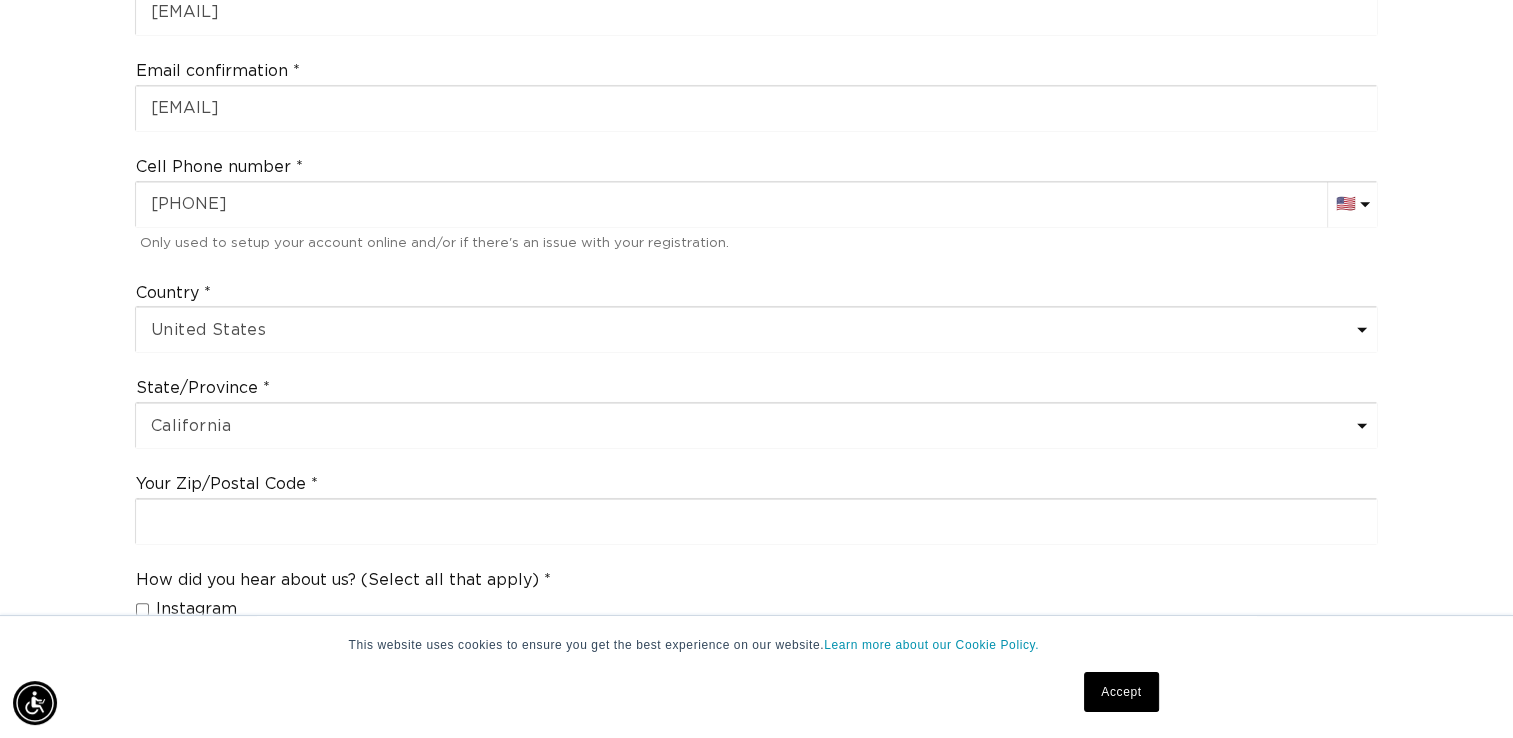click on "Join the AQUA family
and unlock professional access and pricing
Fine Print:  We sell to licensed hair professionals only. Your account will be manually approved by us, and may take up to 24 hours.  You will receive a welcome email once your account is setup.
Please contact  [EMAIL]  with any questions or concerns. Please do not share your professional account login with a client , or it may be disabled and any store credits or benefits you have available will also be disabled.
Step 1 of 2 Professional Registration First name [FIRST] Last name [LAST]  Birthday [MM]-[DD]-[YYYY] Are you a stylist or salon owner? Stylist Salon Owner What's the name of your salon? [SALON NAME] Email [EMAIL] Email confirmation [EMAIL] Cell Phone number AC (+247)  Afghanistan (+93) 🇦🇫 Albania (+355) 🇦🇱 Algeria (+213) 🇩🇿 American Samoa (+1) 🇦🇸 Andorra (+376) 🇦🇩 Angola (+244) 🇦🇴 Anguilla (+1) 🇦🇮 TA (+290)  Chad" at bounding box center (756, 329) 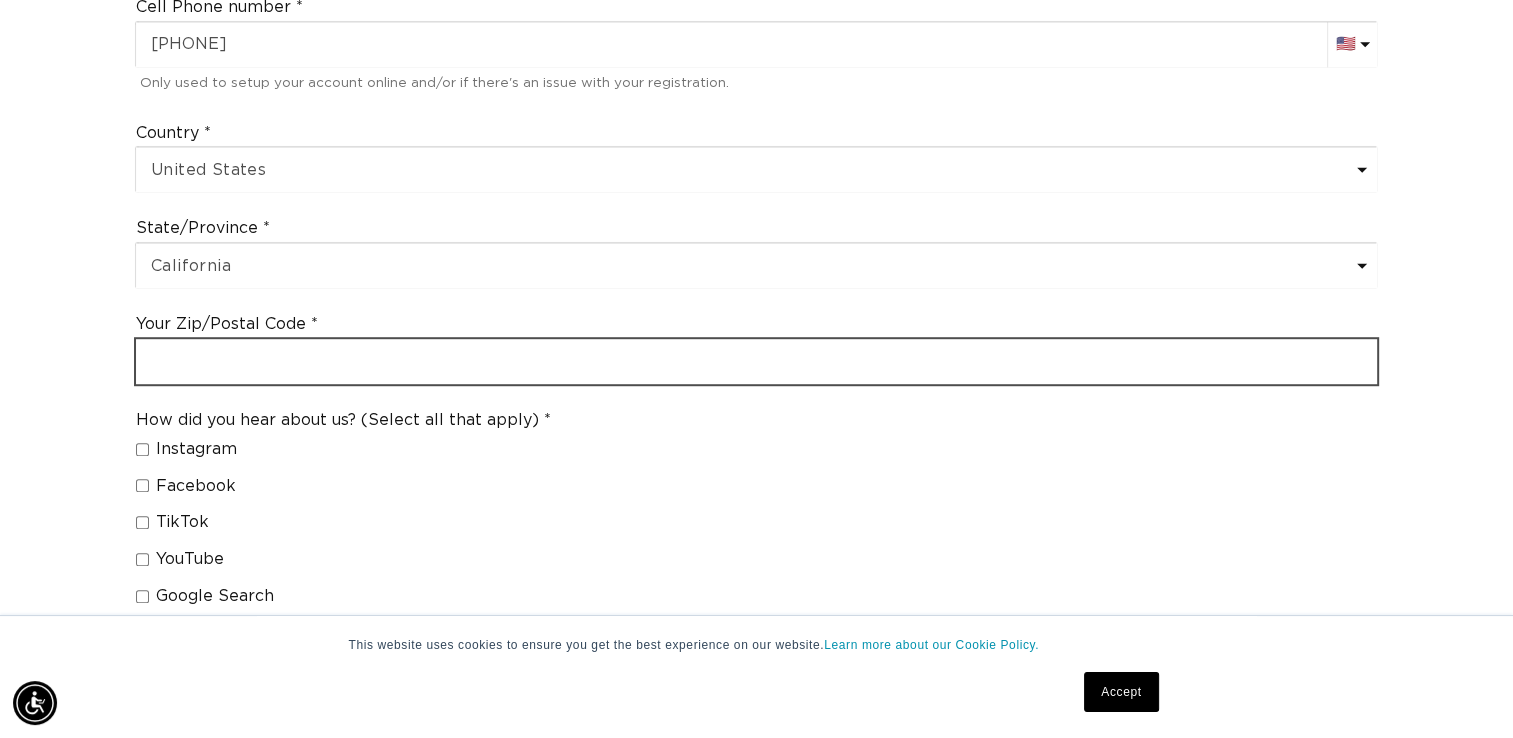 click at bounding box center [756, 361] 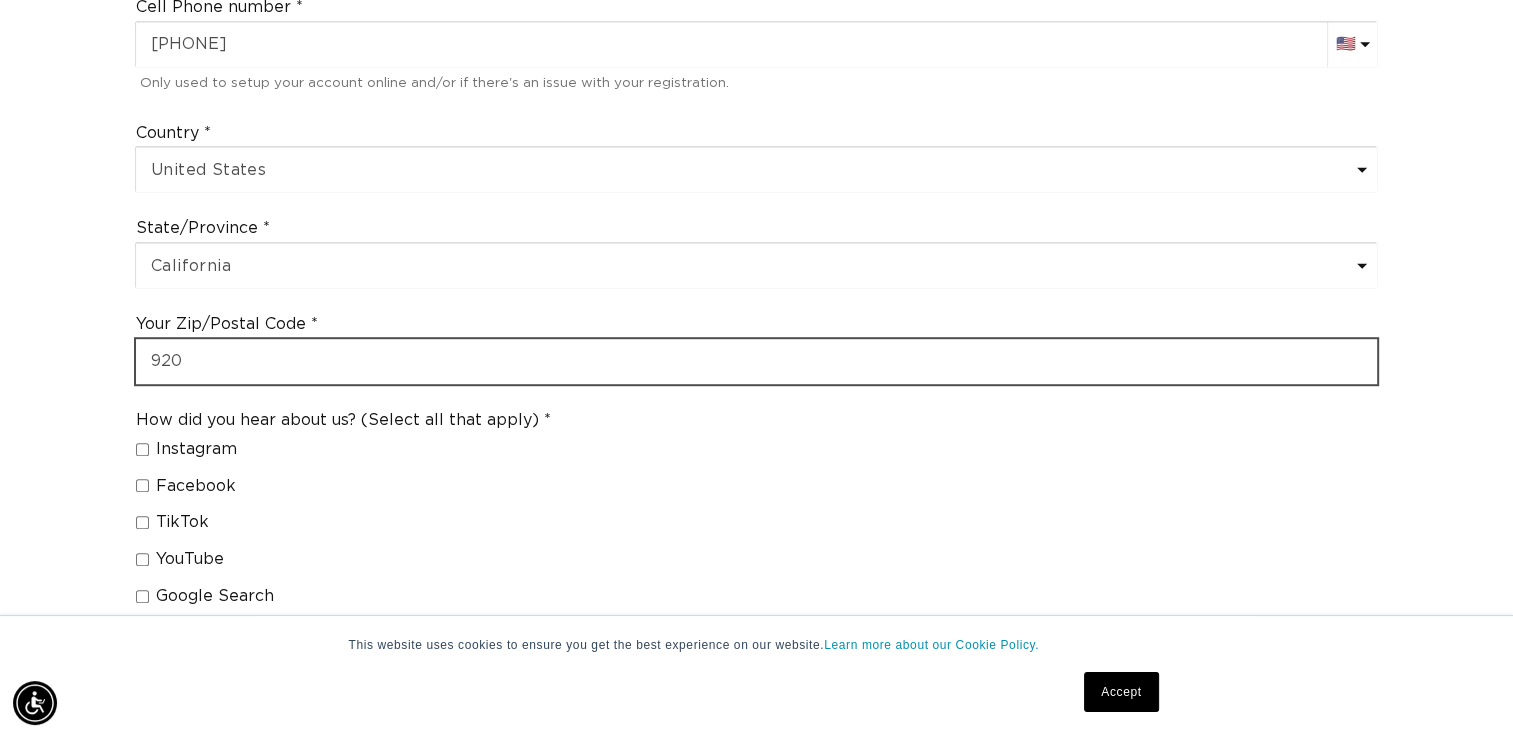scroll, scrollTop: 0, scrollLeft: 0, axis: both 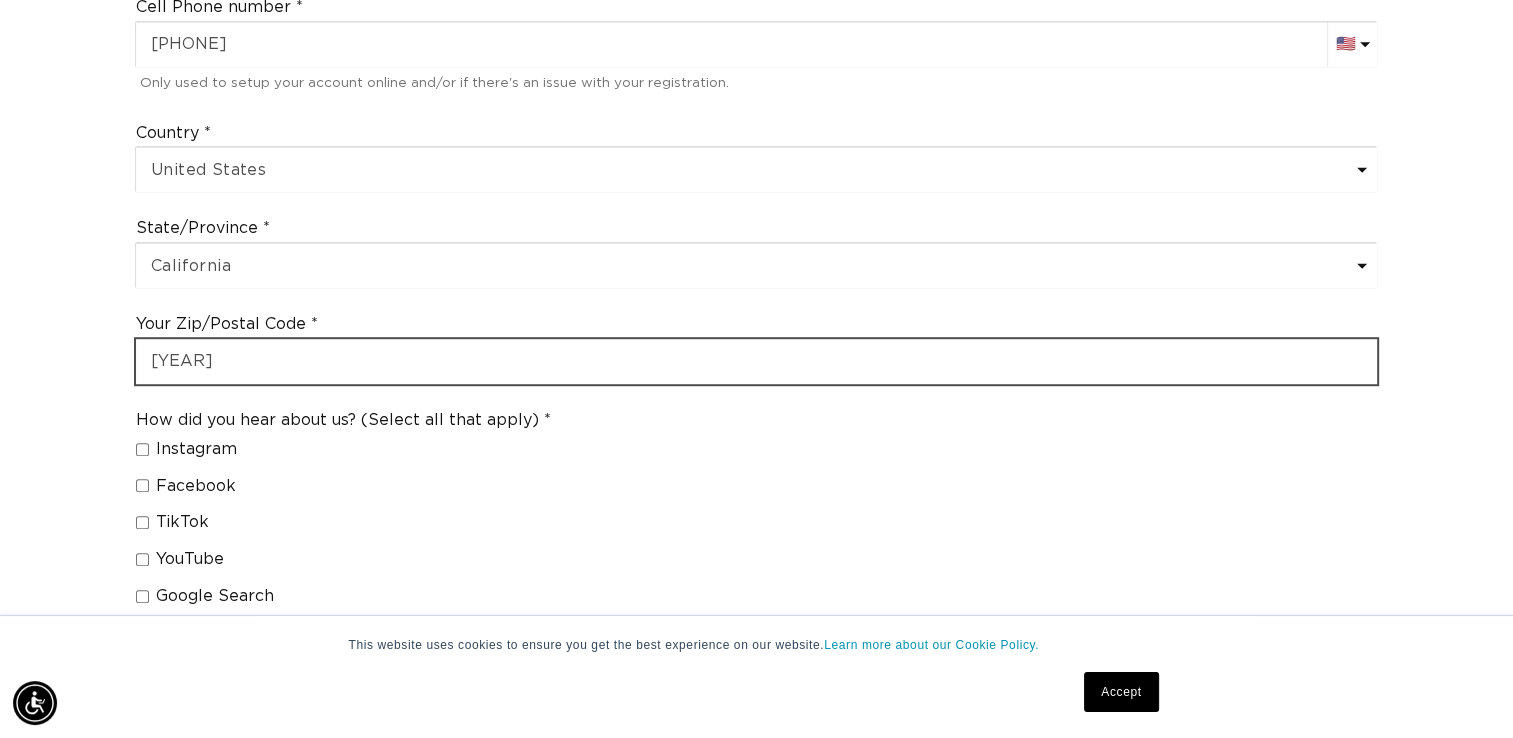 type on "[YEAR]" 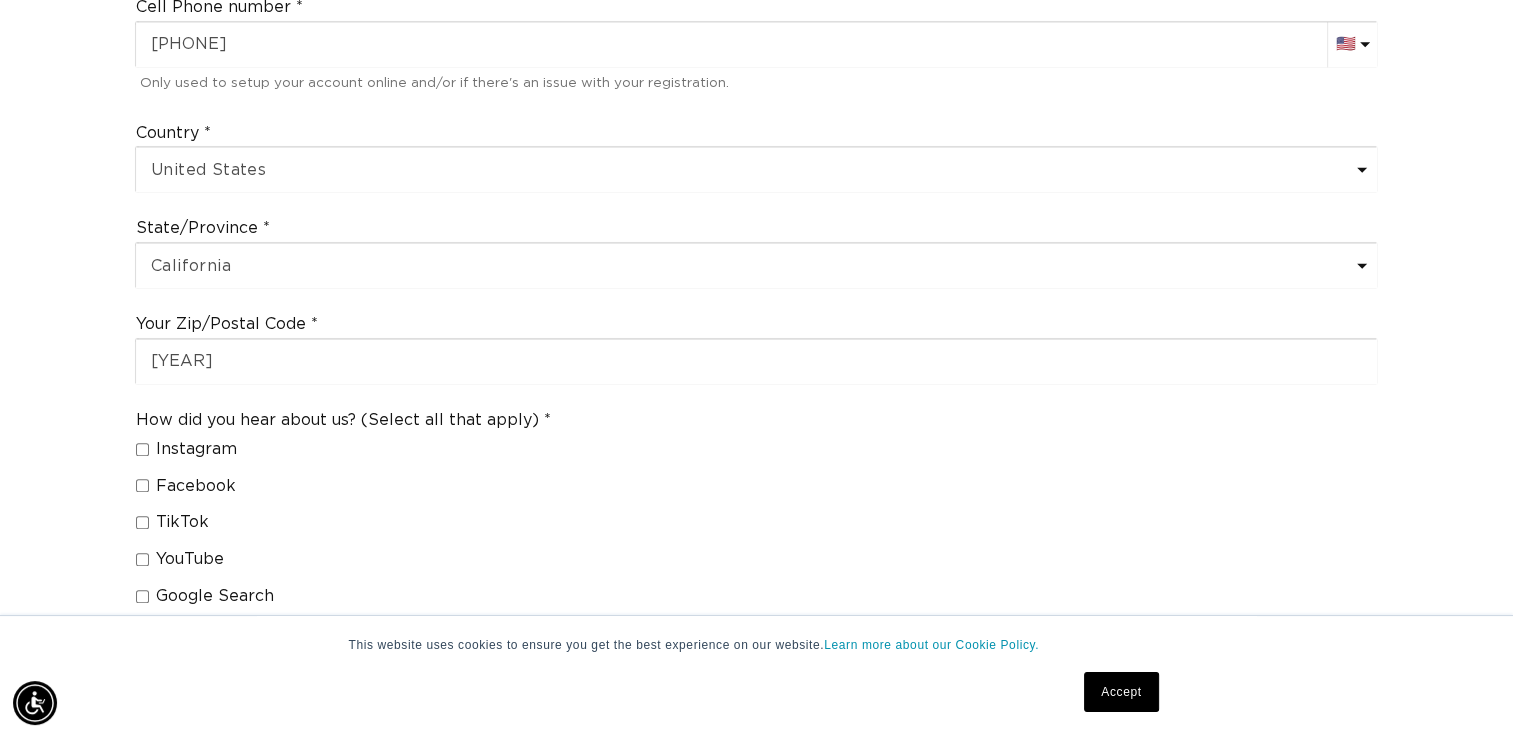 click on "Join the AQUA family
and unlock professional access and pricing
Fine Print:  We sell to licensed hair professionals only. Your account will be manually approved by us, and may take up to 24 hours.  You will receive a welcome email once your account is setup.
Please contact  [EMAIL]  with any questions or concerns. Please do not share your professional account login with a client , or it may be disabled and any store credits or benefits you have available will also be disabled.
Step 1 of 2 Professional Registration First name [FIRST] Last name [LAST]  Birthday [MM]-[DD]-[YYYY] Are you a stylist or salon owner? Stylist Salon Owner What's the name of your salon? [SALON NAME] Email [EMAIL] Email confirmation [EMAIL] Cell Phone number AC (+247)  Afghanistan (+93) 🇦🇫 Albania (+355) 🇦🇱 Algeria (+213) 🇩🇿 American Samoa (+1) 🇦🇸 Andorra (+376) 🇦🇩 Angola (+244) 🇦🇴 Anguilla (+1) 🇦🇮 TA (+290)  Chad" at bounding box center (756, 169) 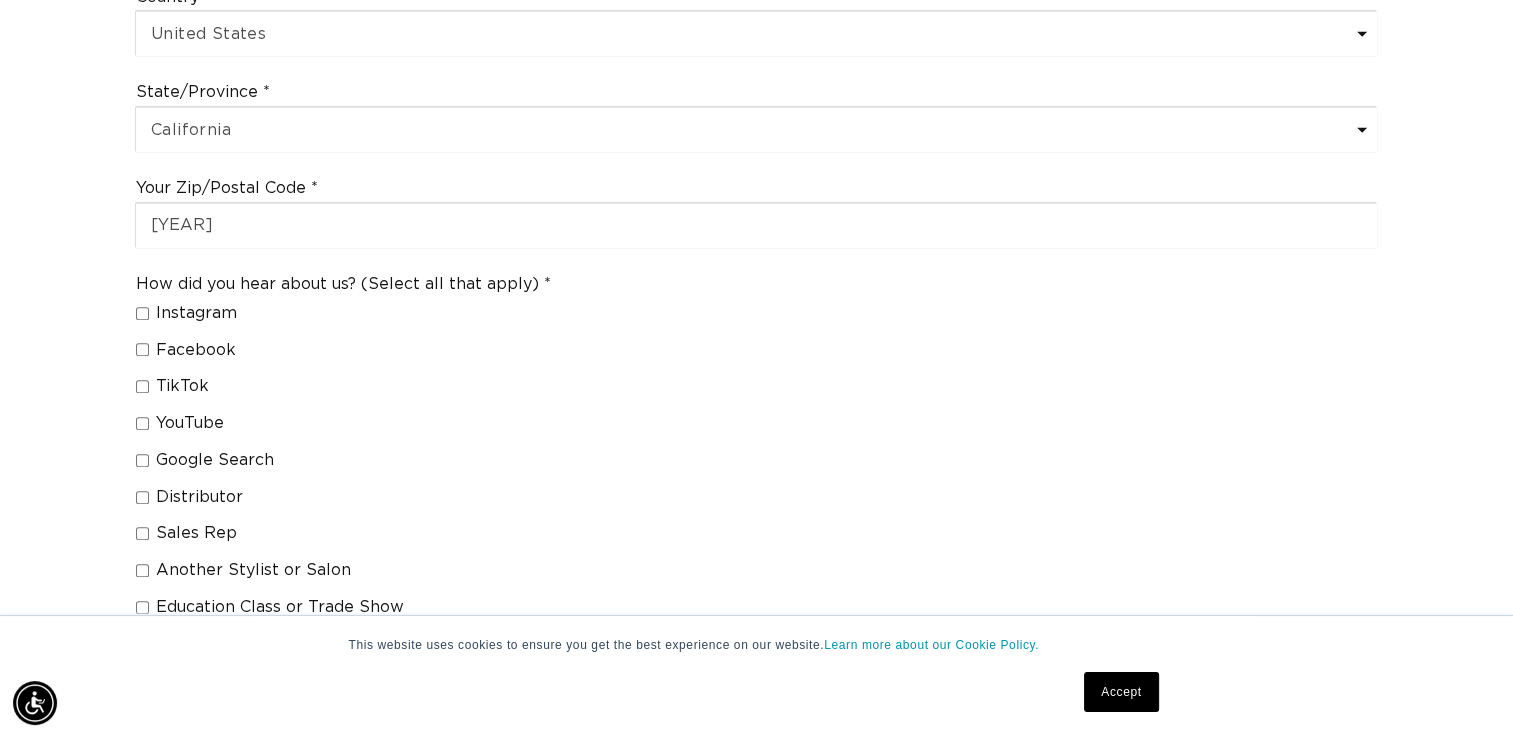 scroll, scrollTop: 1395, scrollLeft: 0, axis: vertical 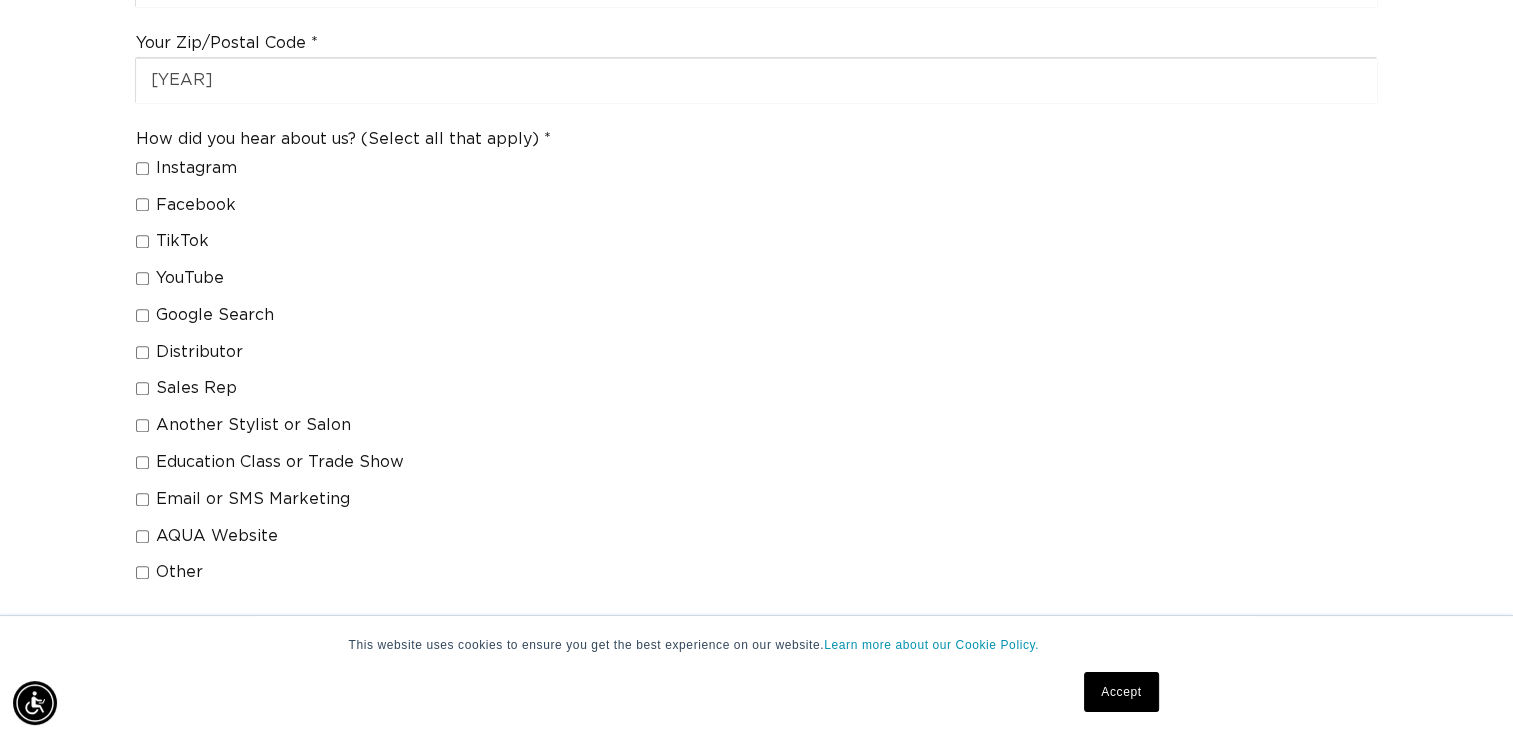 click on "Other" at bounding box center [142, 572] 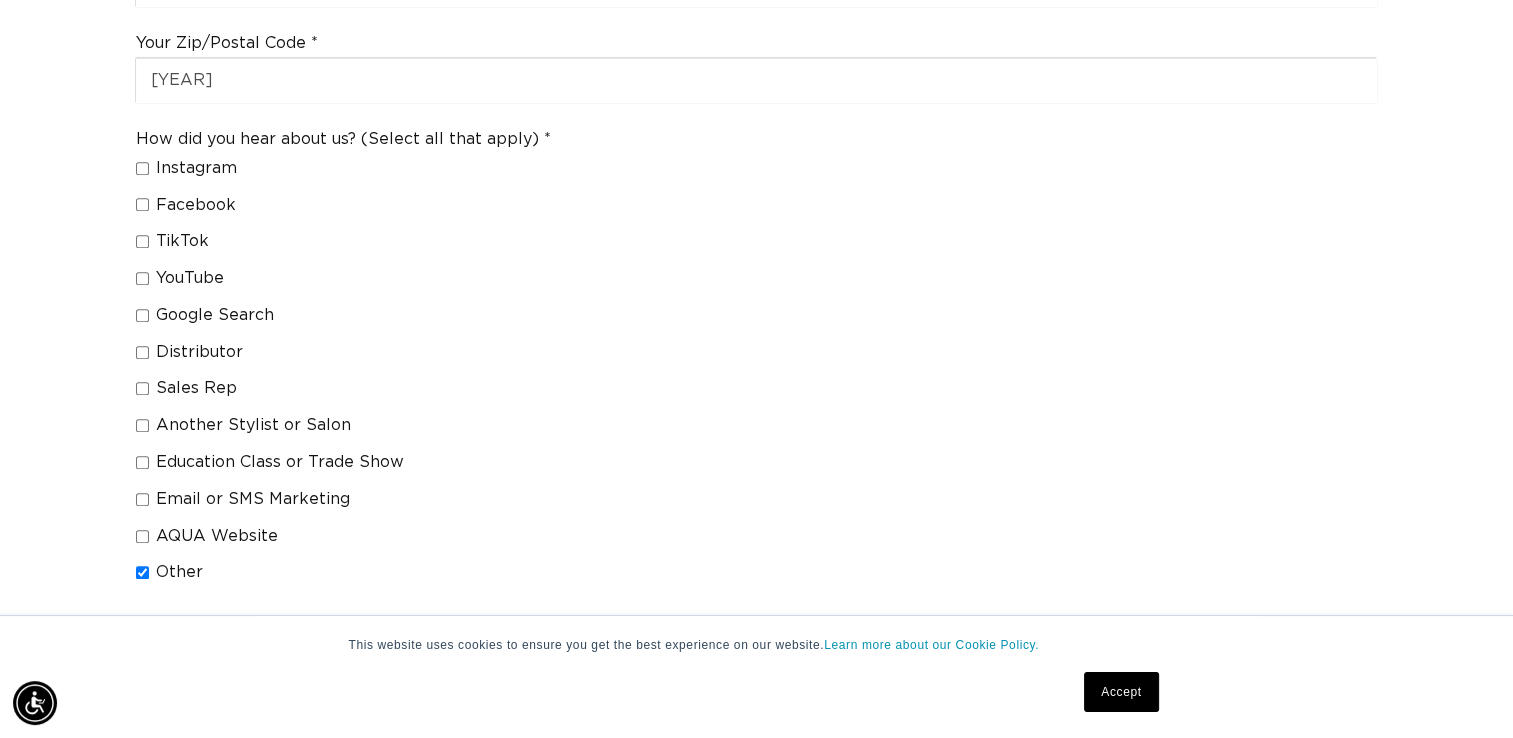 checkbox on "true" 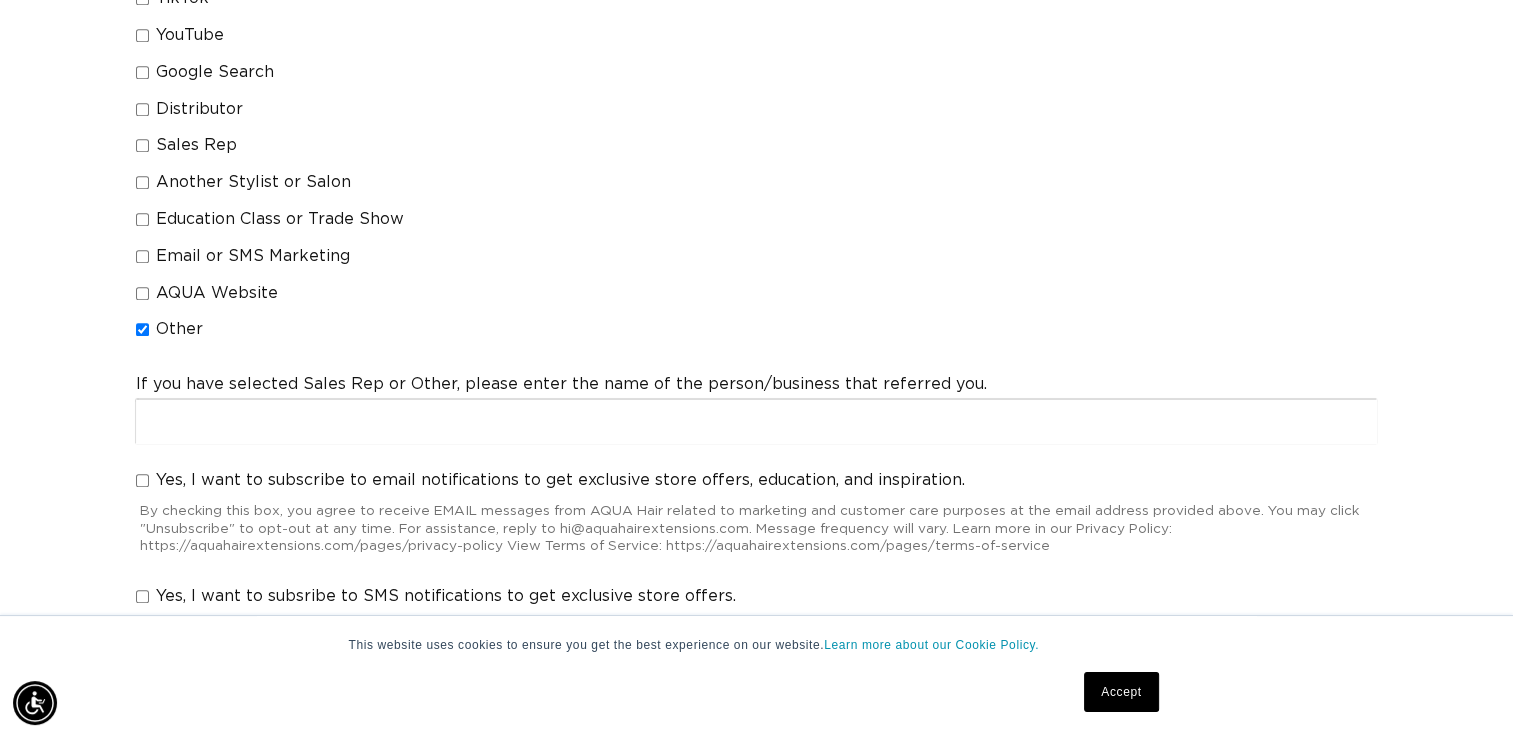 scroll, scrollTop: 1723, scrollLeft: 0, axis: vertical 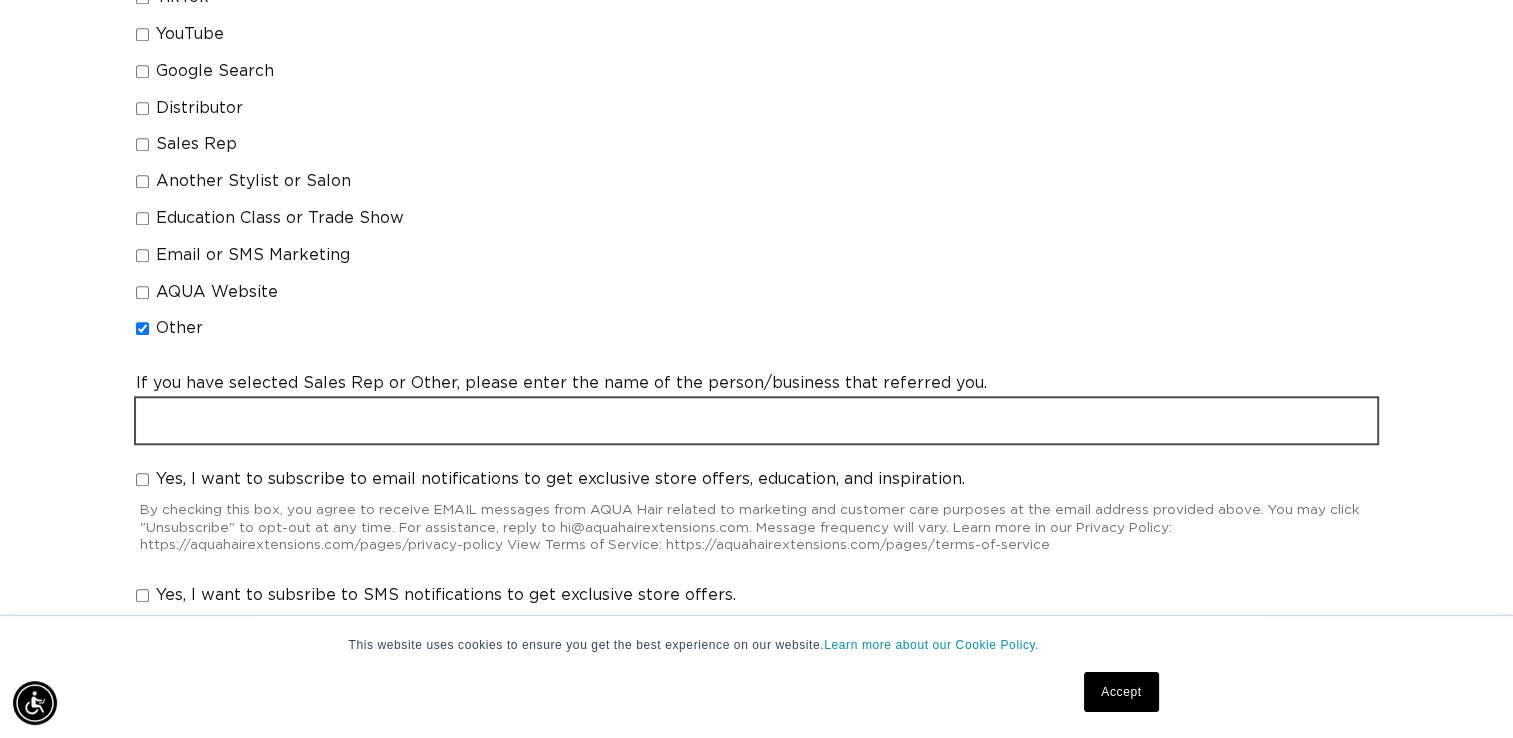click at bounding box center [756, 420] 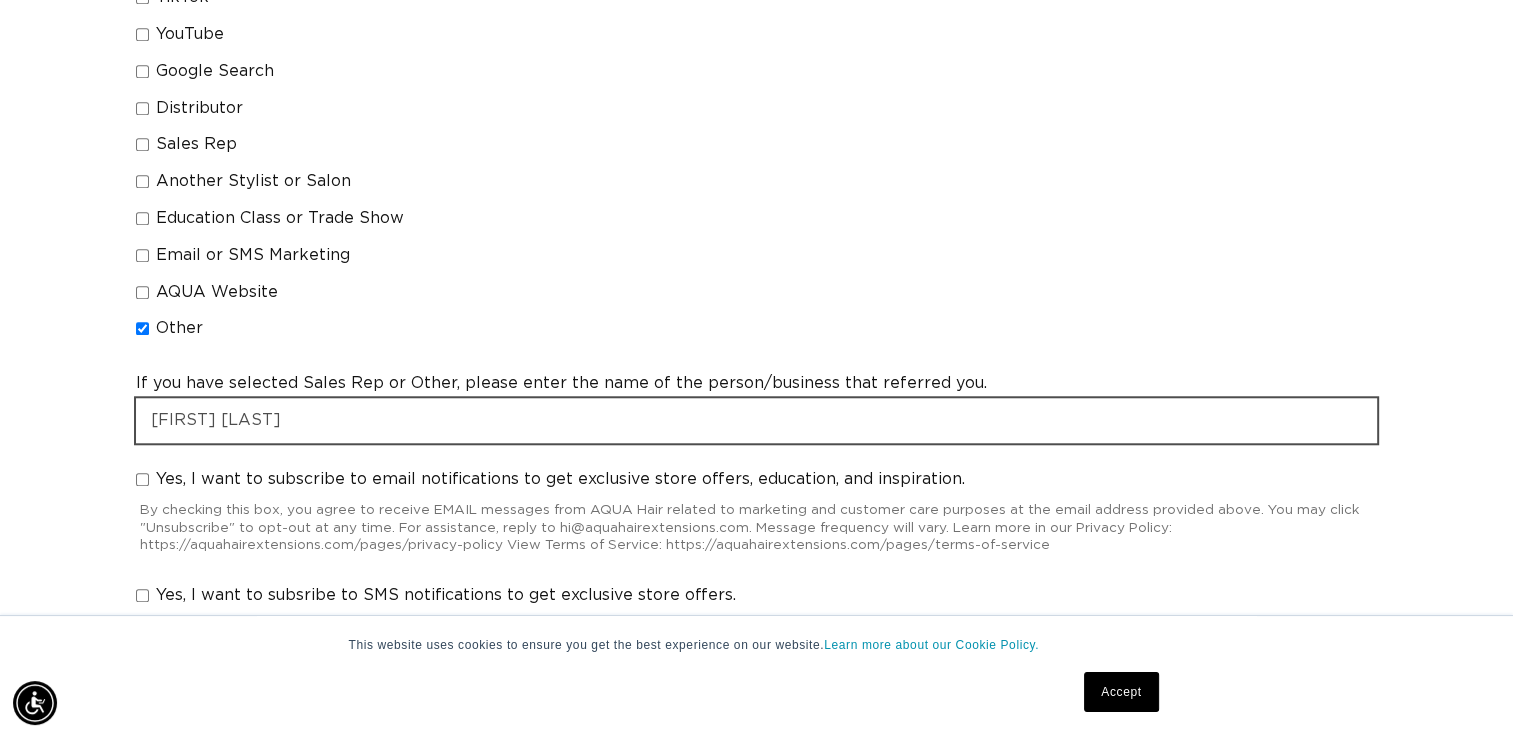scroll, scrollTop: 0, scrollLeft: 2741, axis: horizontal 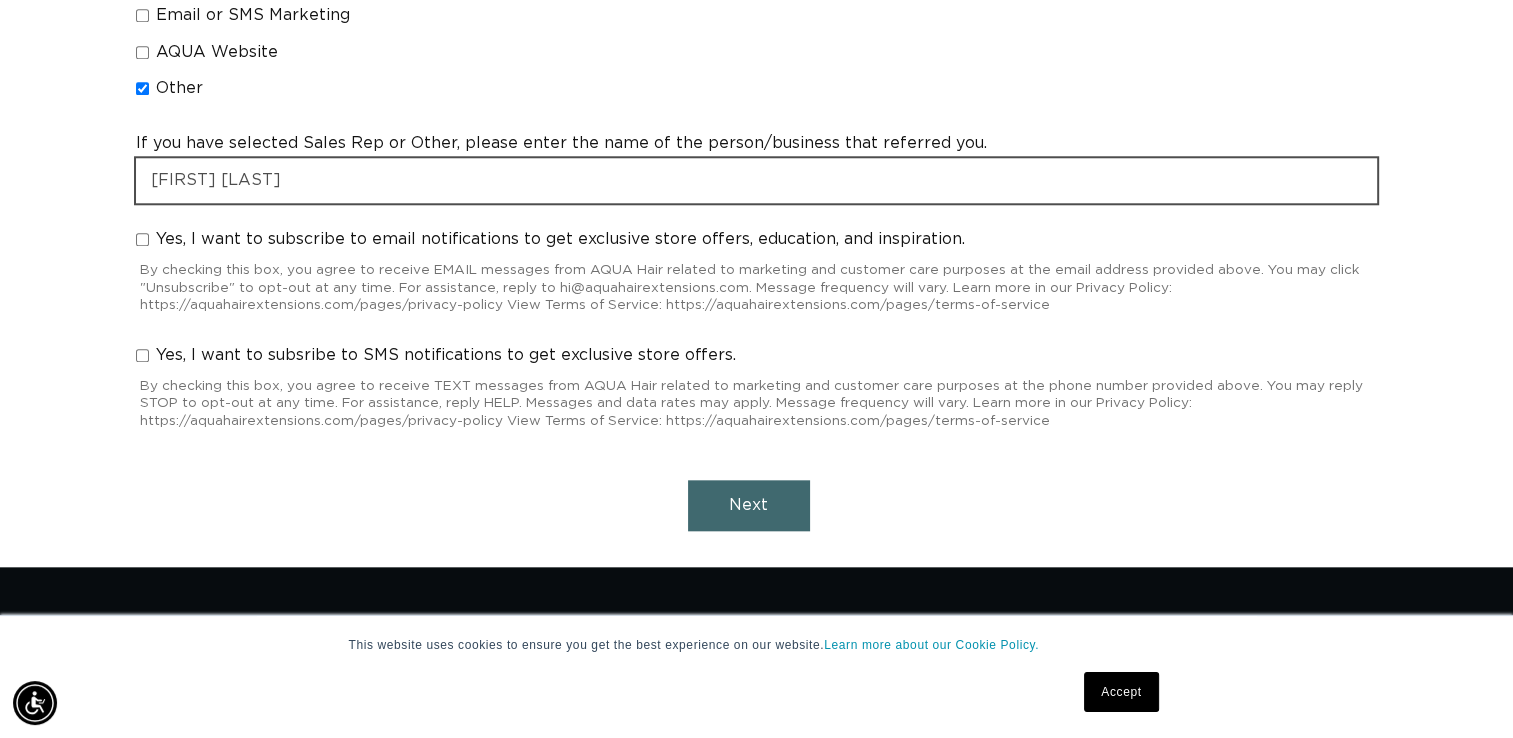 type on "[FIRST] [LAST]" 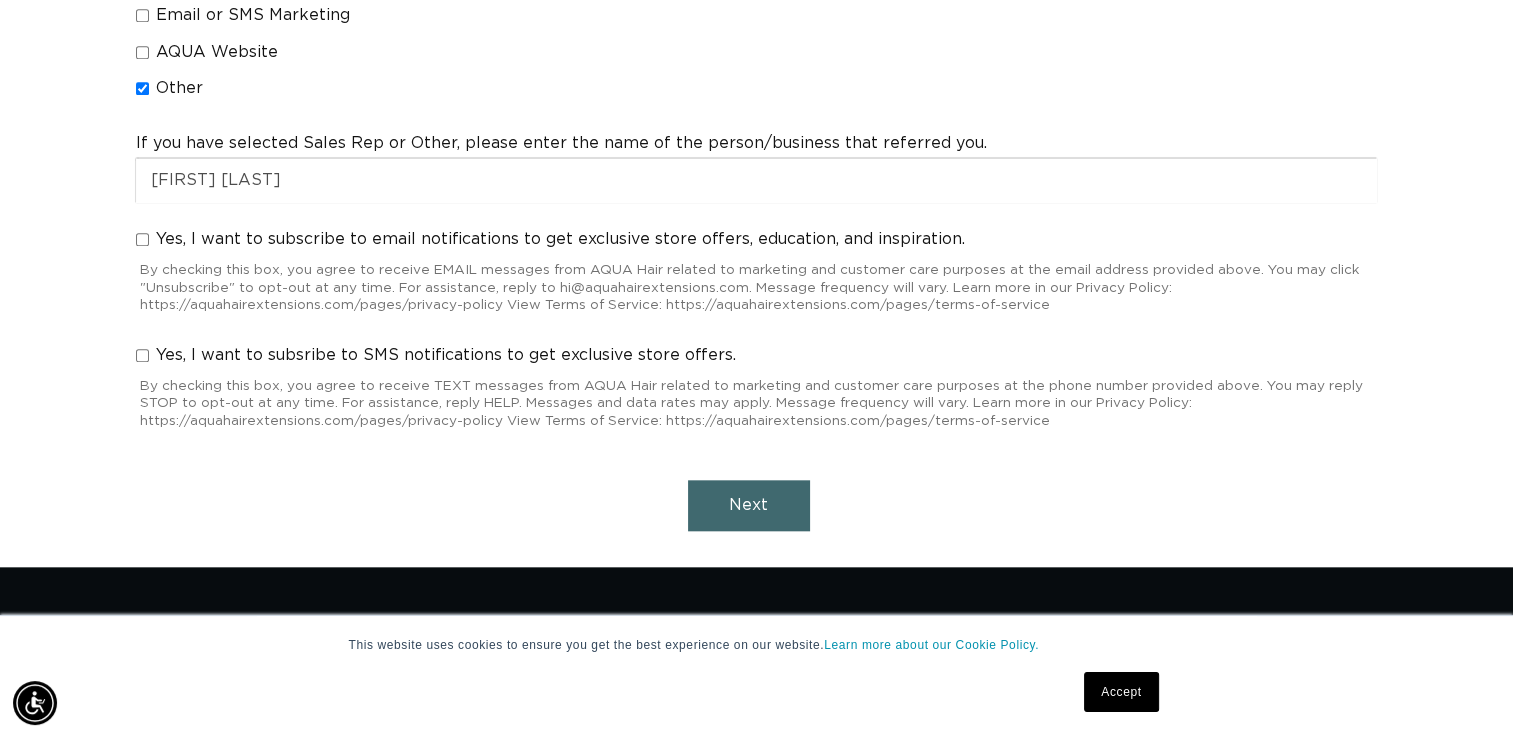 click on "Yes, I want to subscribe to email notifications to get exclusive store offers, education, and inspiration." at bounding box center [142, 239] 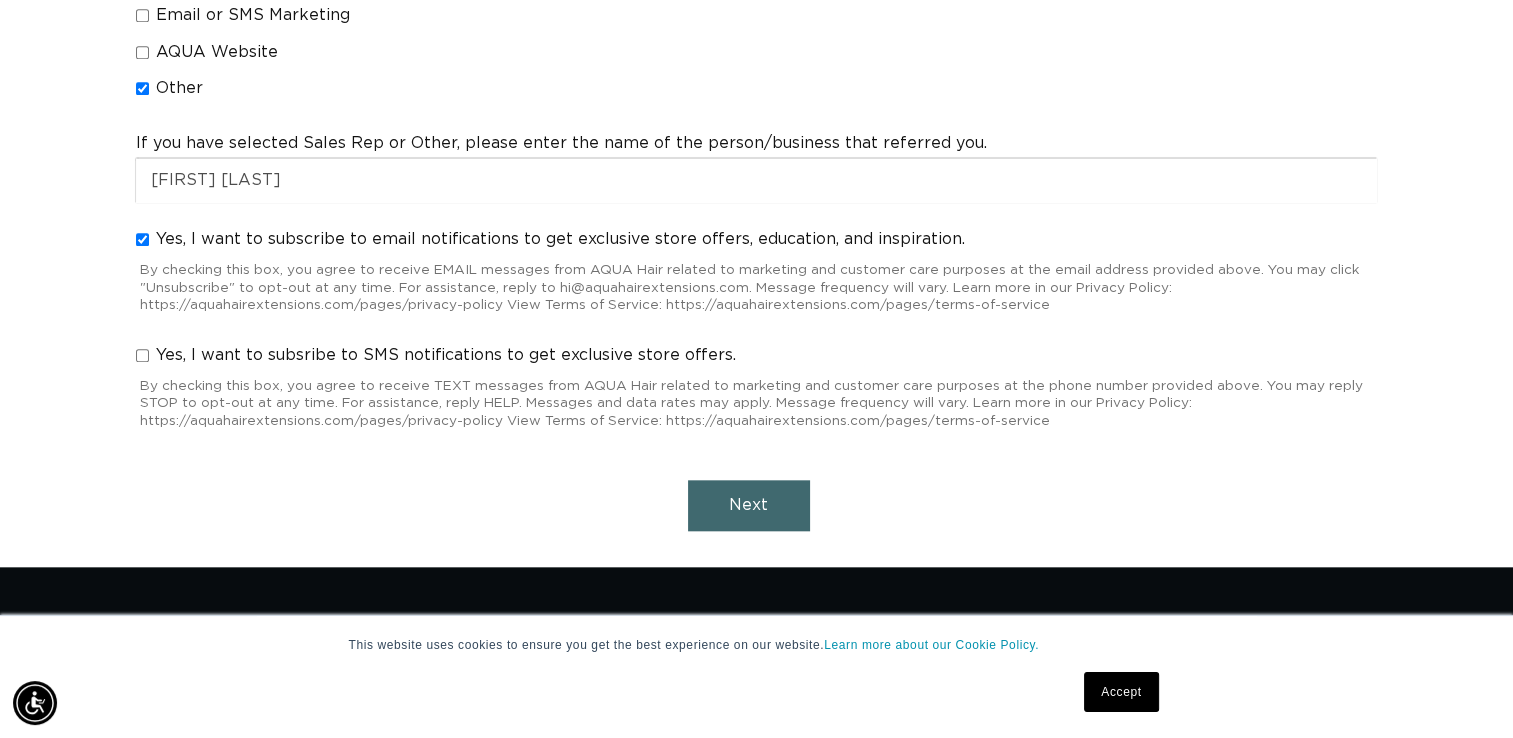 click on "Yes, I want to subscribe to email notifications to get exclusive store offers, education, and inspiration." at bounding box center [142, 239] 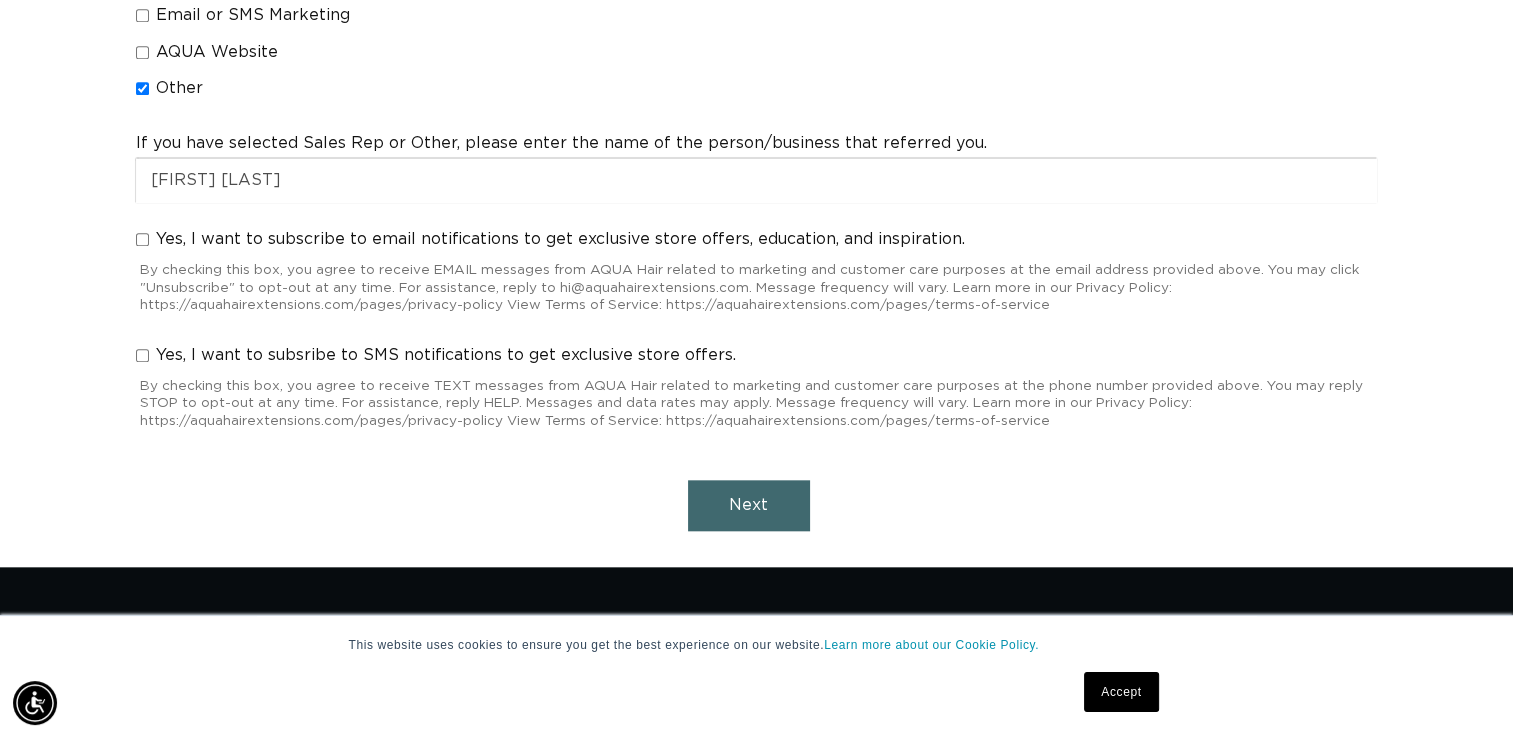 checkbox on "false" 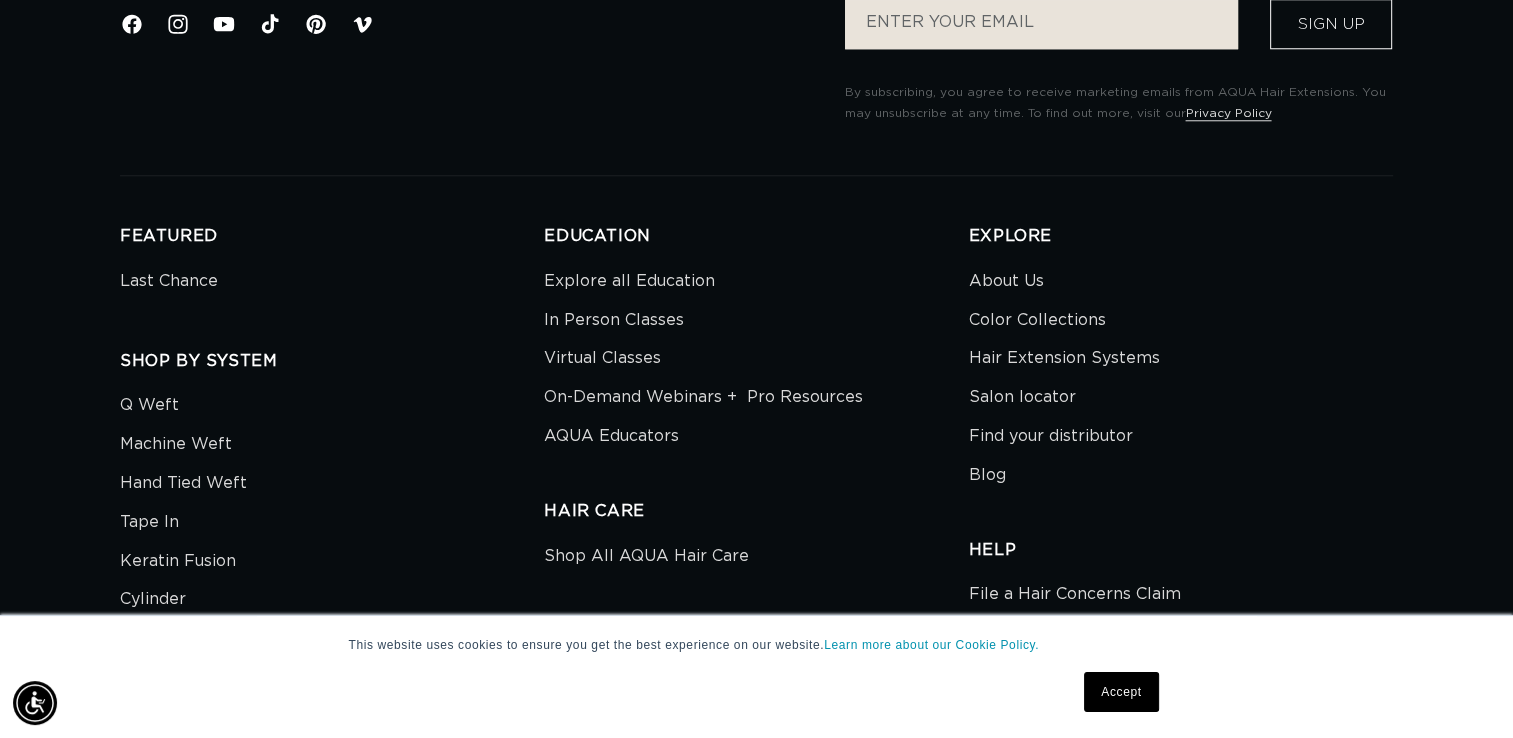 scroll, scrollTop: 375, scrollLeft: 0, axis: vertical 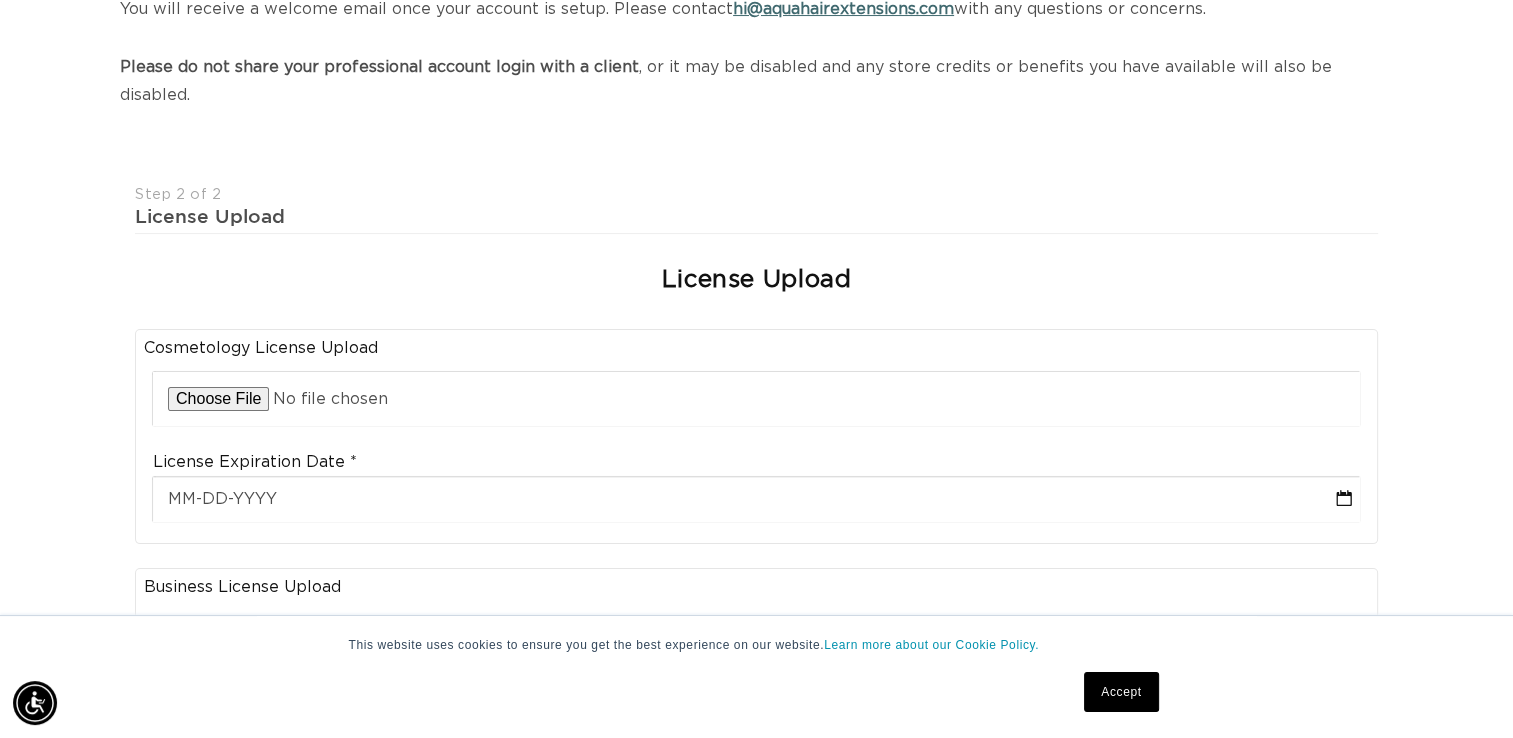 click on "Step 2 of 2 License Upload License Upload Cosmetology License Upload Upload Cosmetology License License Expiration Date  [MM]-[DD]-[YYYY] Business License Upload If you are a Salon Owner, please upload a business license to open an account.  If not, please go back a step and change your account to a stylist account.  Business License Upload Salon Name License Expiration Date Month 1 2 3 4 5 6 7 8 9 10 11 12 Day 1 2 3 4 5 6 7 8 9 10 11 12 13 14 15 16 17 18 19 20 21 22 23 24 25 26 27 28 29 30 31 Year 2025 2026 2027 2028 2029 2030 2031 2032 2033 2034 2035 2036 2037 2038 2039 2040 Florida Resale Certificate (Florida only) We're happy to waive taxes on future orders if a valid and active Florida resale certificate is provided to us.  Upload Florida Resale Resale expiration Date: We'd love to feature your work! Your Instagram Handle
Back Request Professional Account" at bounding box center (756, 757) 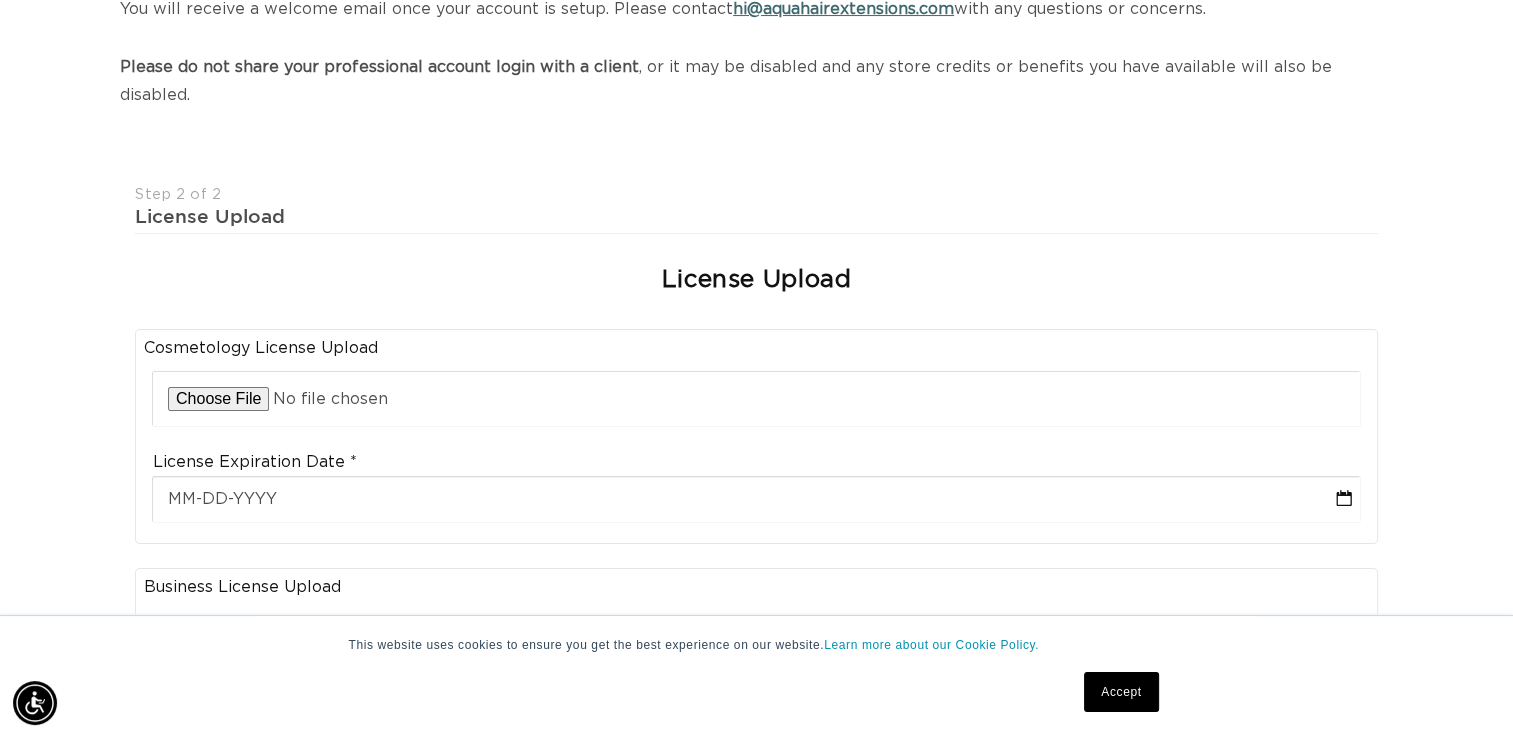 scroll, scrollTop: 0, scrollLeft: 0, axis: both 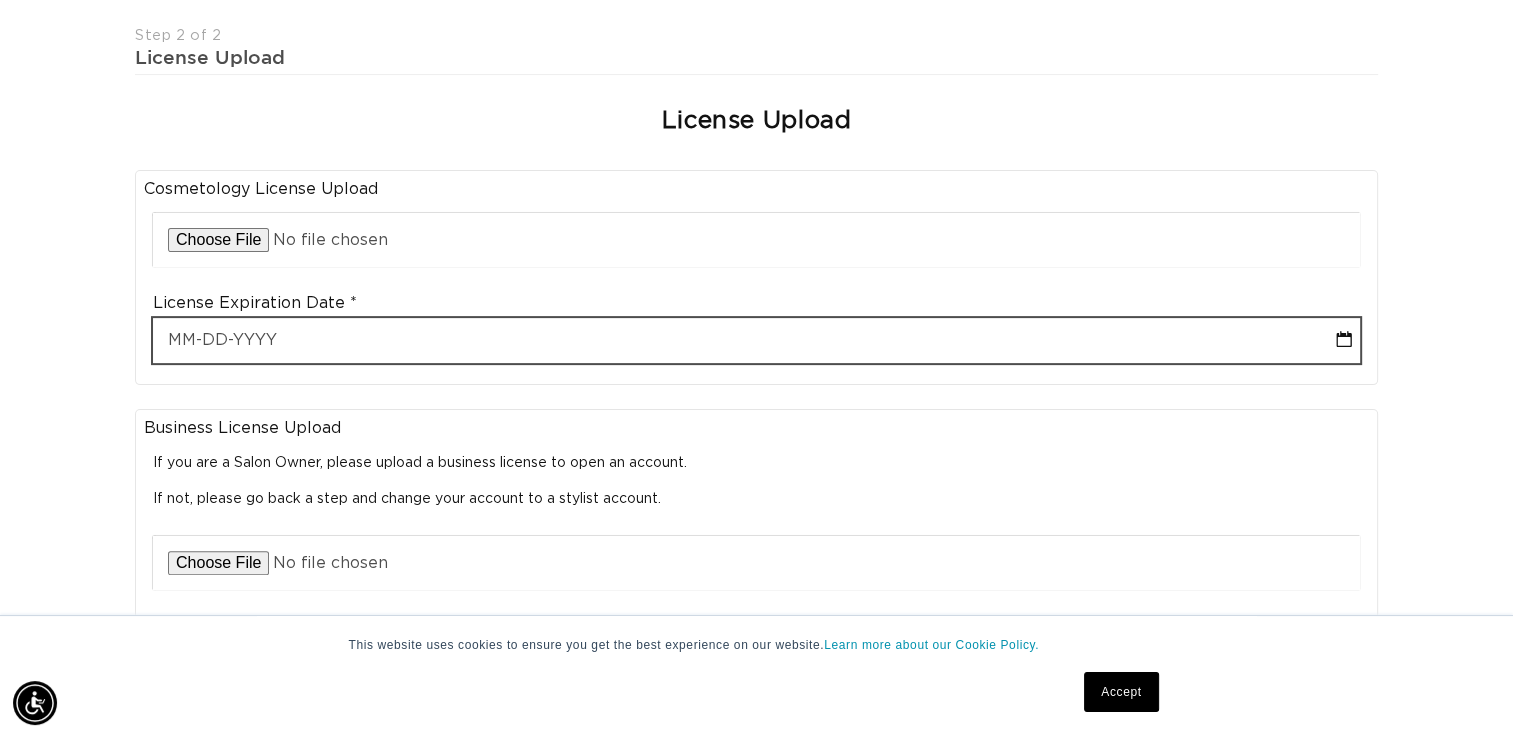 click at bounding box center [756, 340] 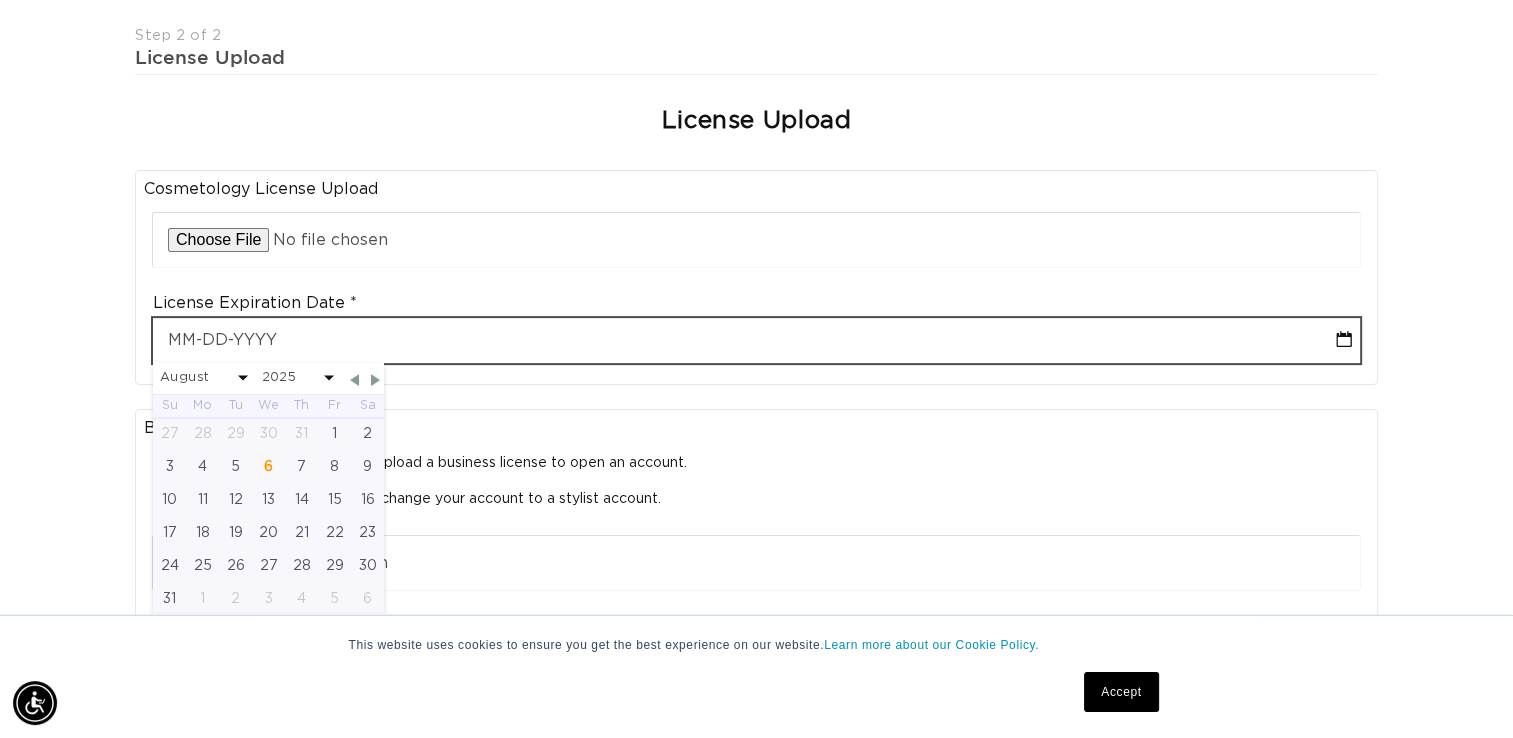 scroll, scrollTop: 0, scrollLeft: 0, axis: both 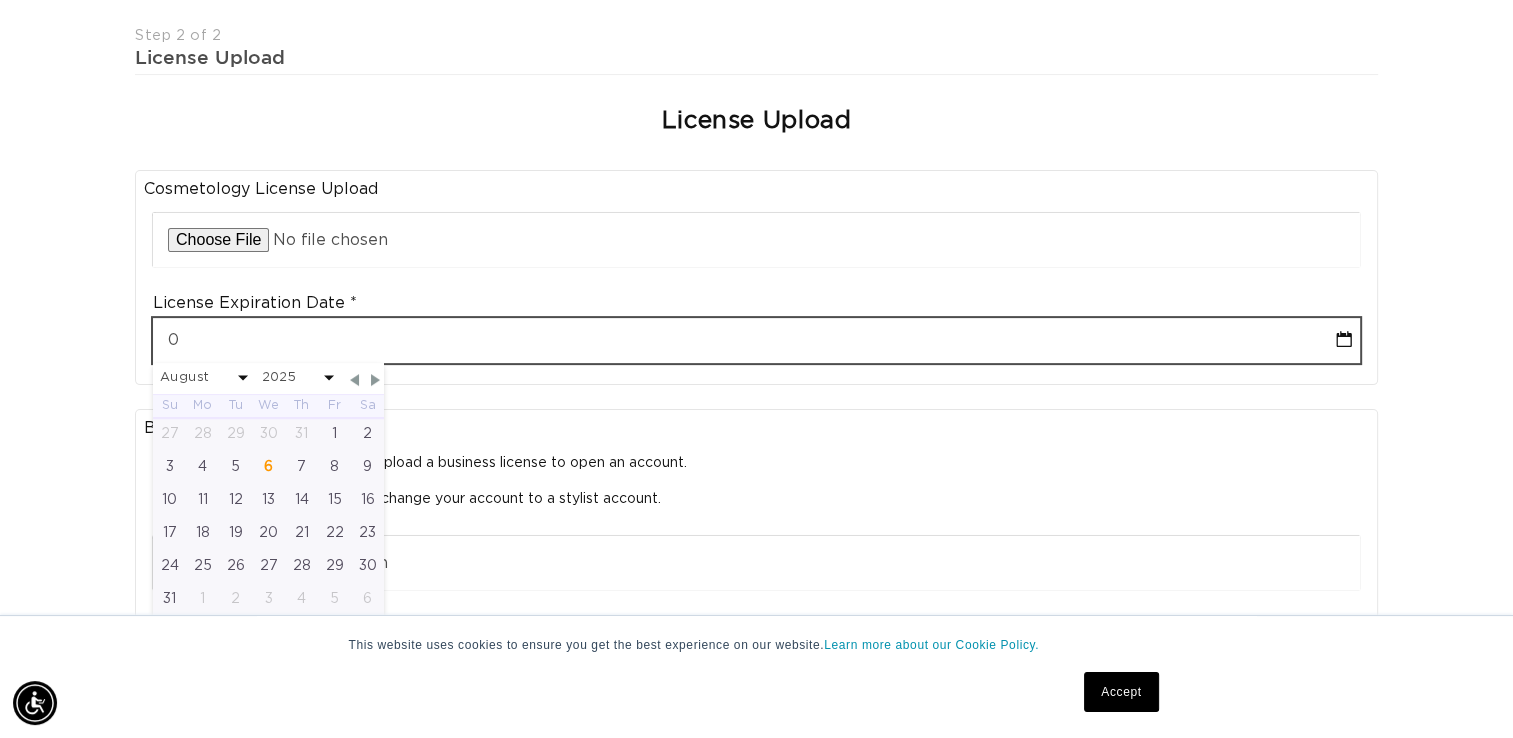 select on "7" 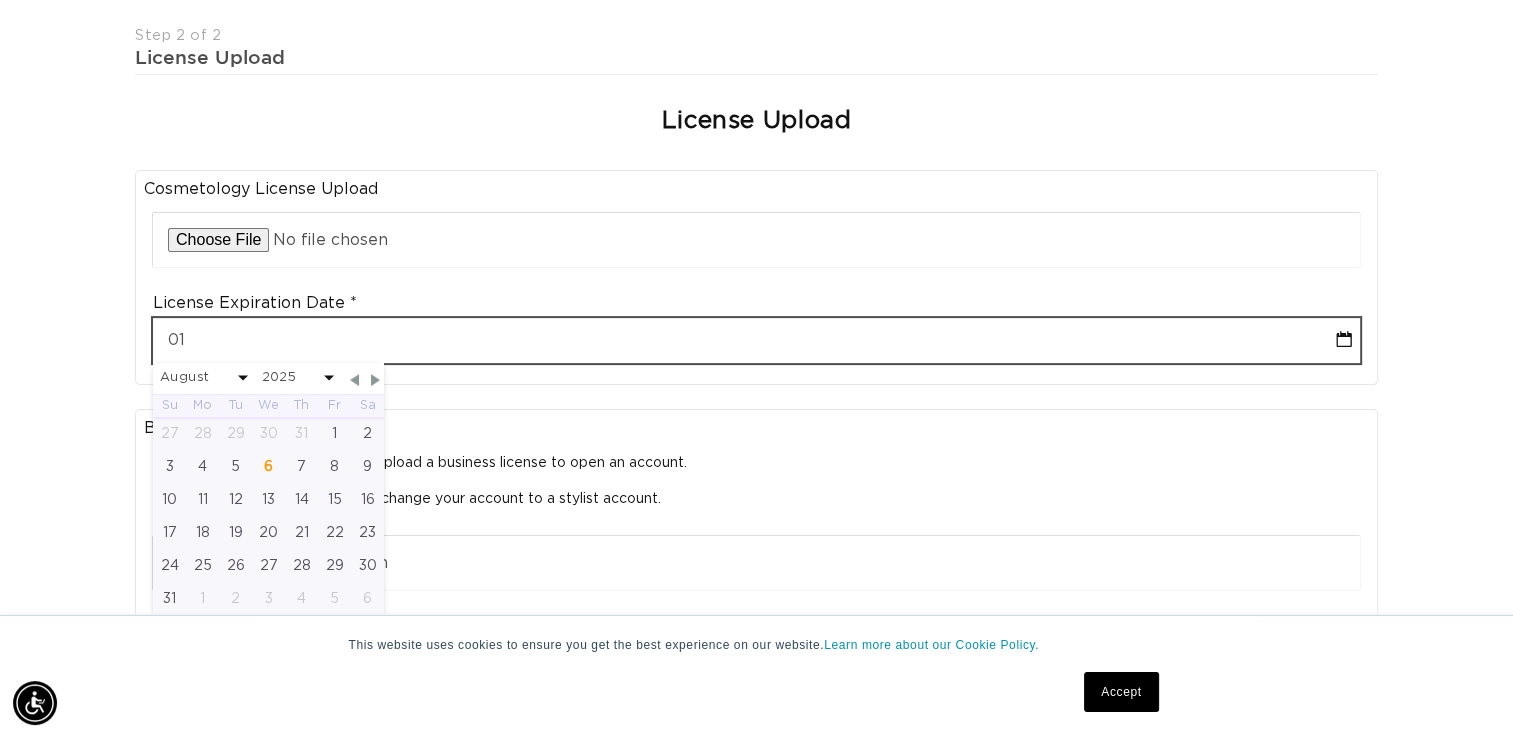 select on "7" 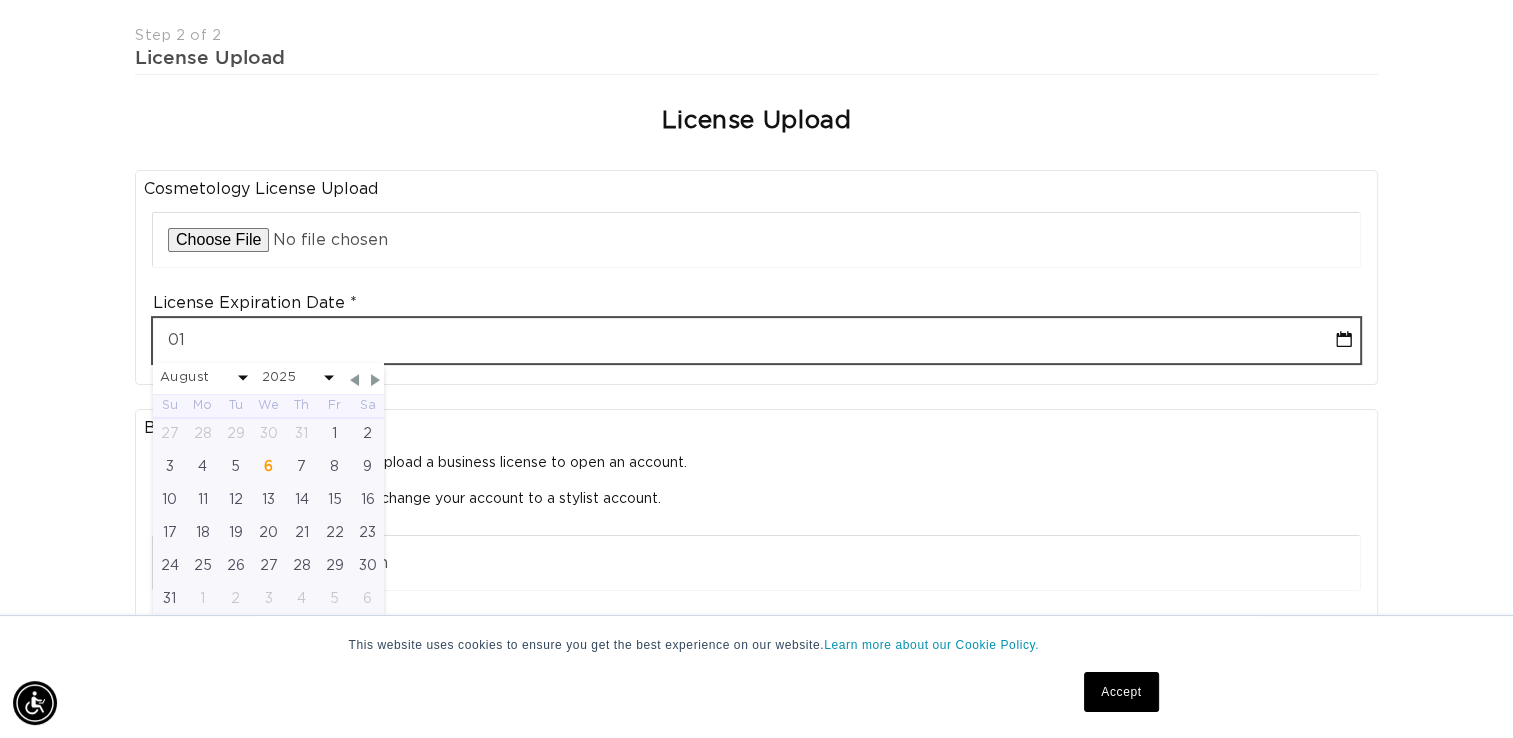 scroll, scrollTop: 0, scrollLeft: 1371, axis: horizontal 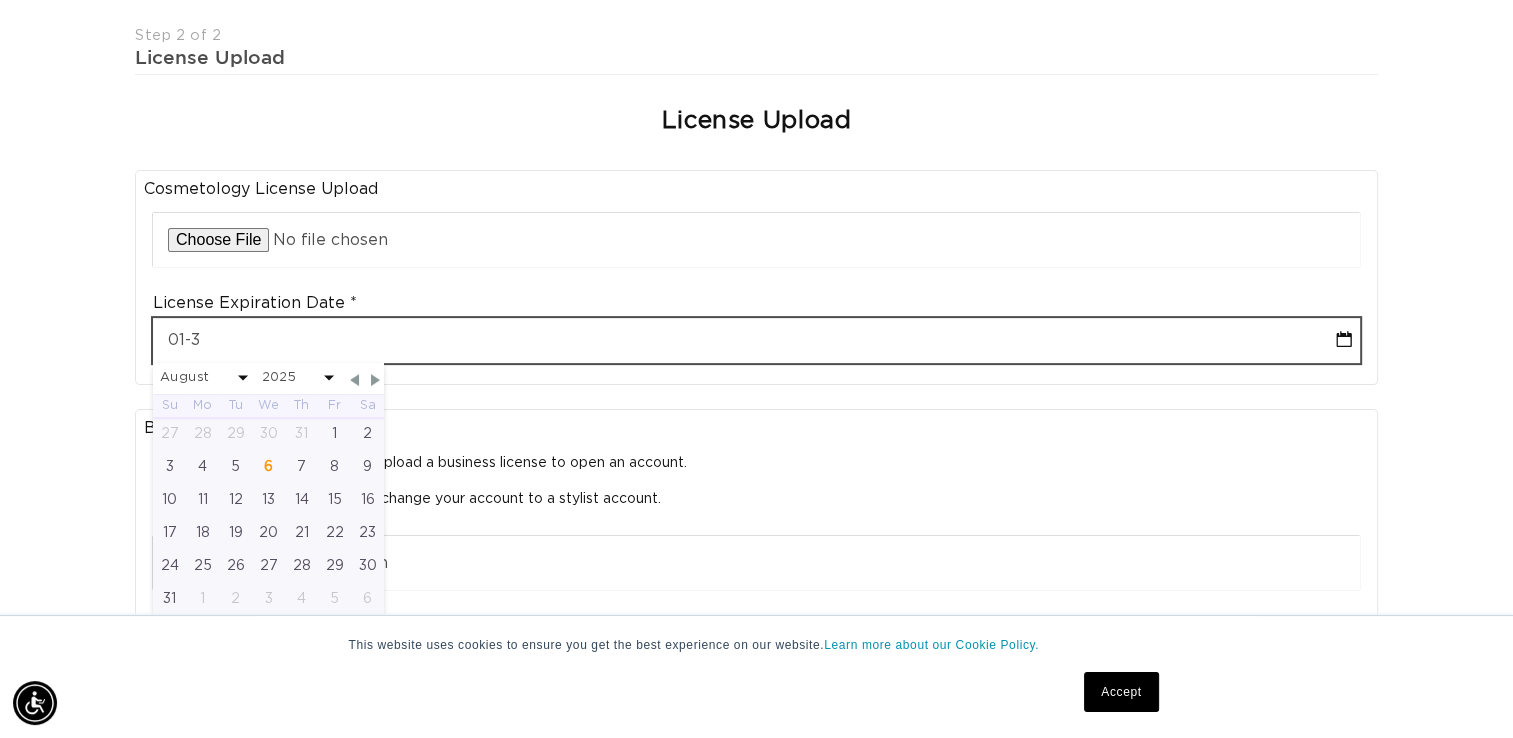 type on "[MM]-[DD]" 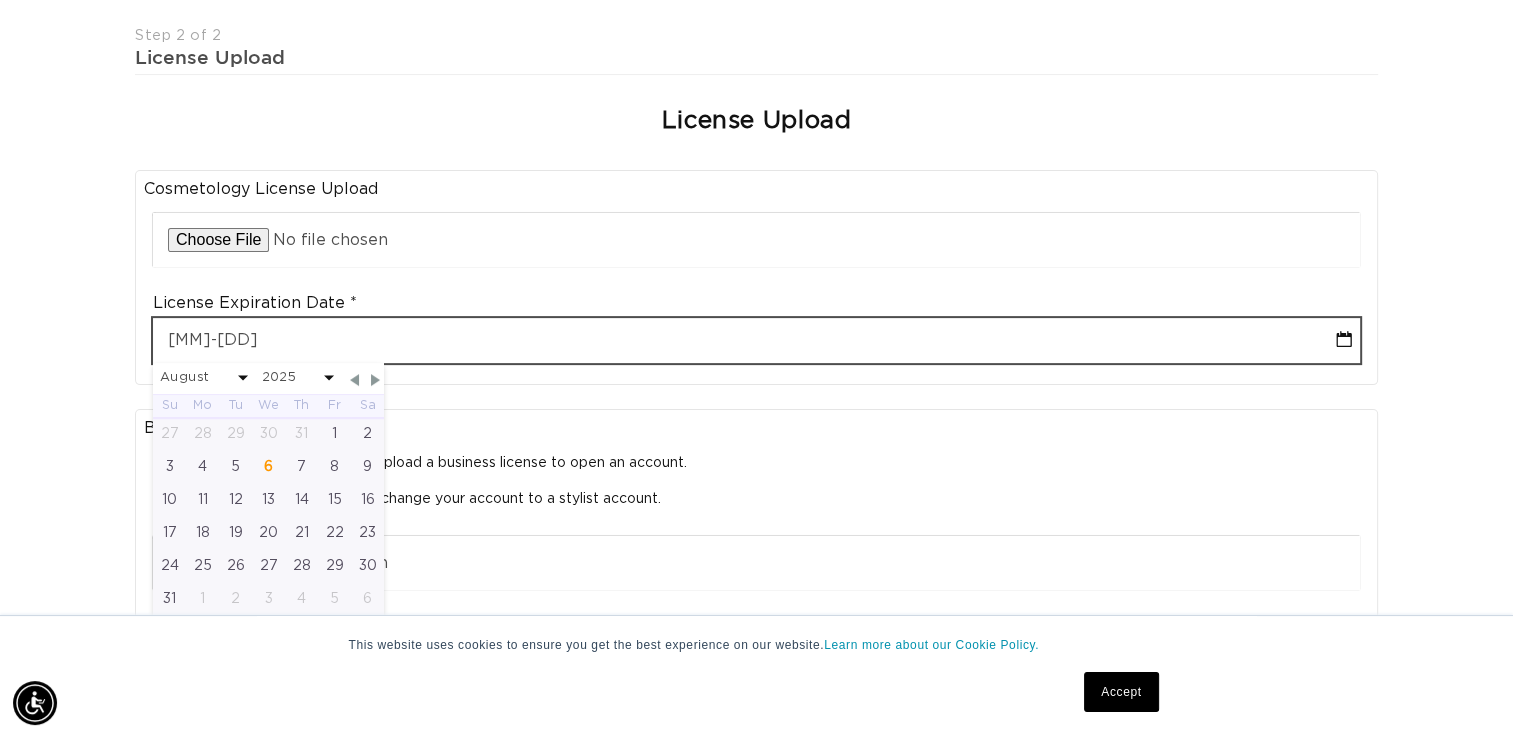 select on "7" 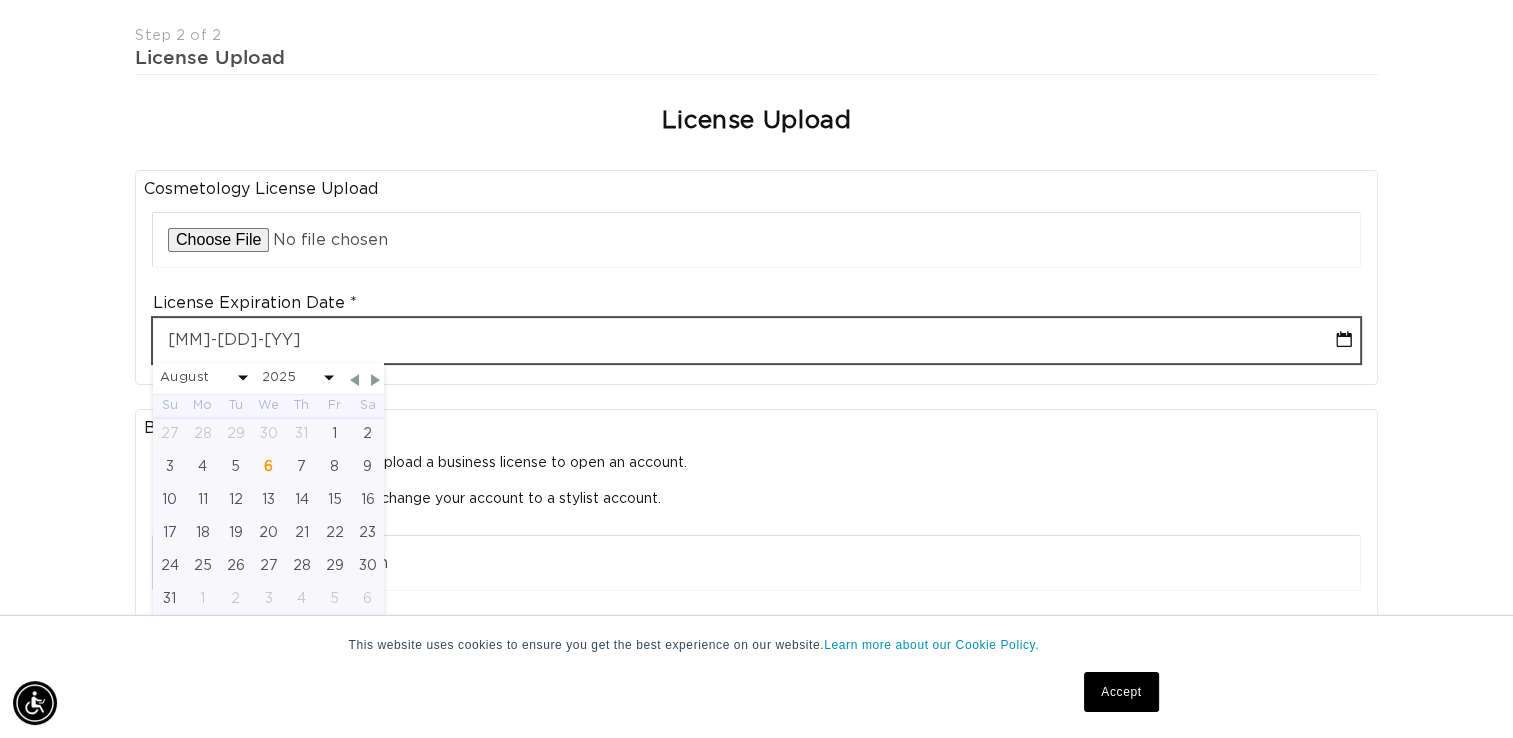 type on "[MM]-[DD]-[YY]" 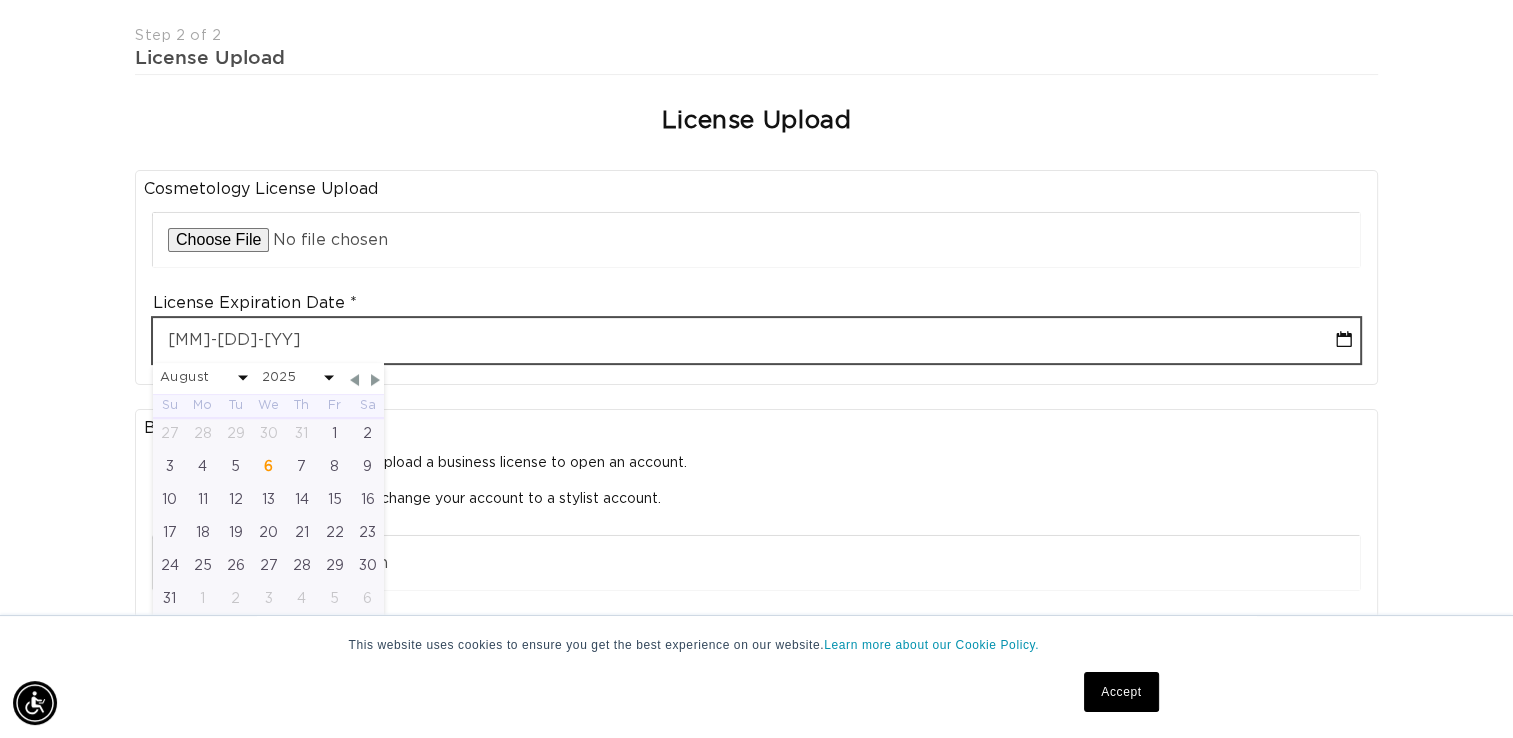 select on "7" 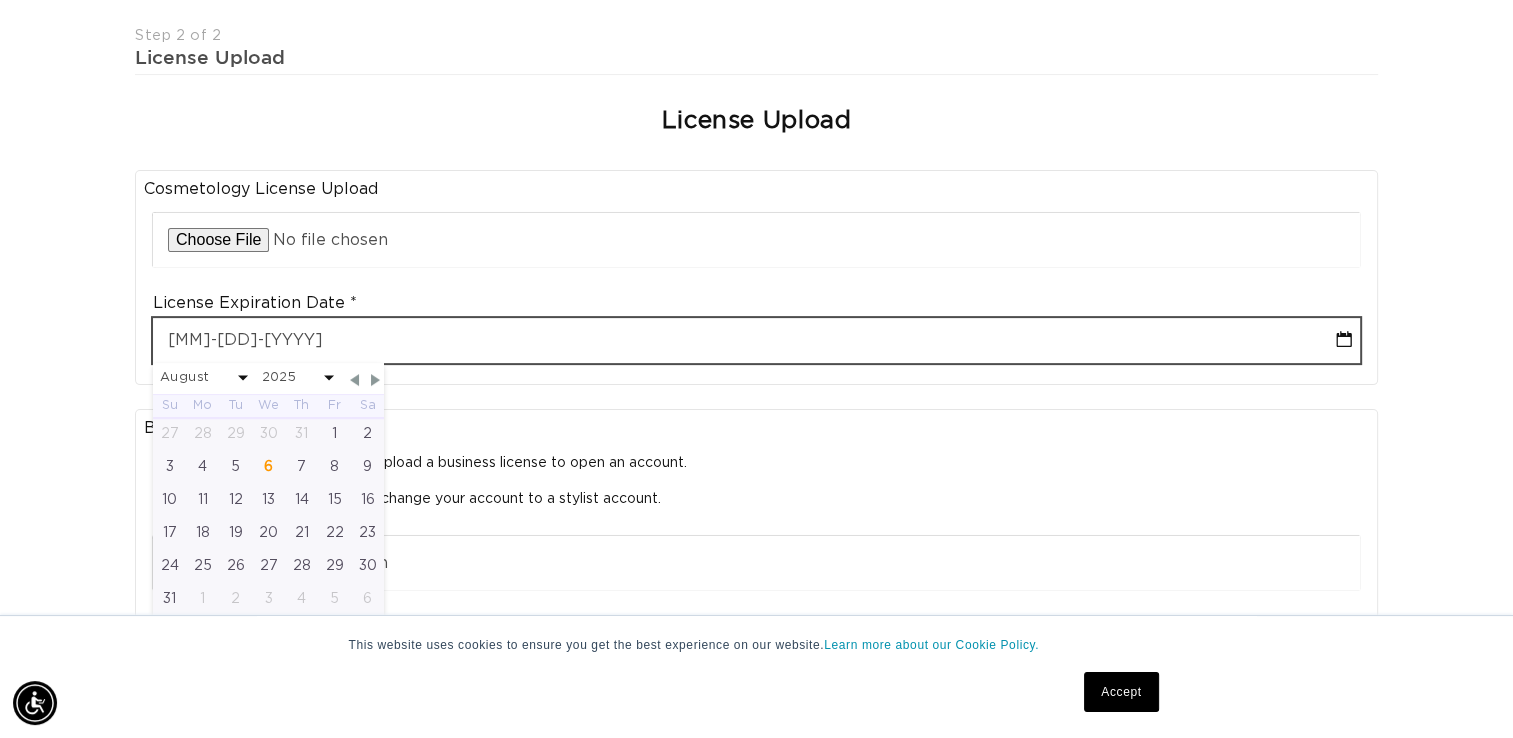 select on "2026" 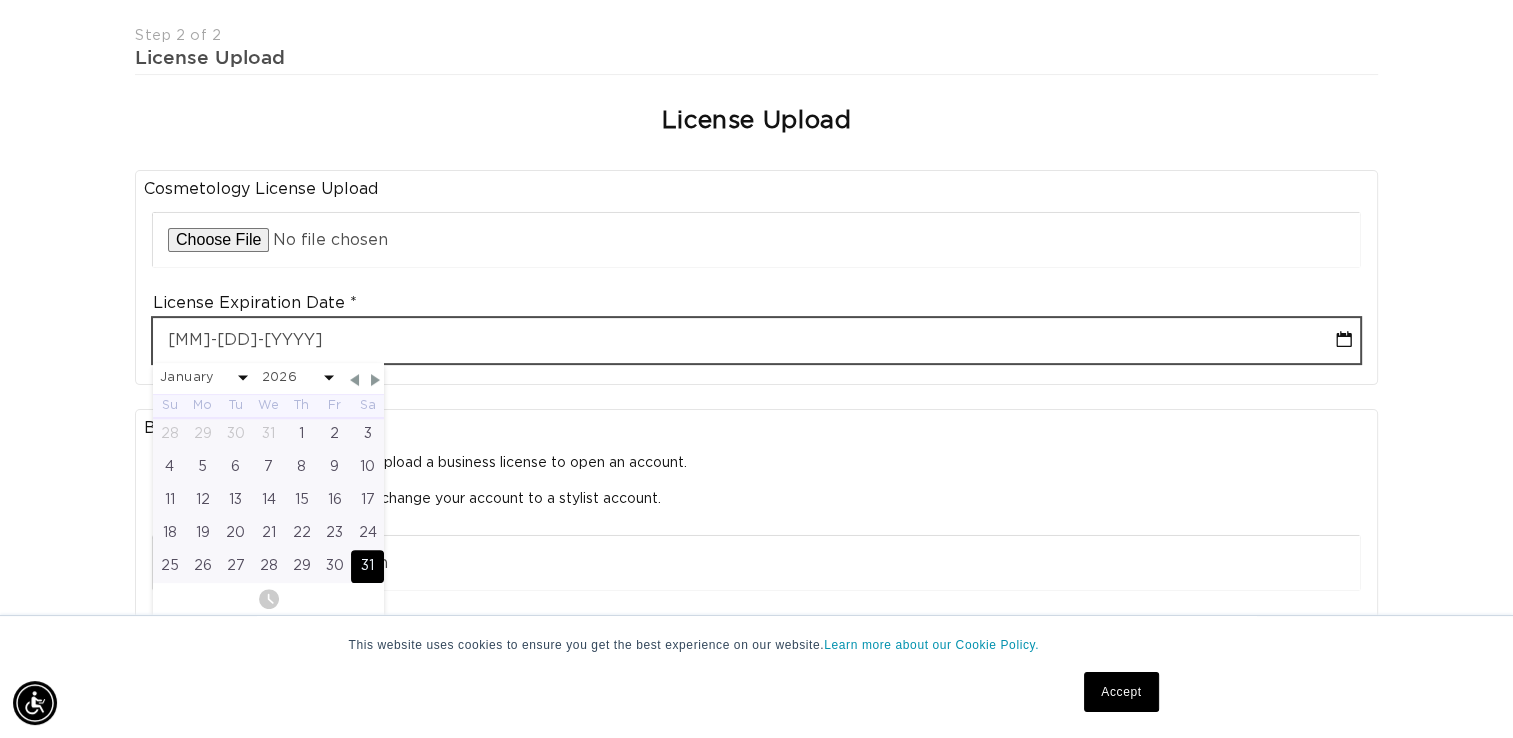 type on "[MM]-[DD]-[YYYY]" 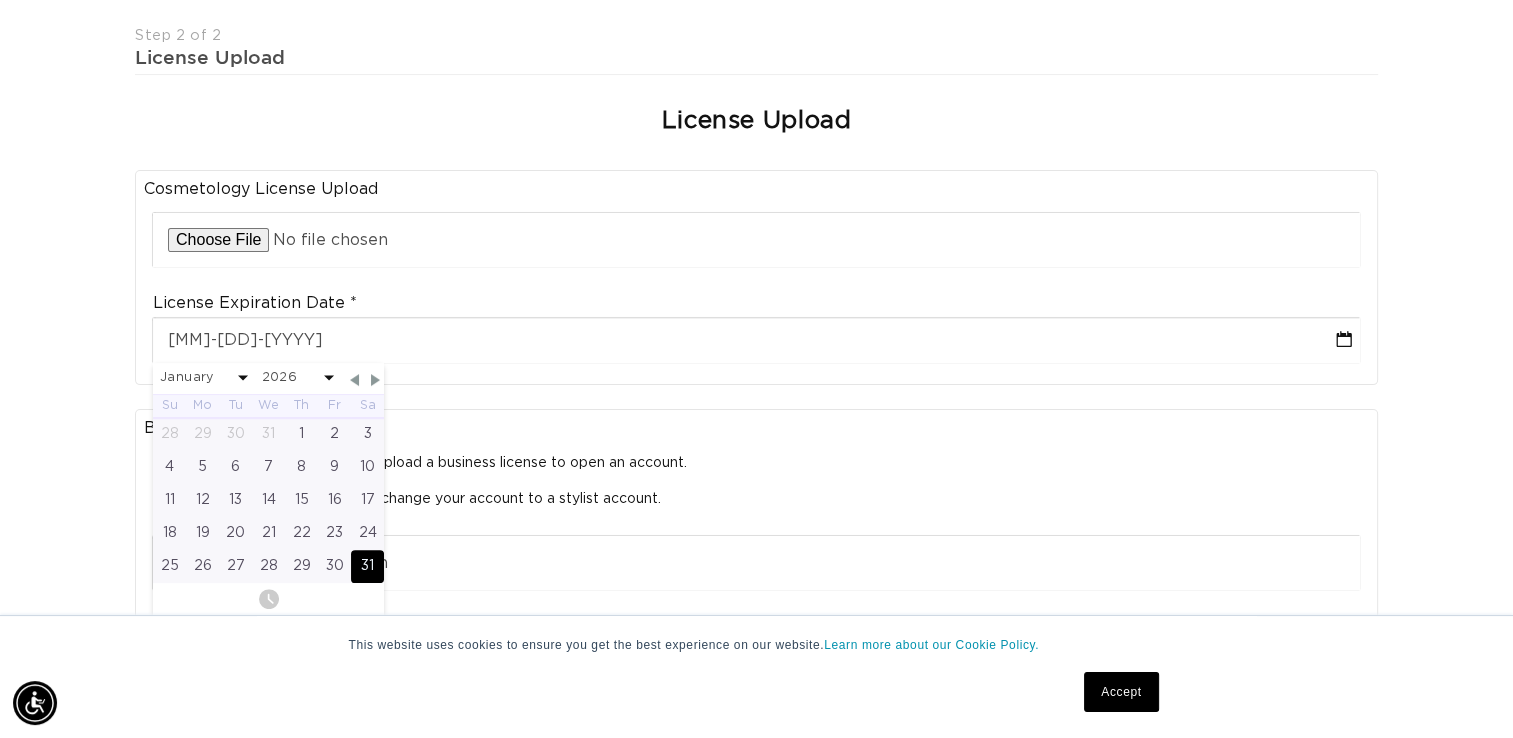 click on "Cosmetology License Upload Upload Cosmetology License License Expiration Date  [MM]-[DD]-[YYYY] January February March April May June July August September October November December 2025 2026 2027 2028 2029 2030 2031 2032 2033 2034 2035 2036 2037 2038 2039 2040 Su Mo Tu We Th Fr Sa 28 29 30 31 1 2 3 4 5 6 7 8 9 10 11 12 13 14 15 16 17 18 19 20 21 22 23 24 25 26 27 28 29 30 31" at bounding box center (756, 277) 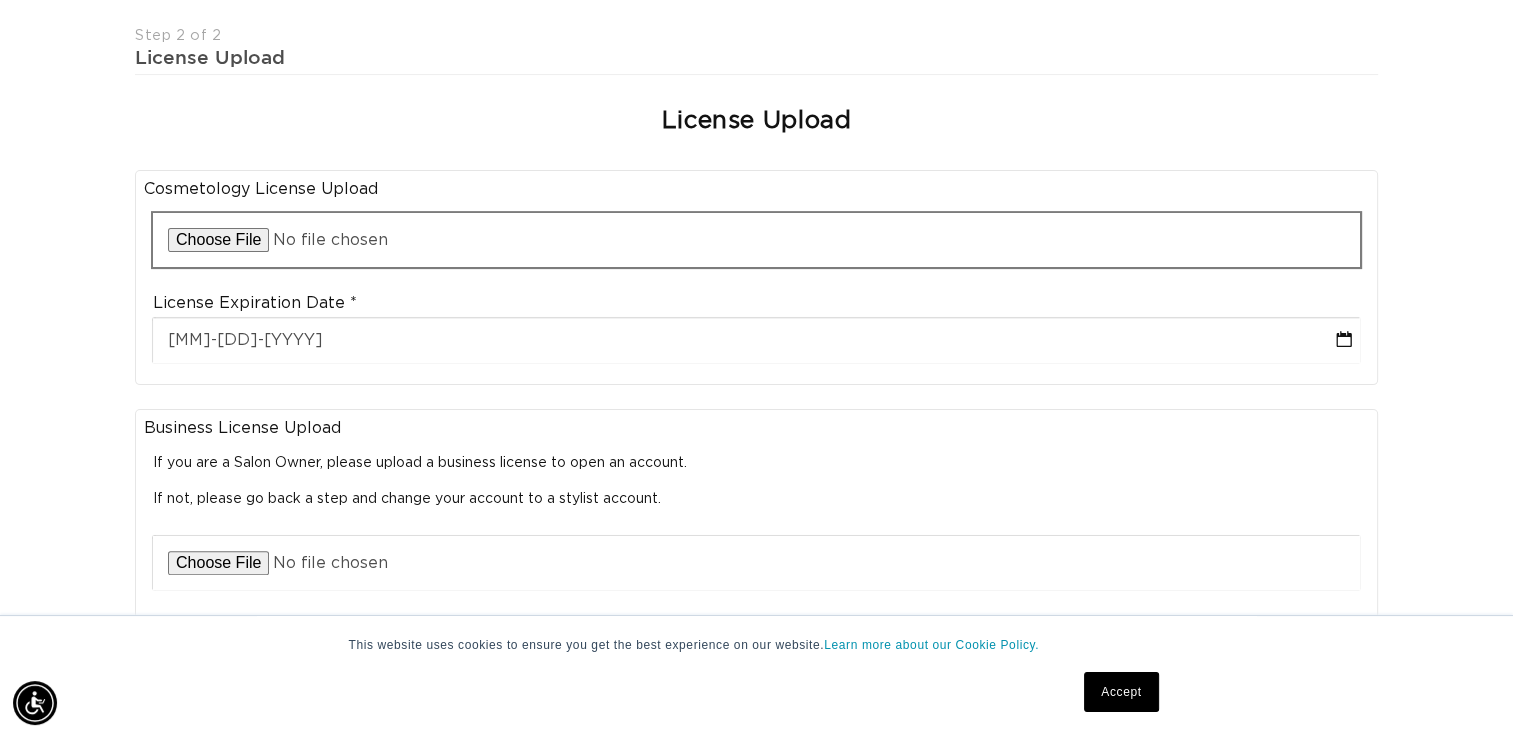 scroll, scrollTop: 0, scrollLeft: 1371, axis: horizontal 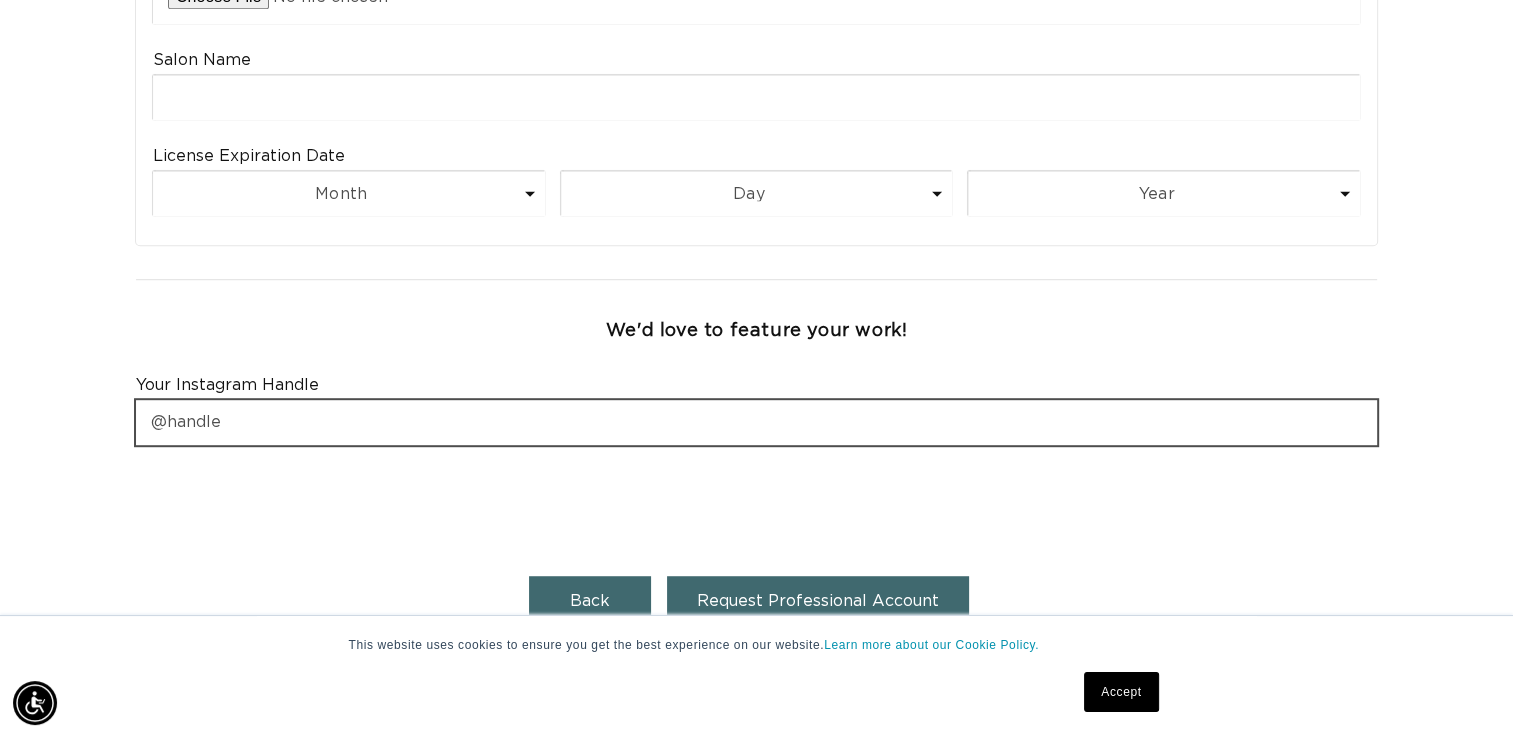 click at bounding box center [756, 422] 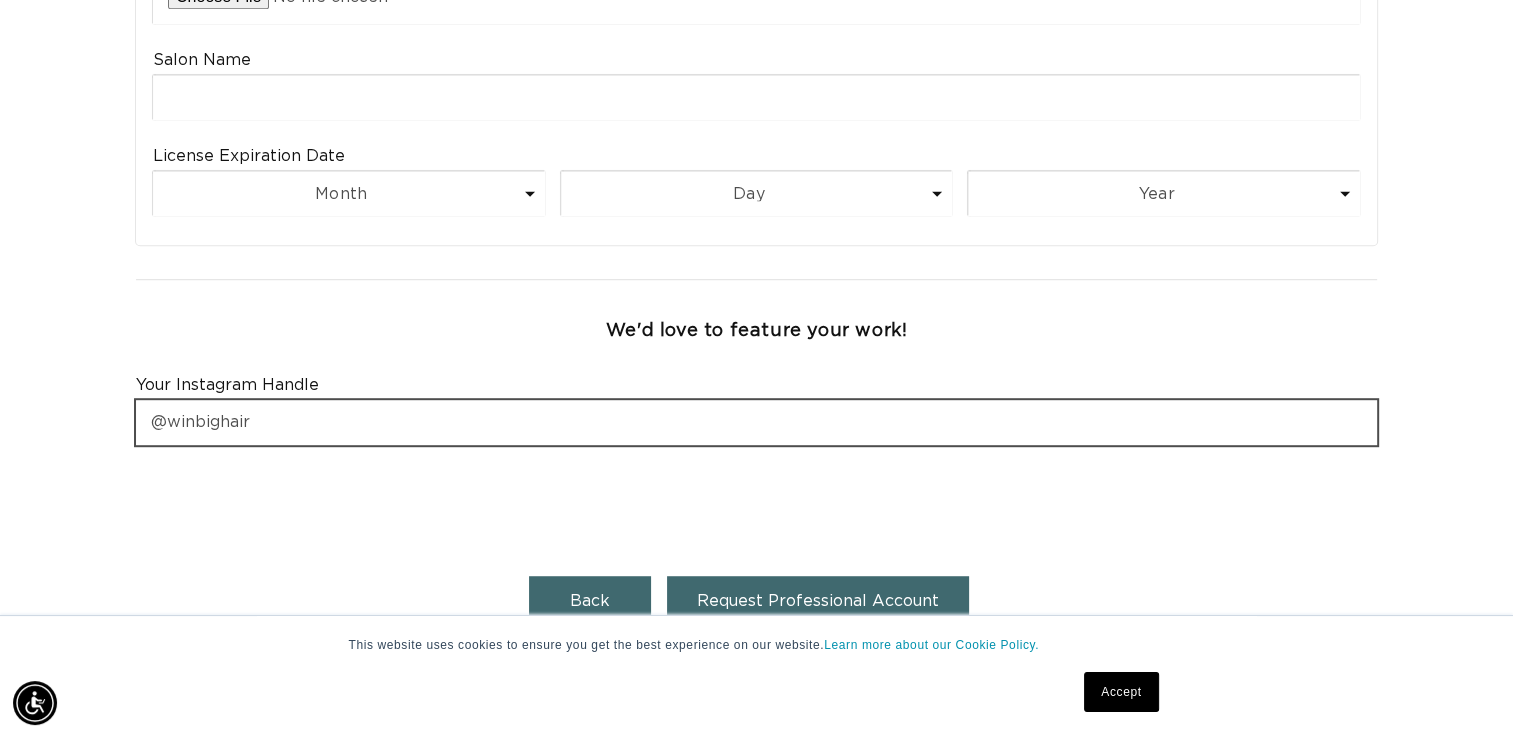 scroll, scrollTop: 0, scrollLeft: 2741, axis: horizontal 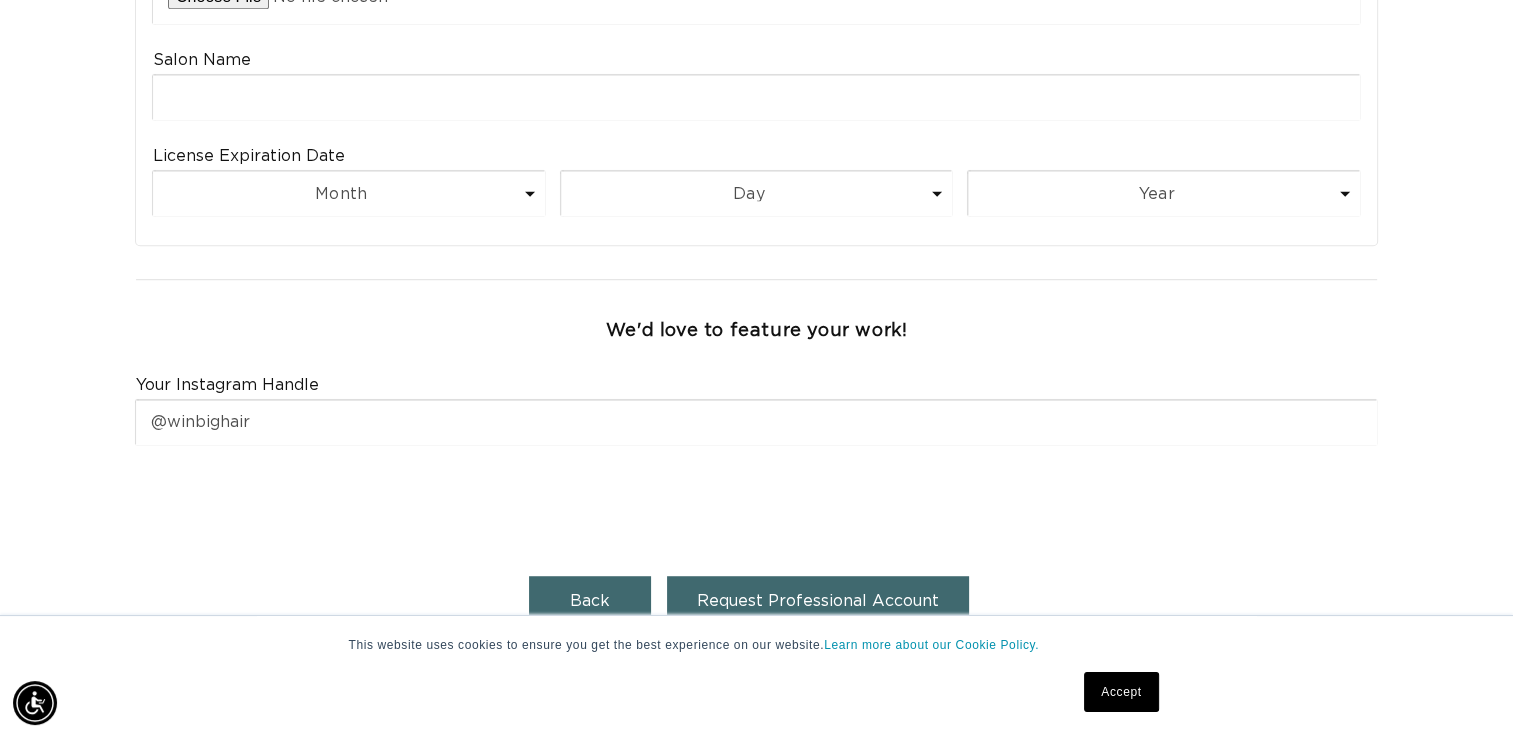 click on "Step 2 of 2 License Upload License Upload Cosmetology License Upload Upload Cosmetology License License Expiration Date  [MM]-[DD]-[YYYY] Business License Upload If you are a Salon Owner, please upload a business license to open an account.  If not, please go back a step and change your account to a stylist account.  Business License Upload Salon Name License Expiration Date Month 1 2 3 4 5 6 7 8 9 10 11 12 Day 1 2 3 4 5 6 7 8 9 10 11 12 13 14 15 16 17 18 19 20 21 22 23" at bounding box center (756, -116) 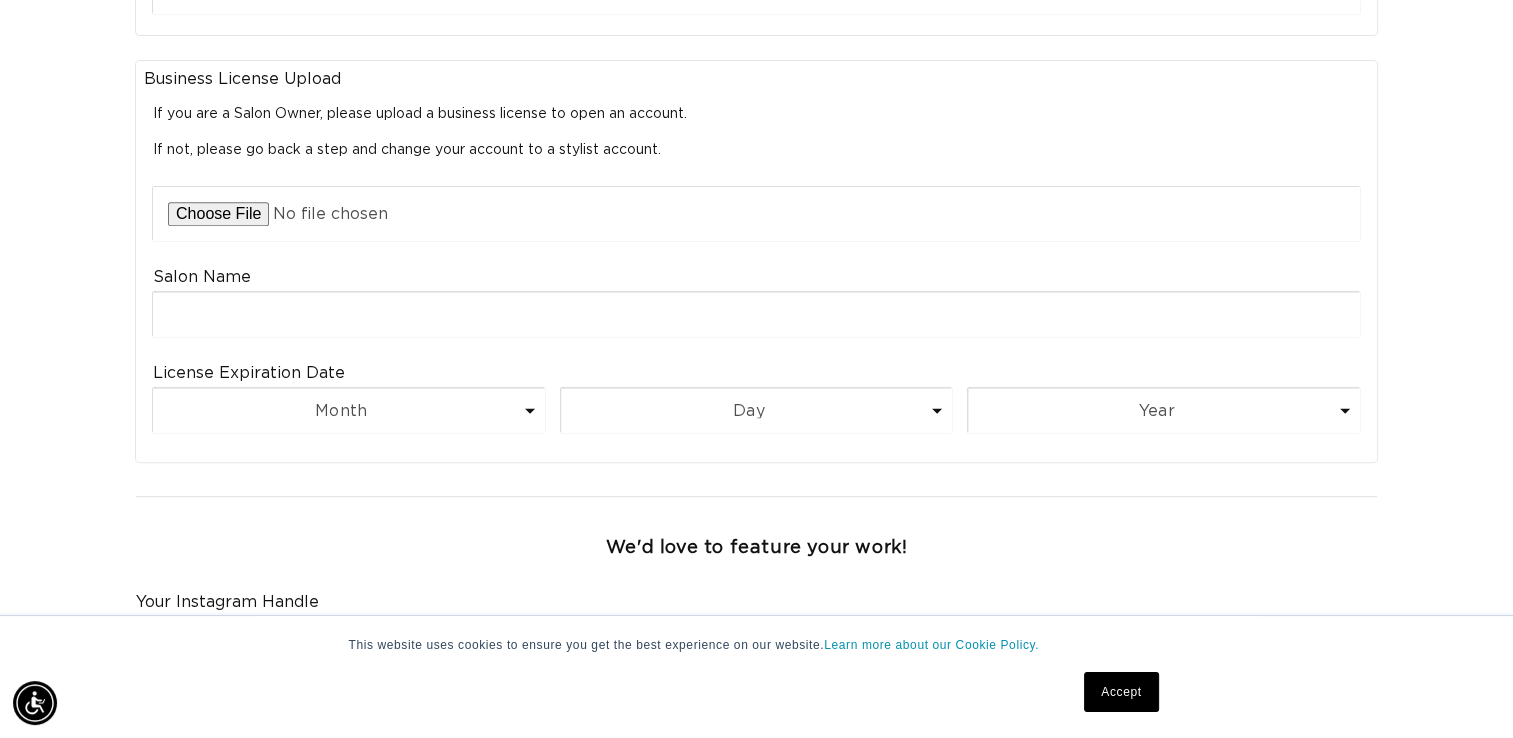 scroll, scrollTop: 878, scrollLeft: 0, axis: vertical 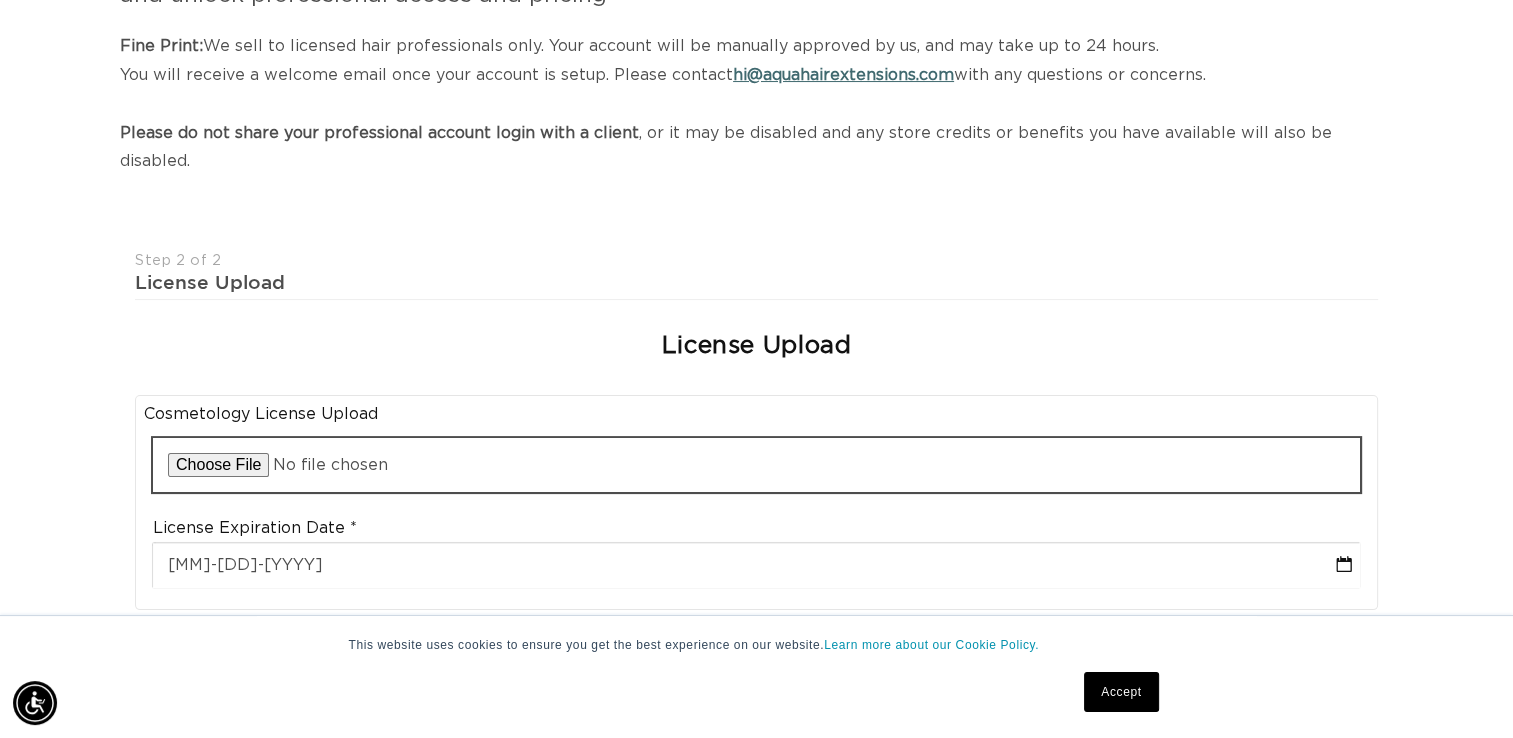 click at bounding box center [756, 465] 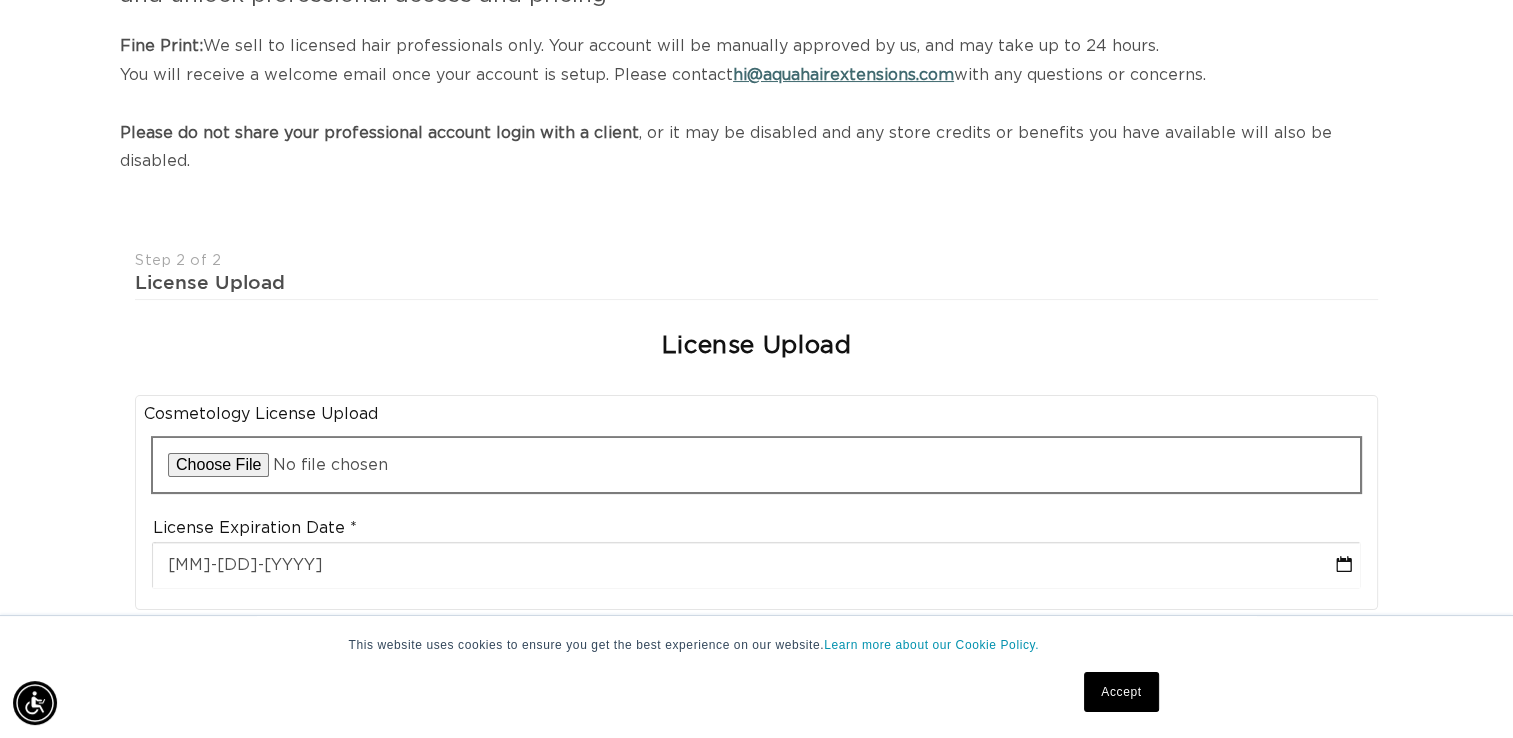 scroll, scrollTop: 0, scrollLeft: 2741, axis: horizontal 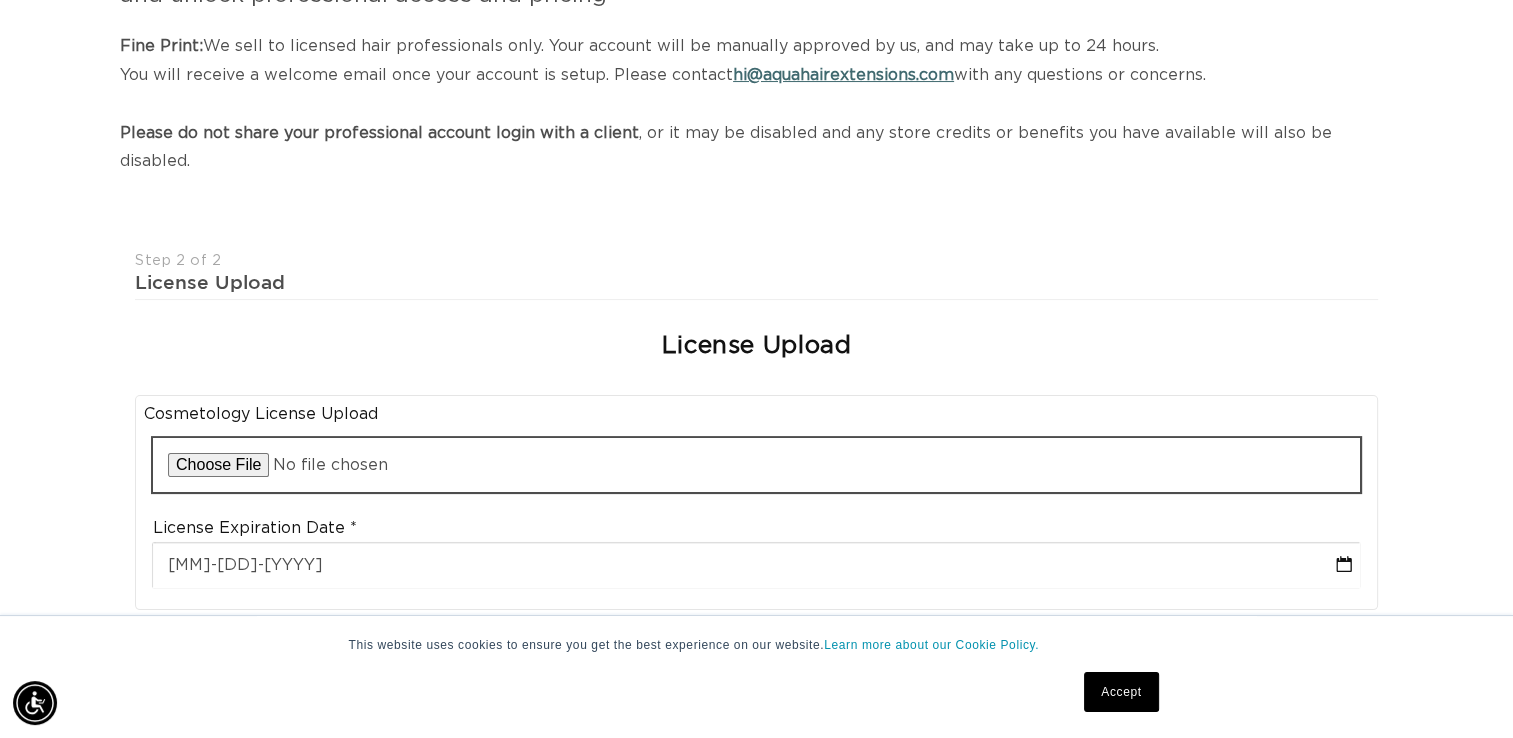 type on "[FILENAME]" 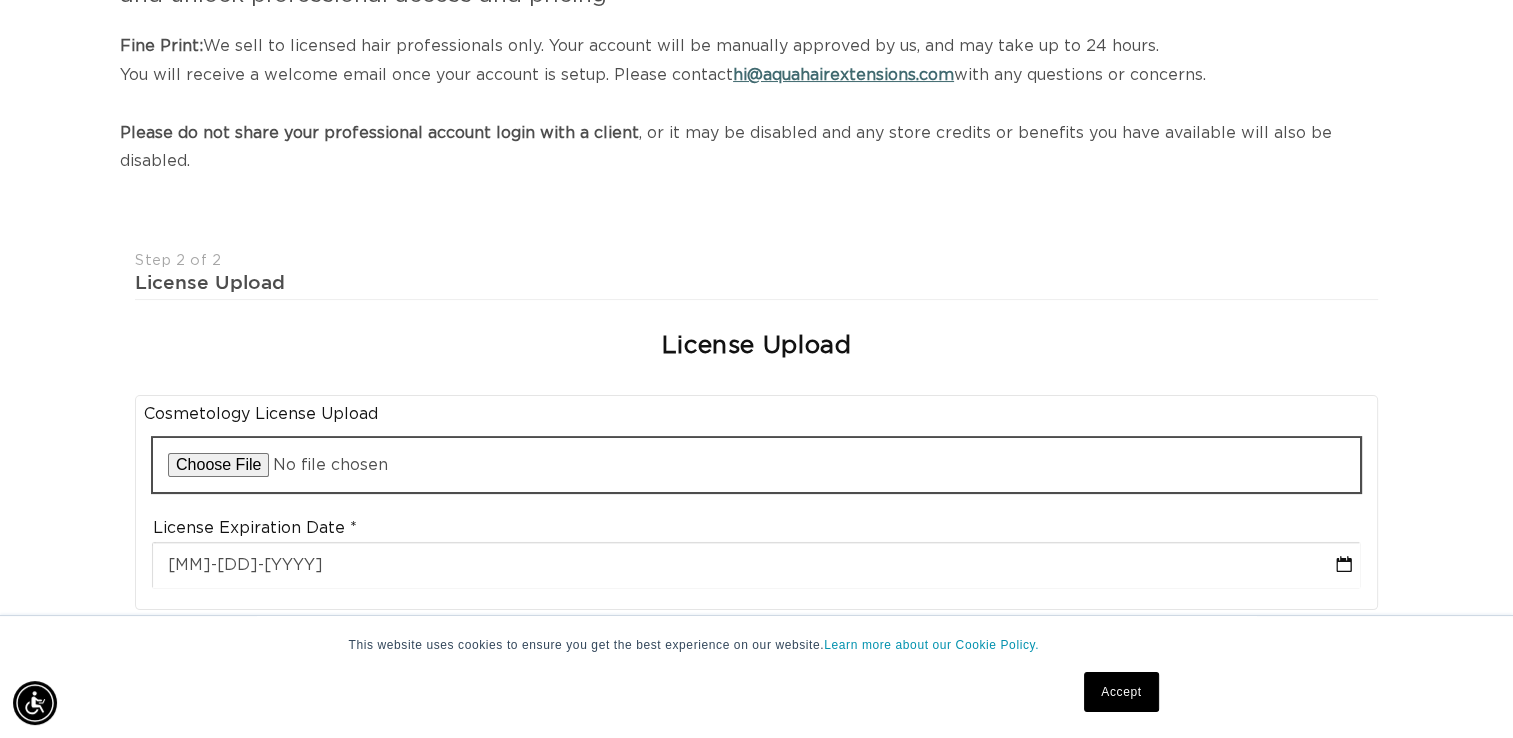 click at bounding box center (756, 465) 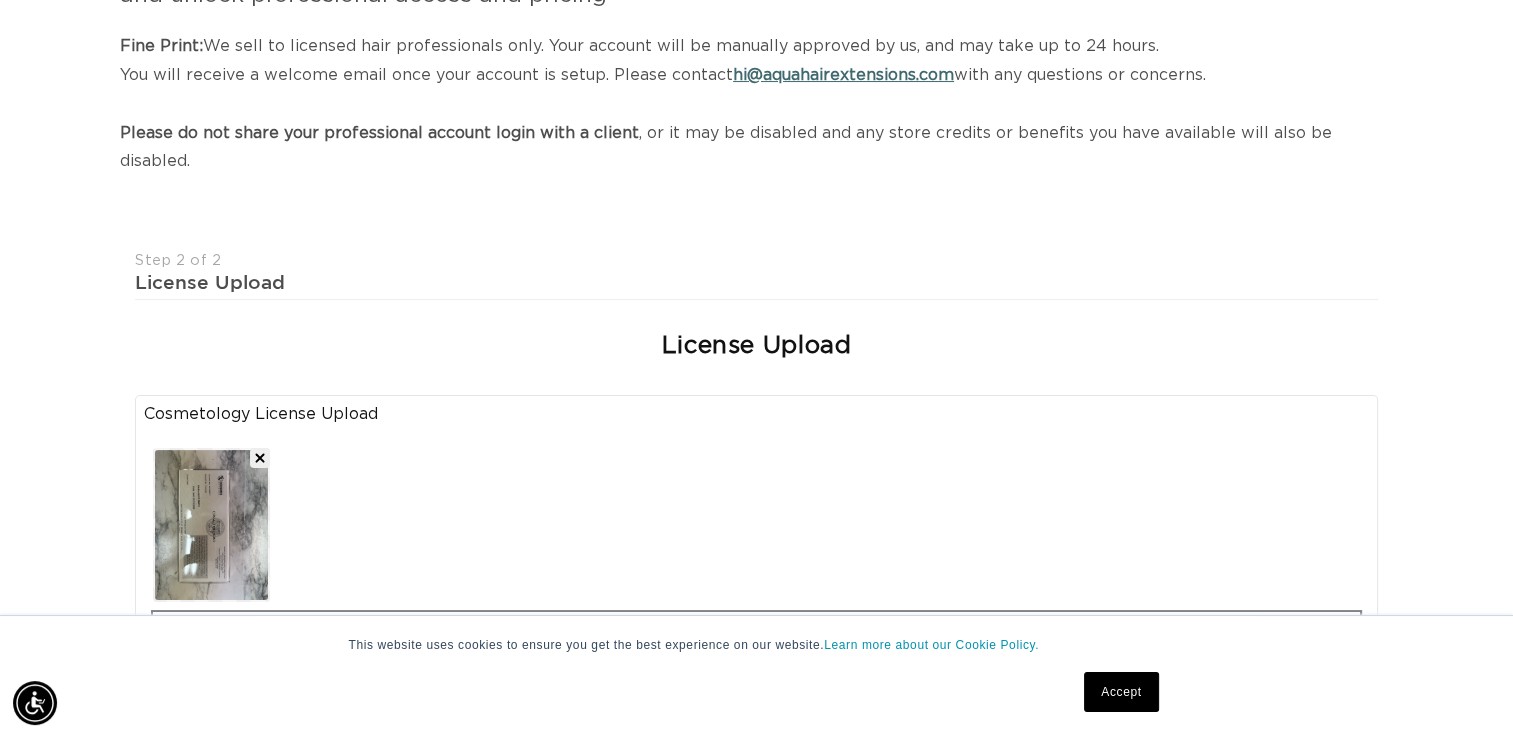 scroll, scrollTop: 0, scrollLeft: 1371, axis: horizontal 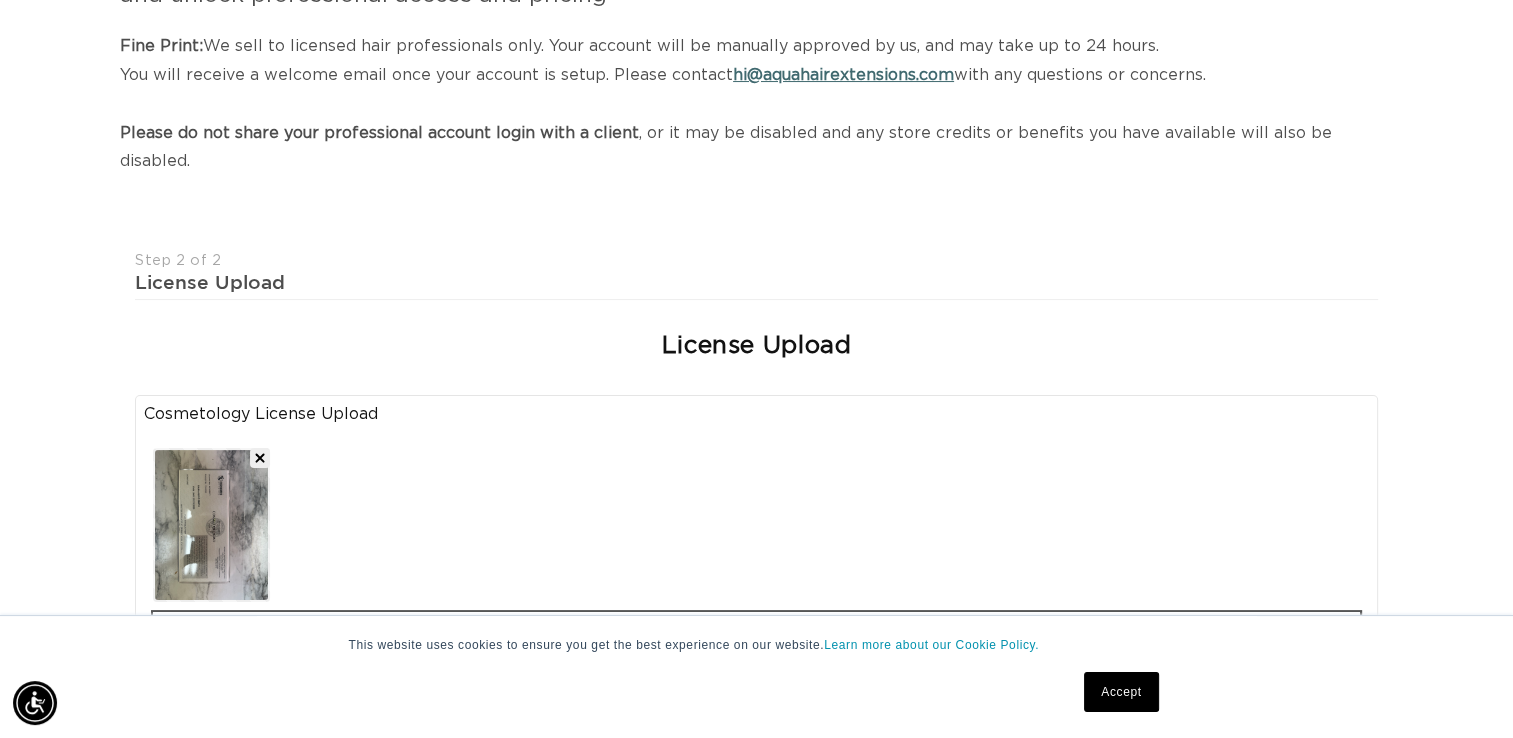 type 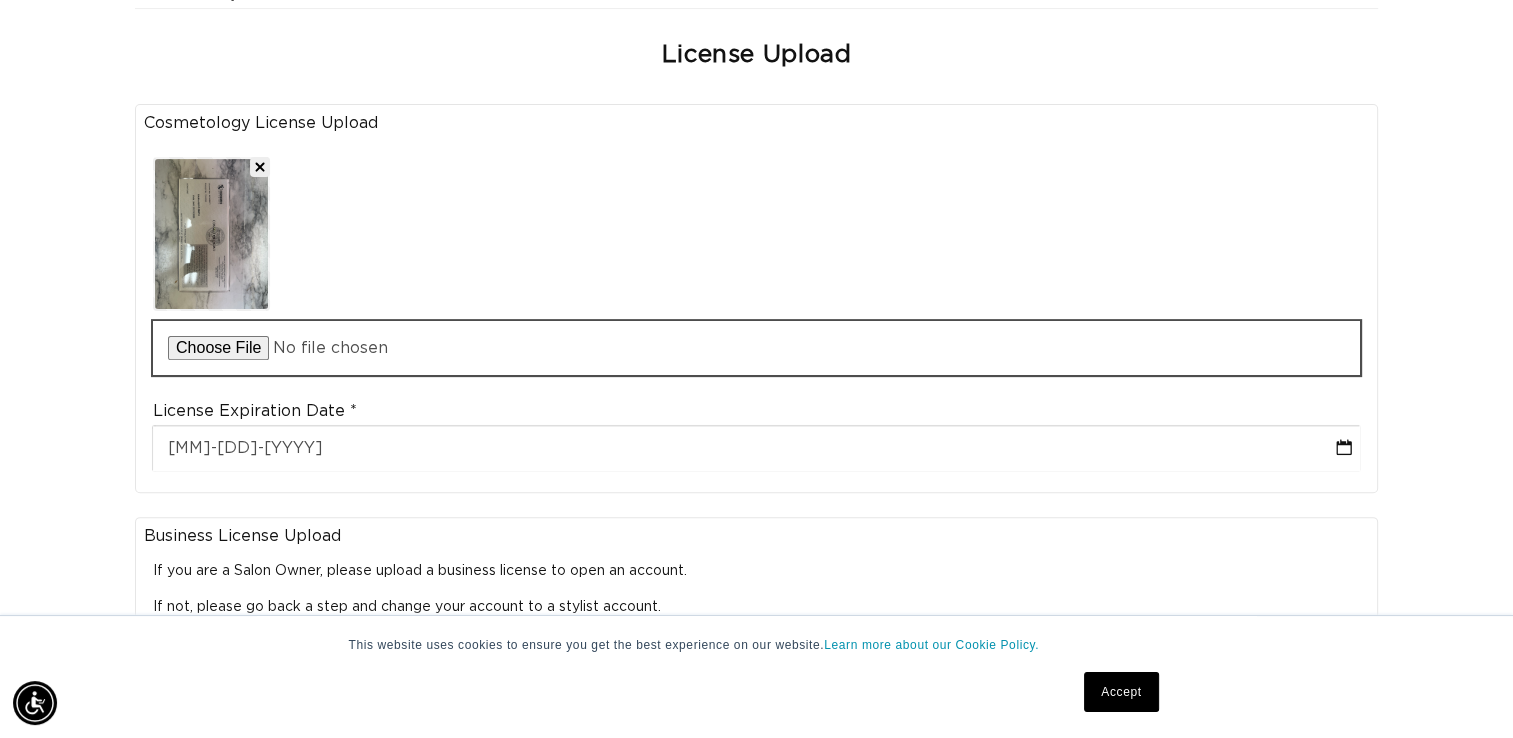 scroll, scrollTop: 600, scrollLeft: 0, axis: vertical 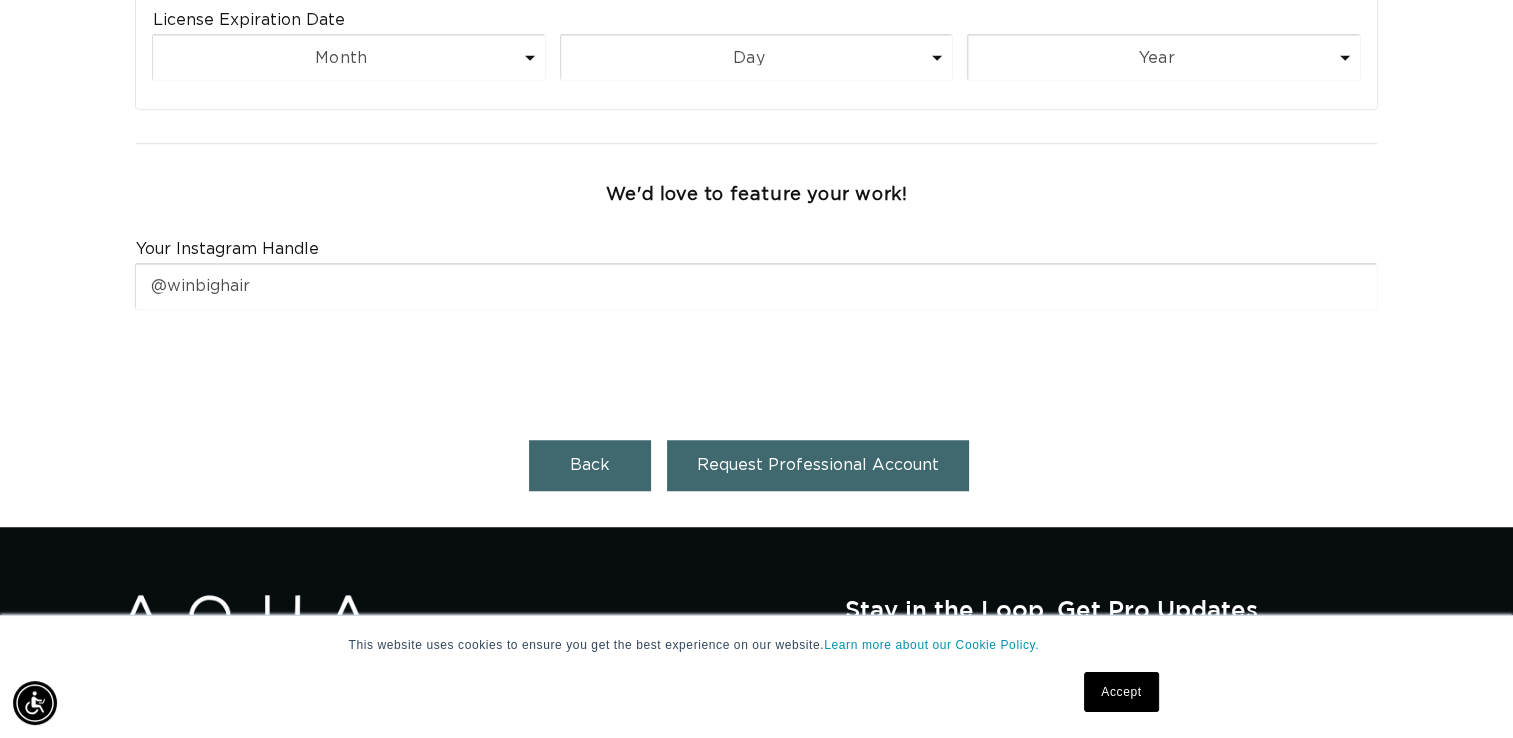 click on "Request Professional Account" at bounding box center [818, 465] 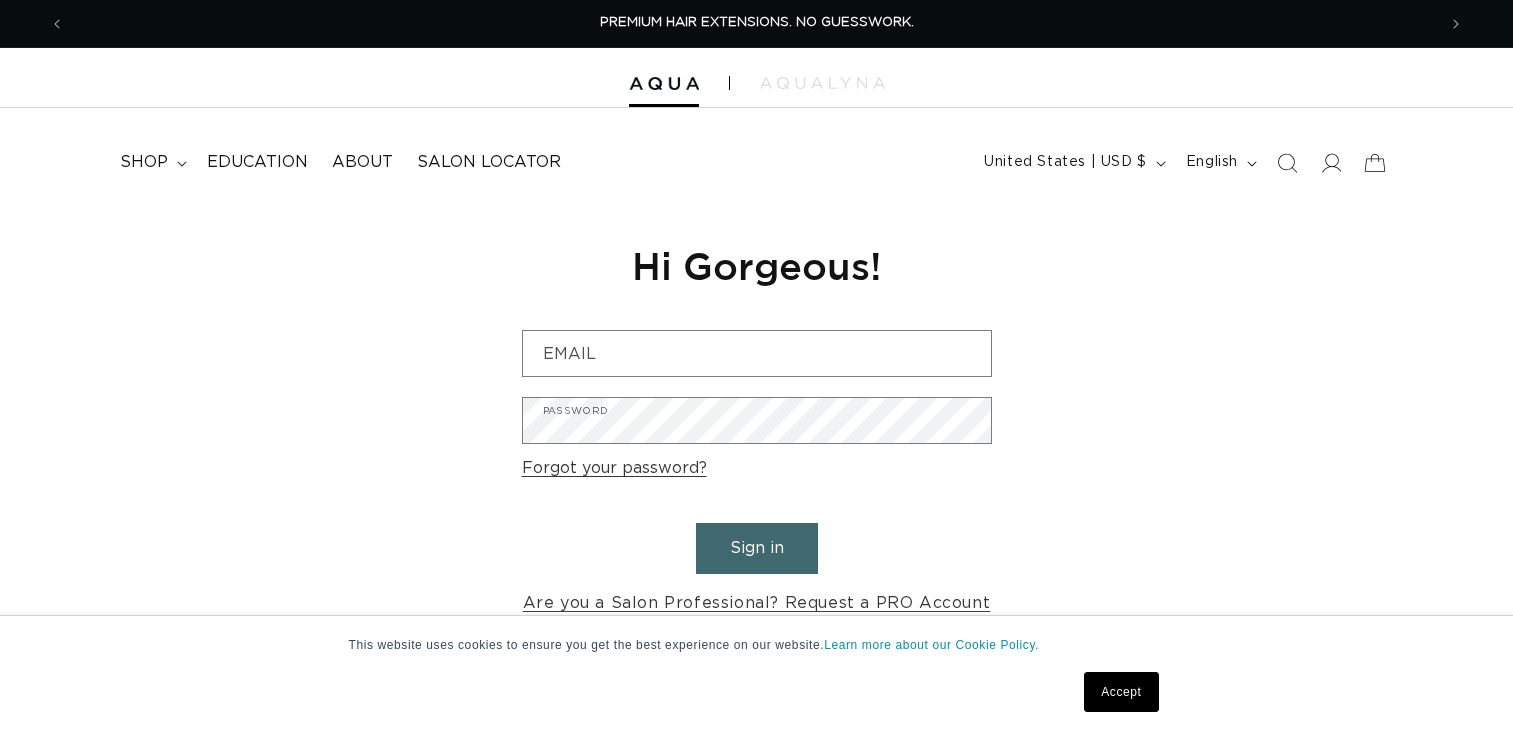 scroll, scrollTop: 0, scrollLeft: 0, axis: both 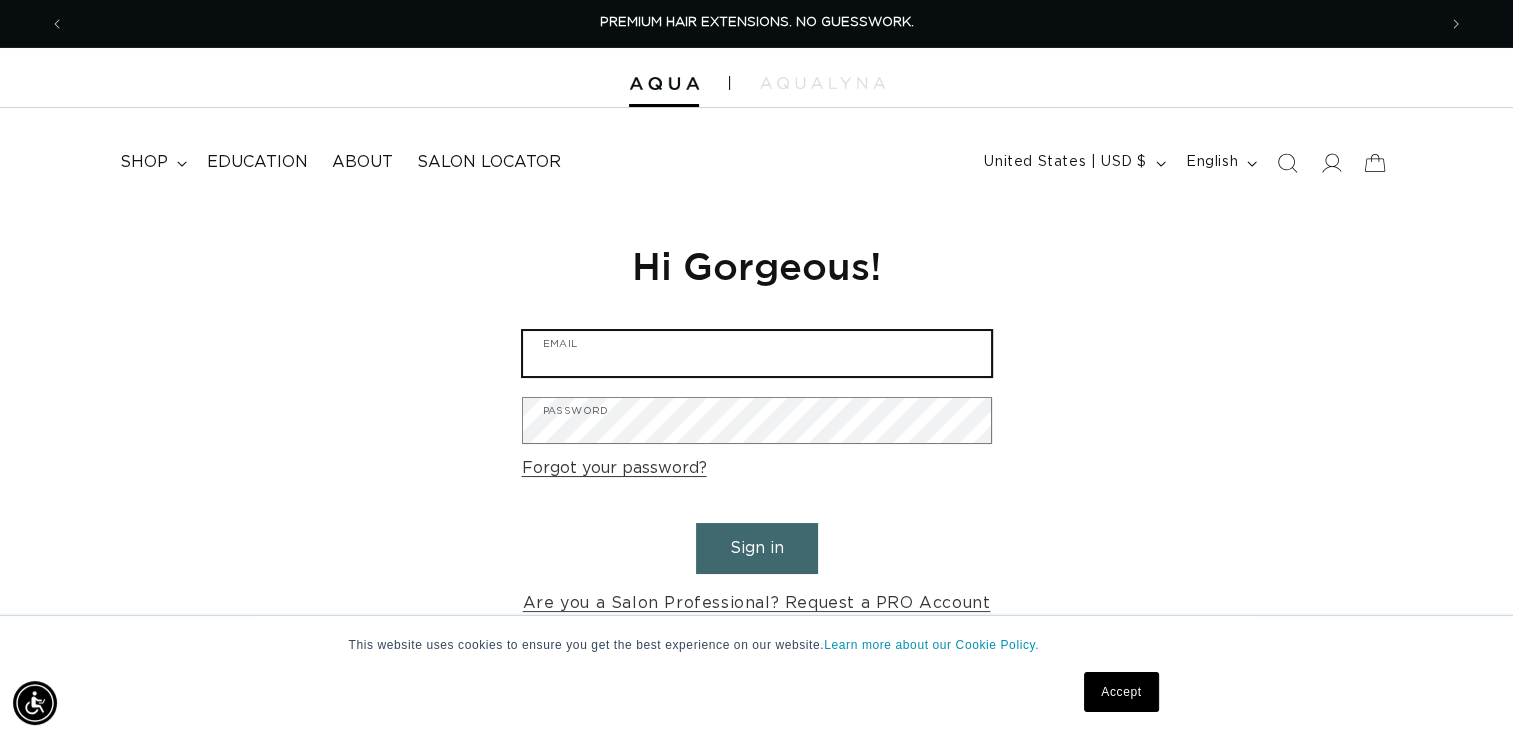 click on "Email" at bounding box center (757, 353) 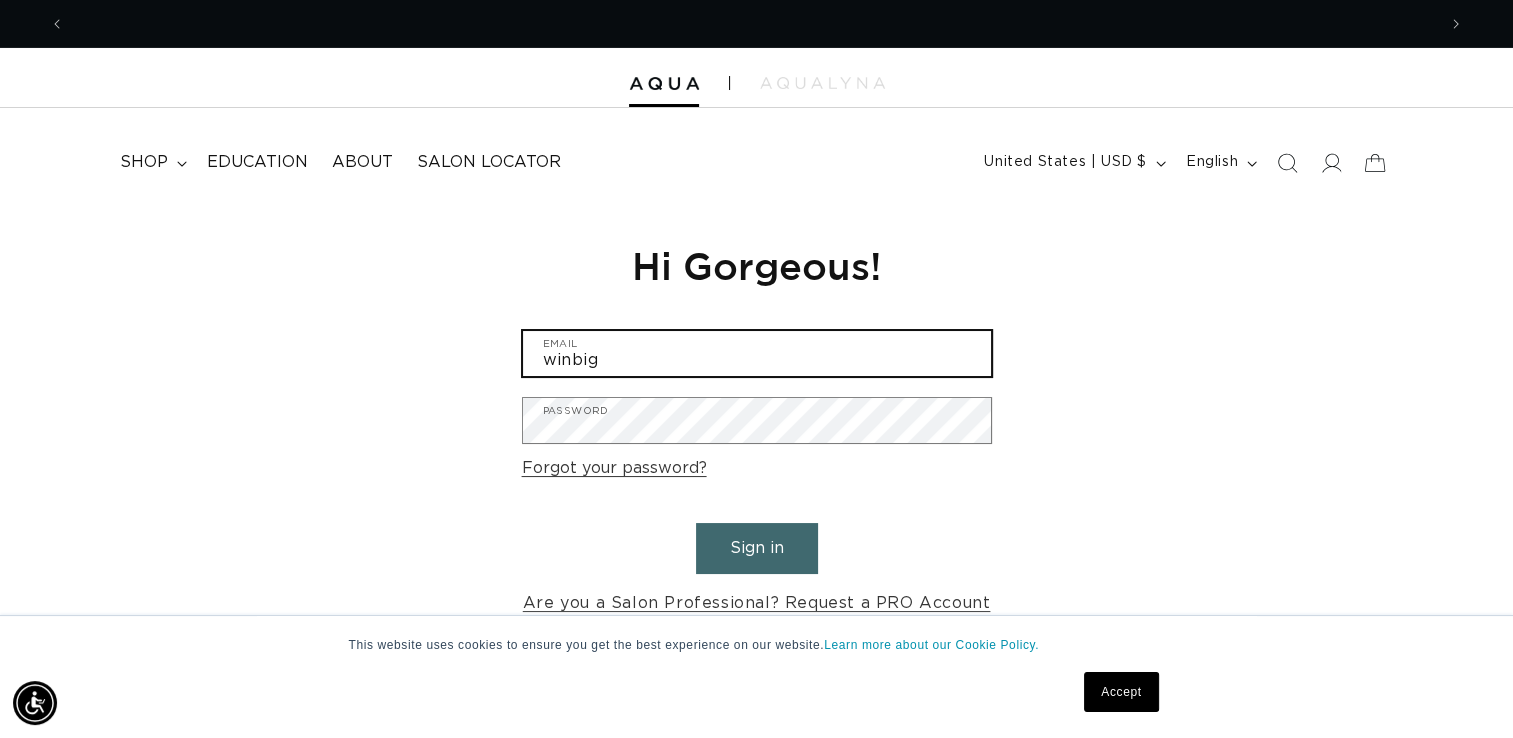 scroll, scrollTop: 0, scrollLeft: 1371, axis: horizontal 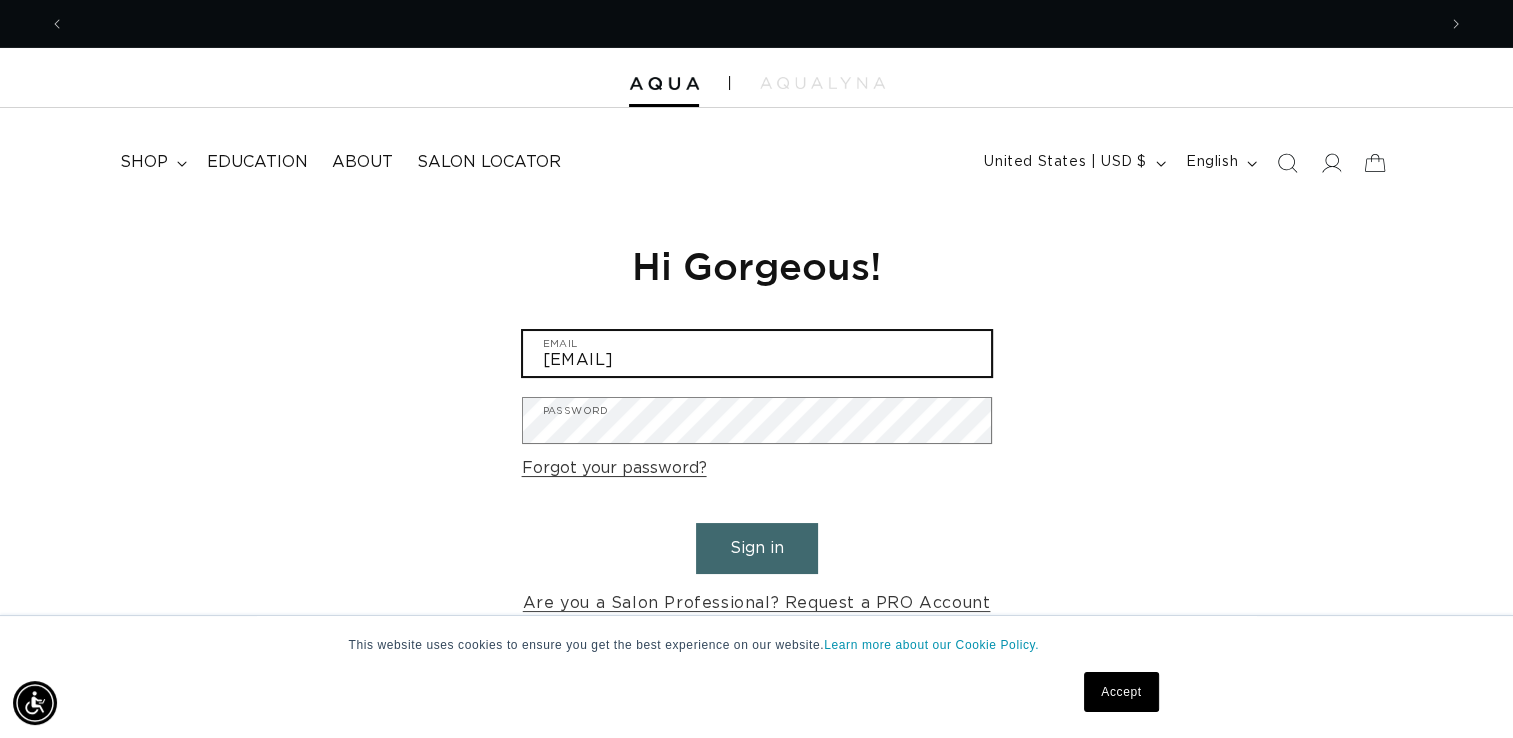 type on "[EMAIL]" 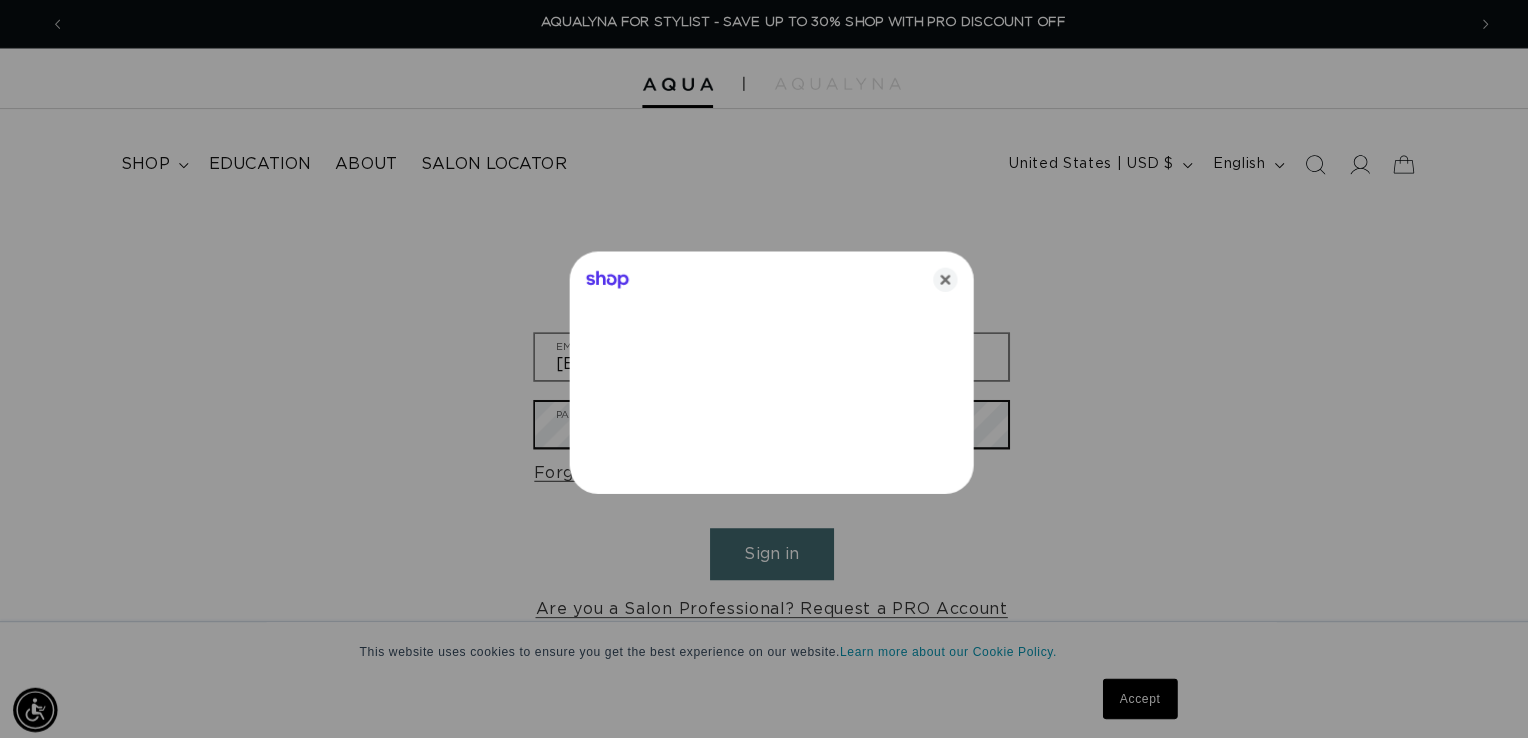 scroll, scrollTop: 0, scrollLeft: 2772, axis: horizontal 